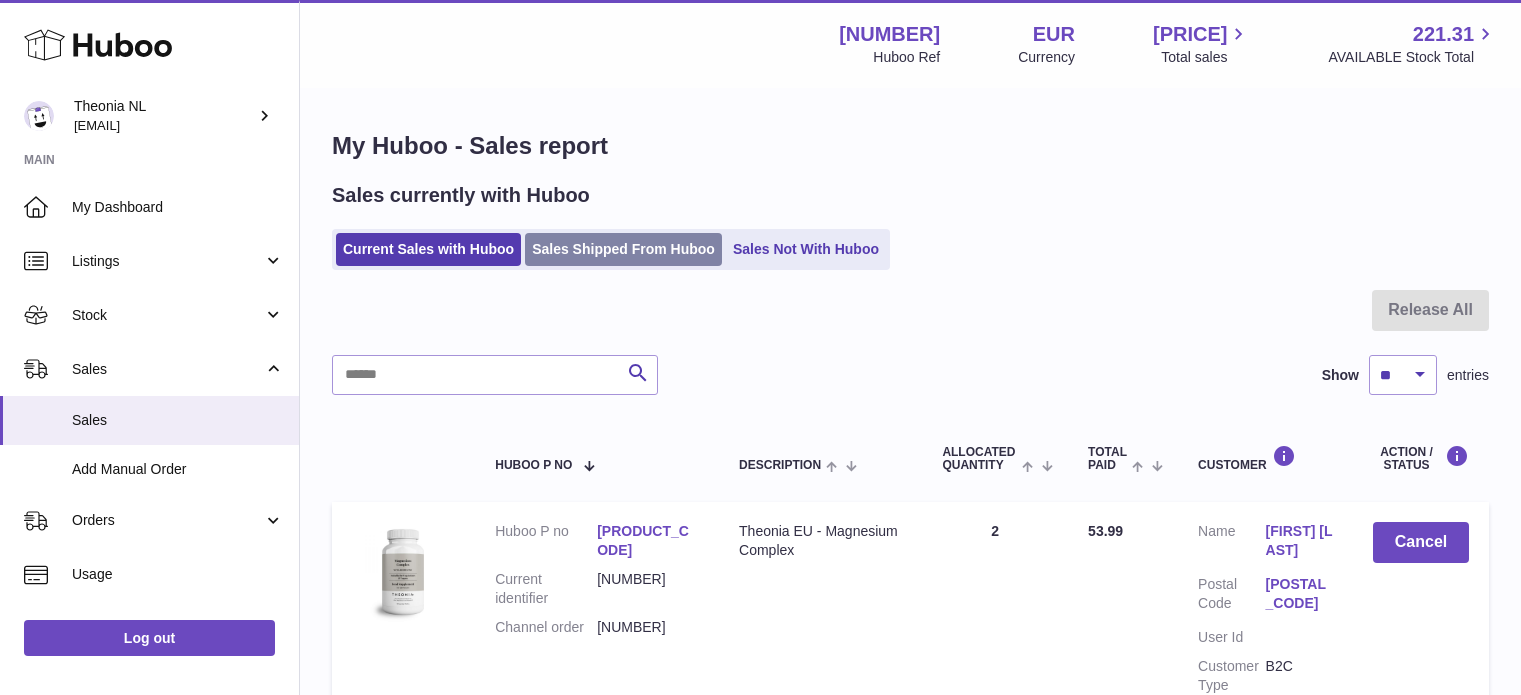 scroll, scrollTop: 0, scrollLeft: 0, axis: both 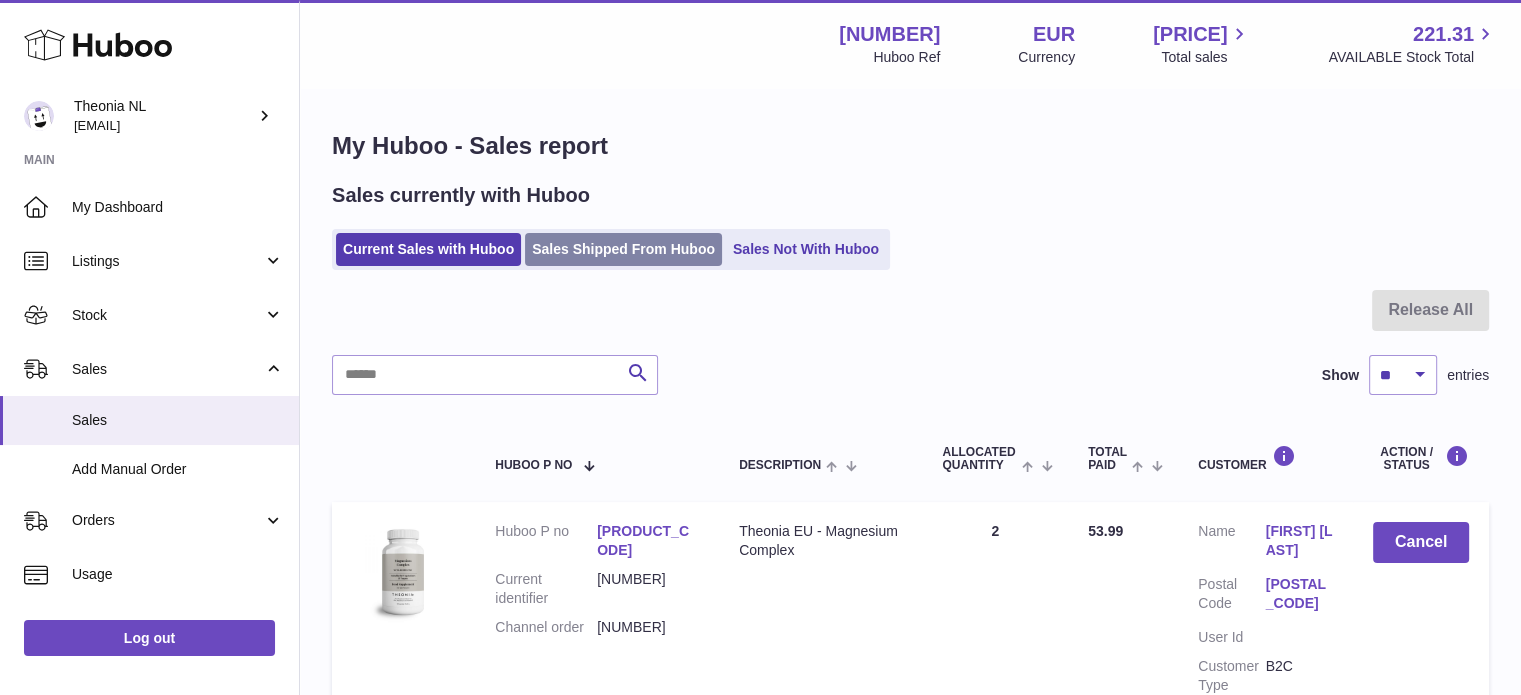 click on "Sales Shipped From Huboo" at bounding box center [623, 249] 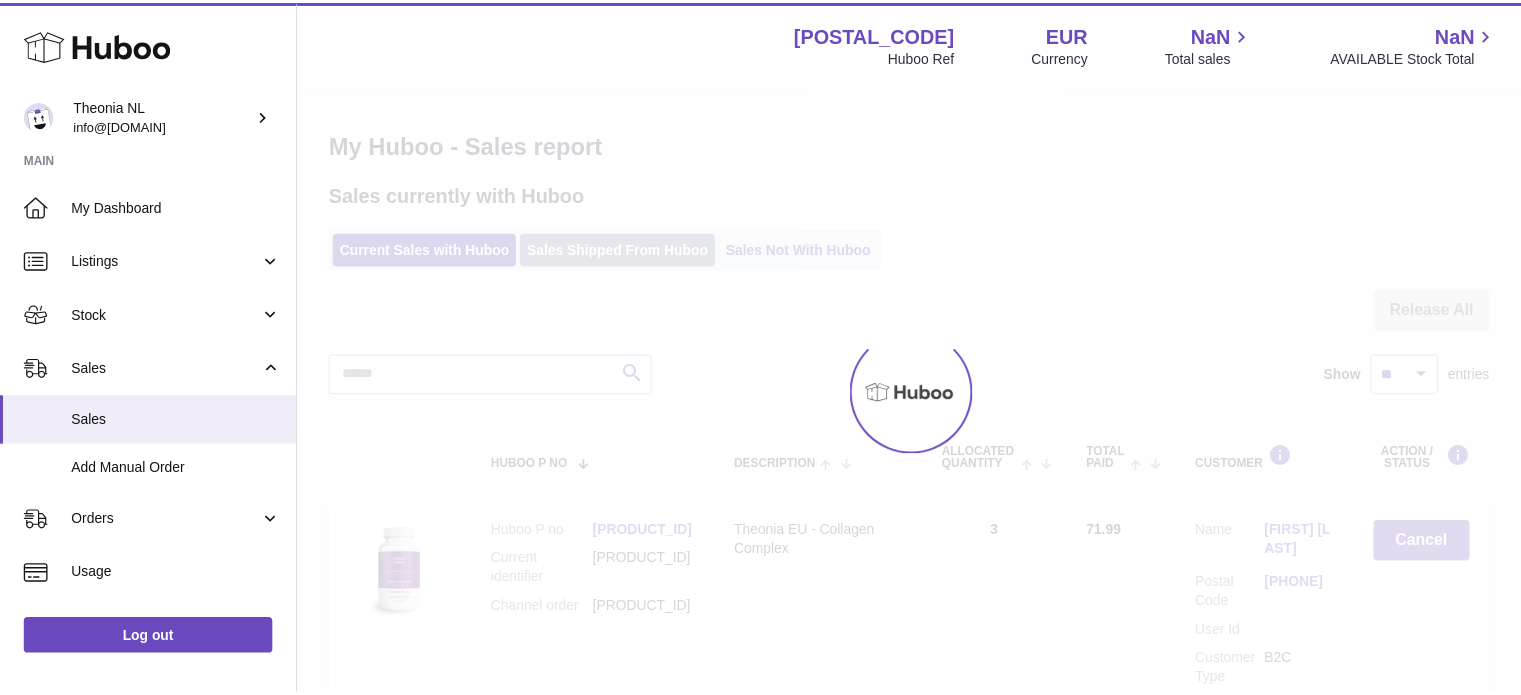 scroll, scrollTop: 0, scrollLeft: 0, axis: both 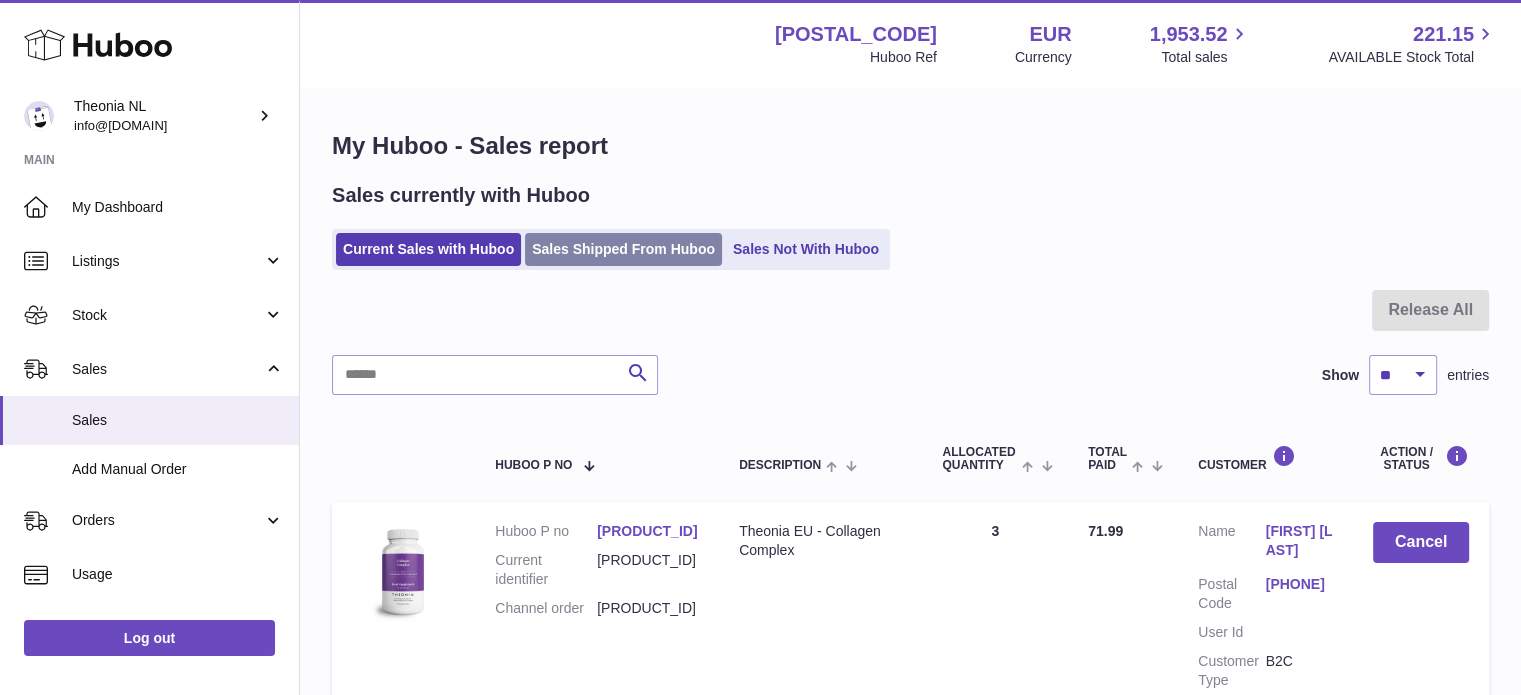 click on "Sales Shipped From Huboo" at bounding box center (623, 249) 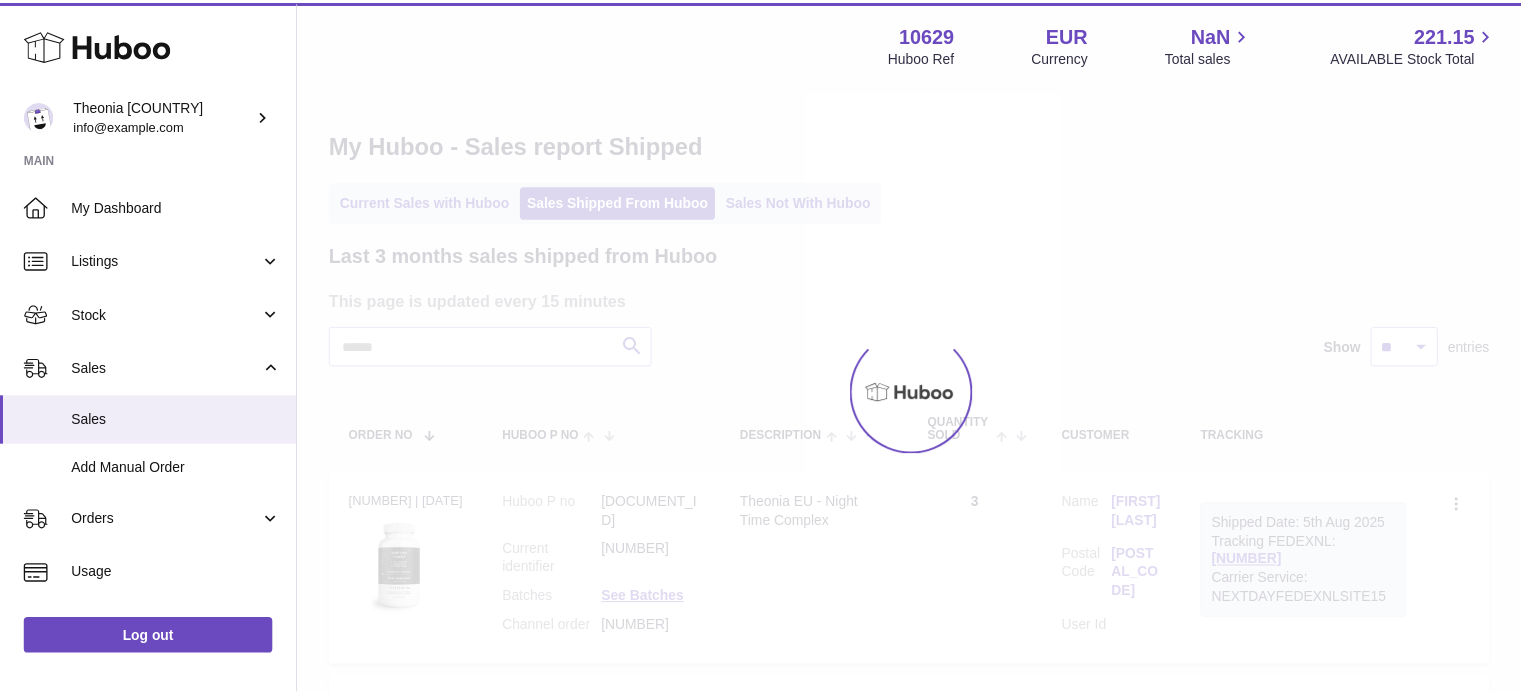 scroll, scrollTop: 0, scrollLeft: 0, axis: both 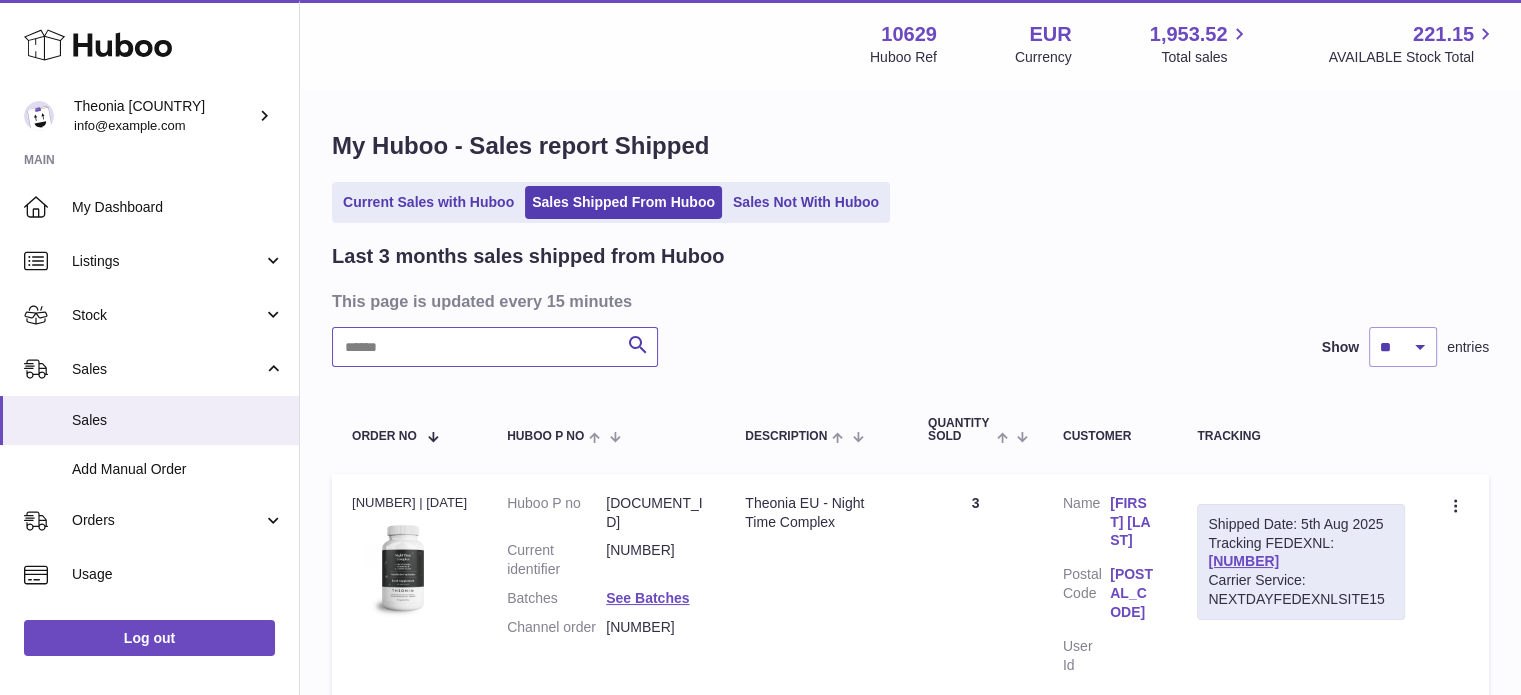 click at bounding box center (495, 347) 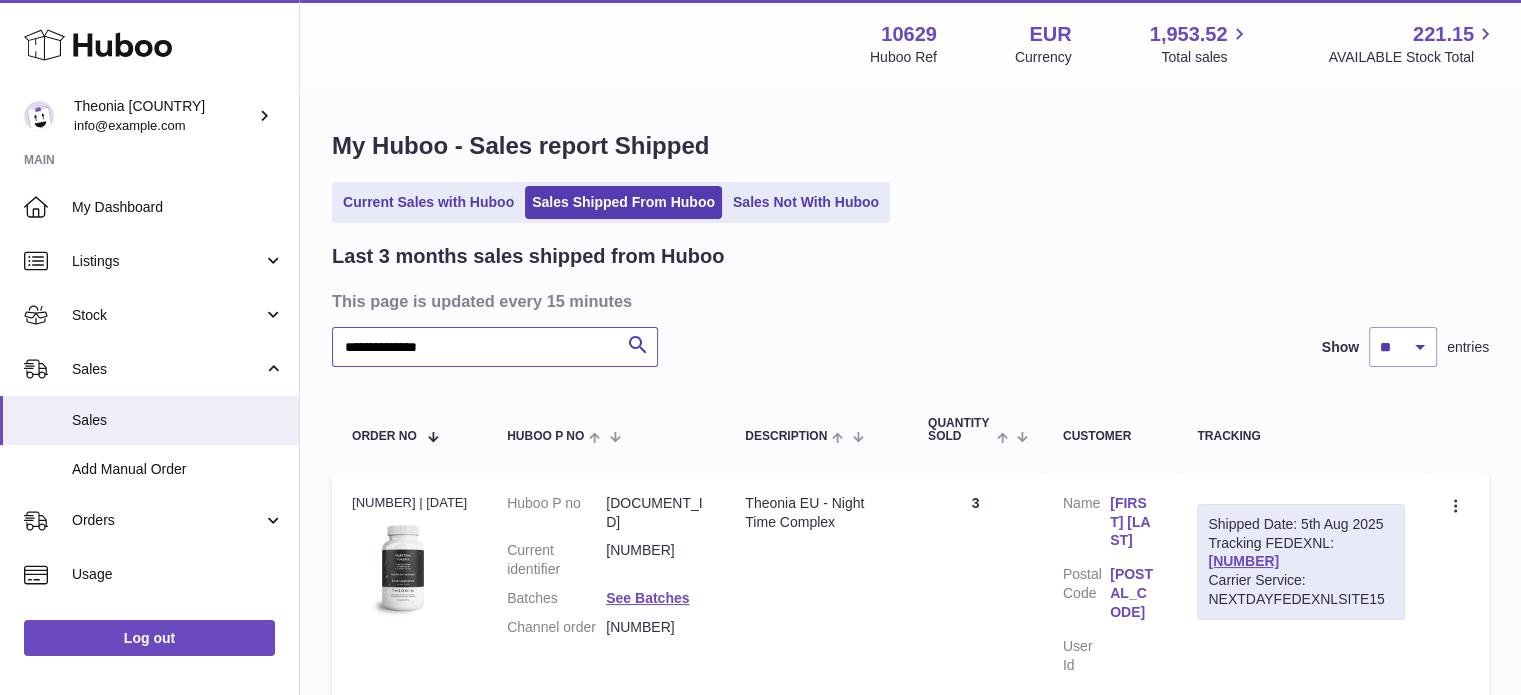scroll, scrollTop: 200, scrollLeft: 0, axis: vertical 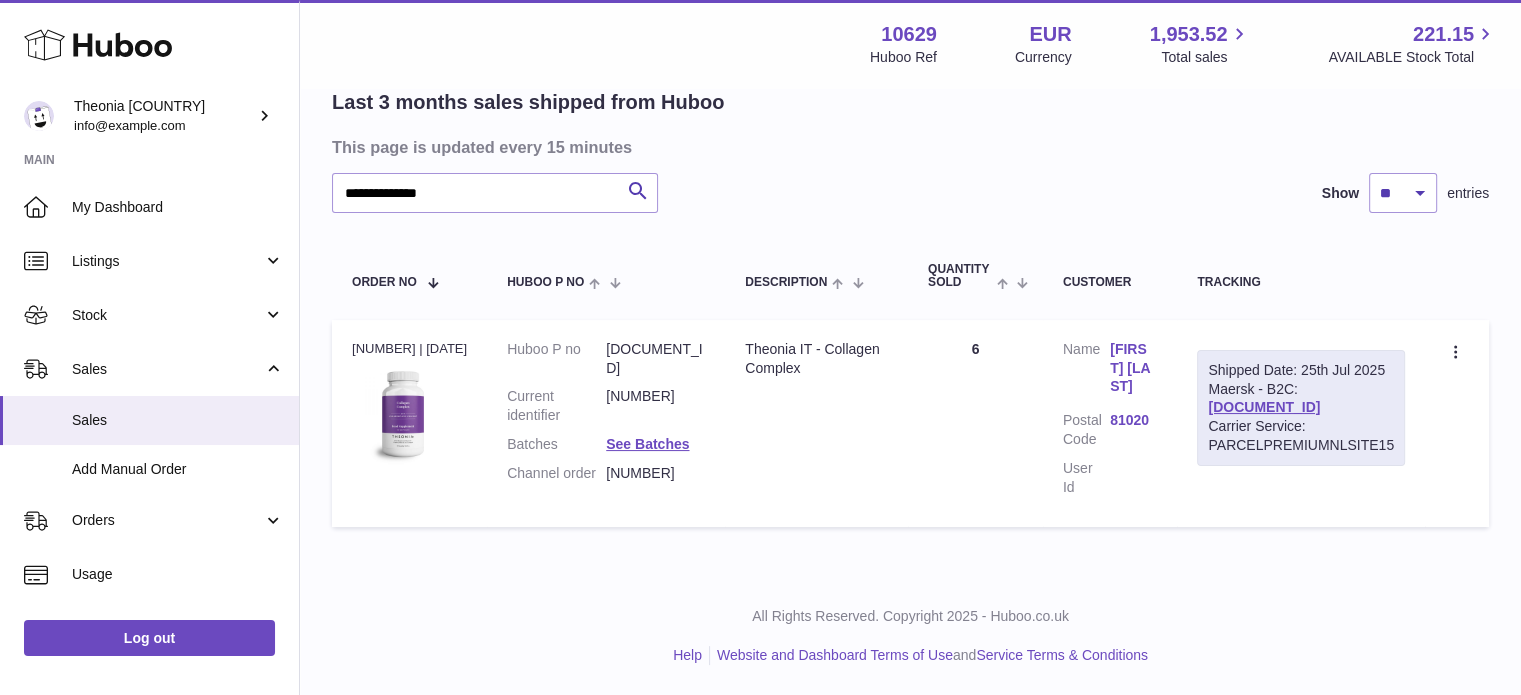 click on "Shipped Date: 25th Jul 2025
Maersk - B2C:
TYPQWPI00444353
Carrier Service: PARCELPREMIUMNLSITE15" at bounding box center (1301, 408) 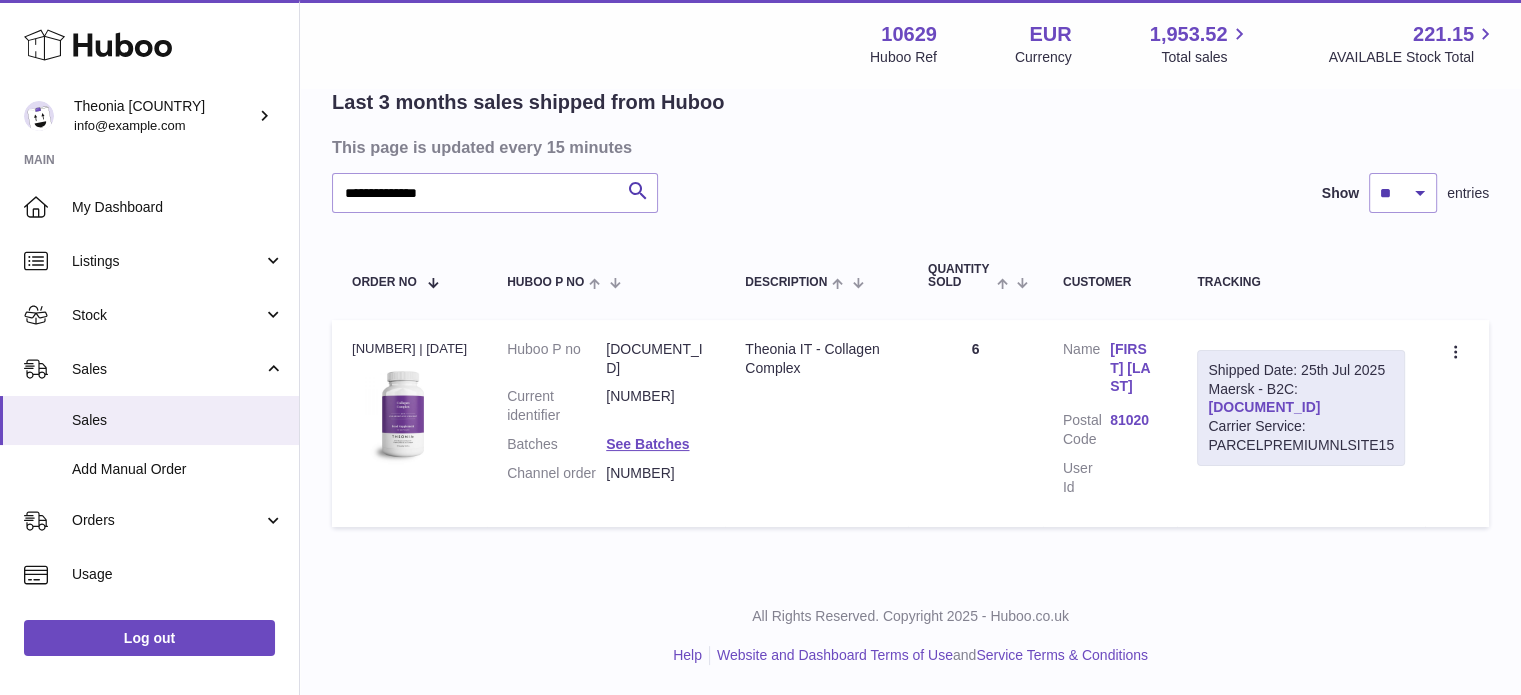 click on "TYPQWPI00444353" at bounding box center (1264, 407) 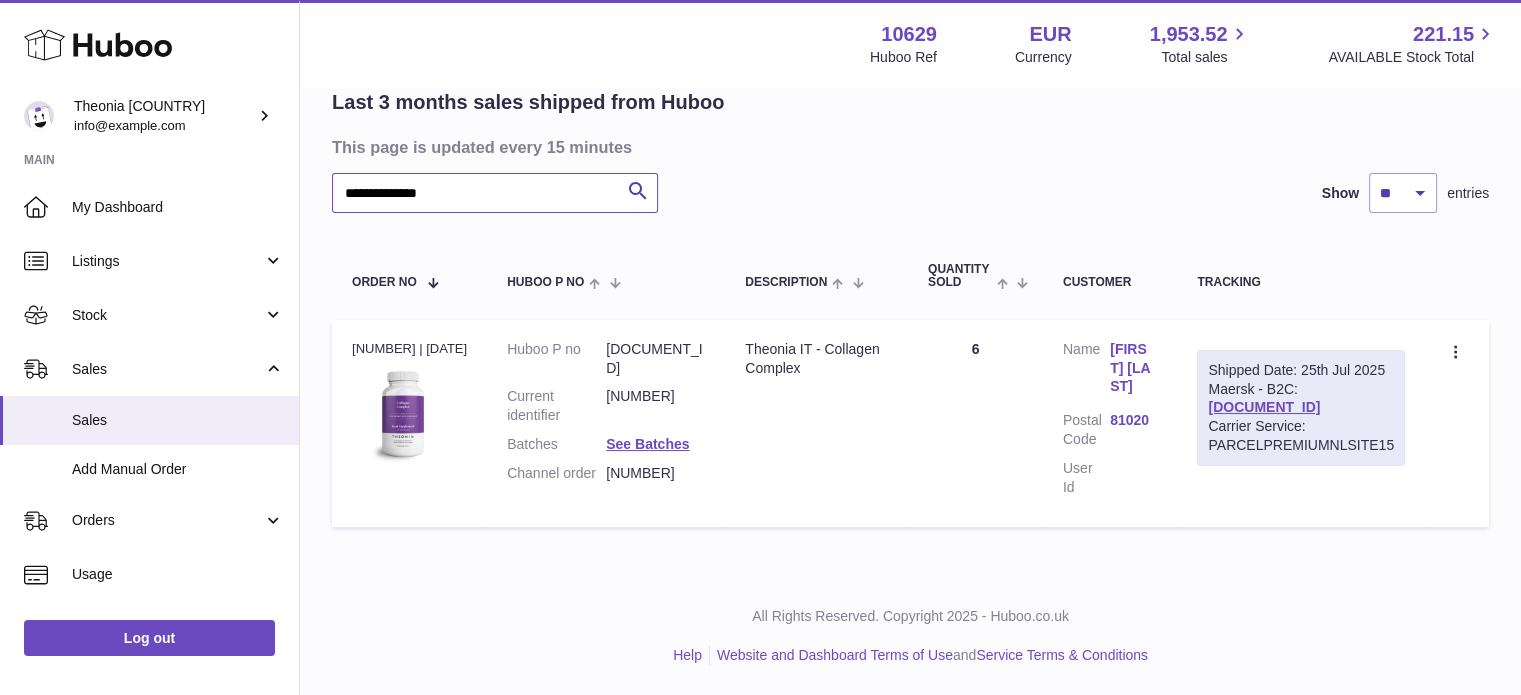 drag, startPoint x: 567, startPoint y: 159, endPoint x: 17, endPoint y: 158, distance: 550.0009 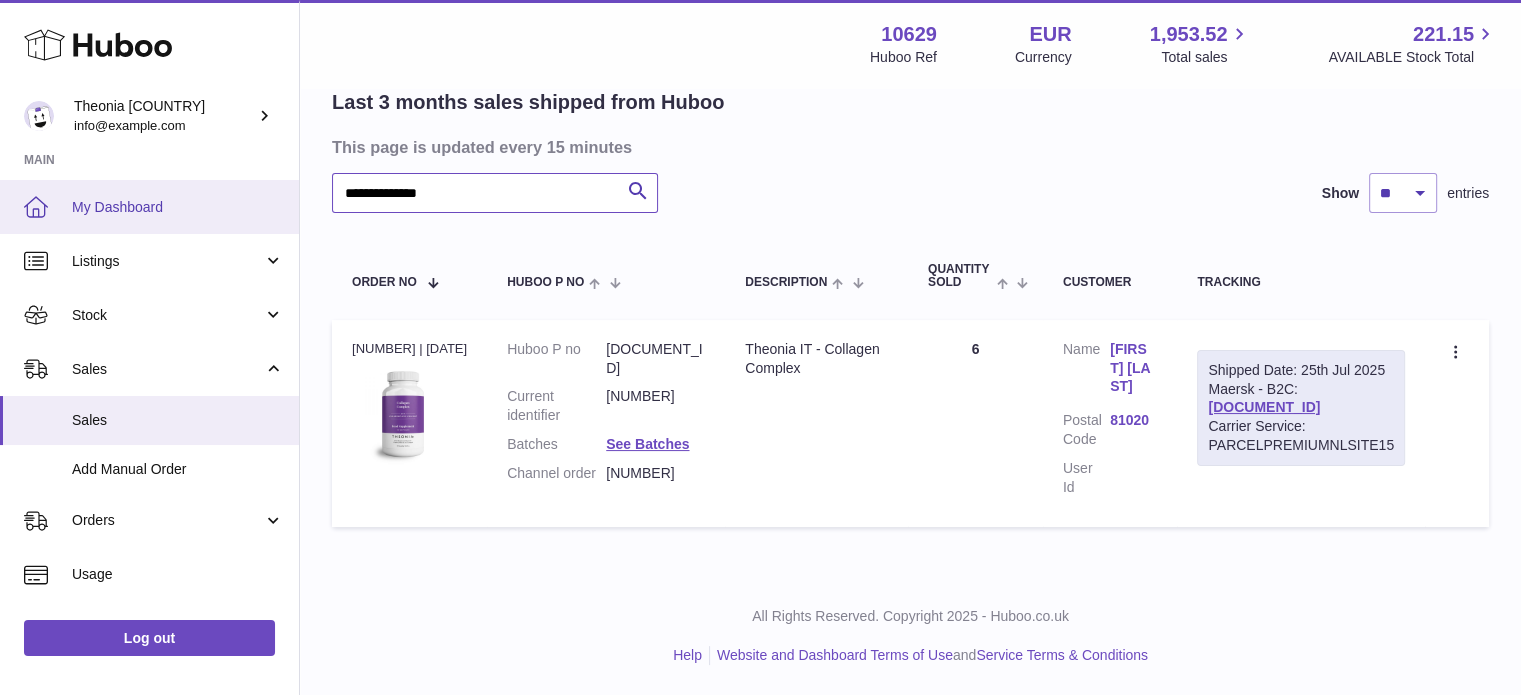 paste 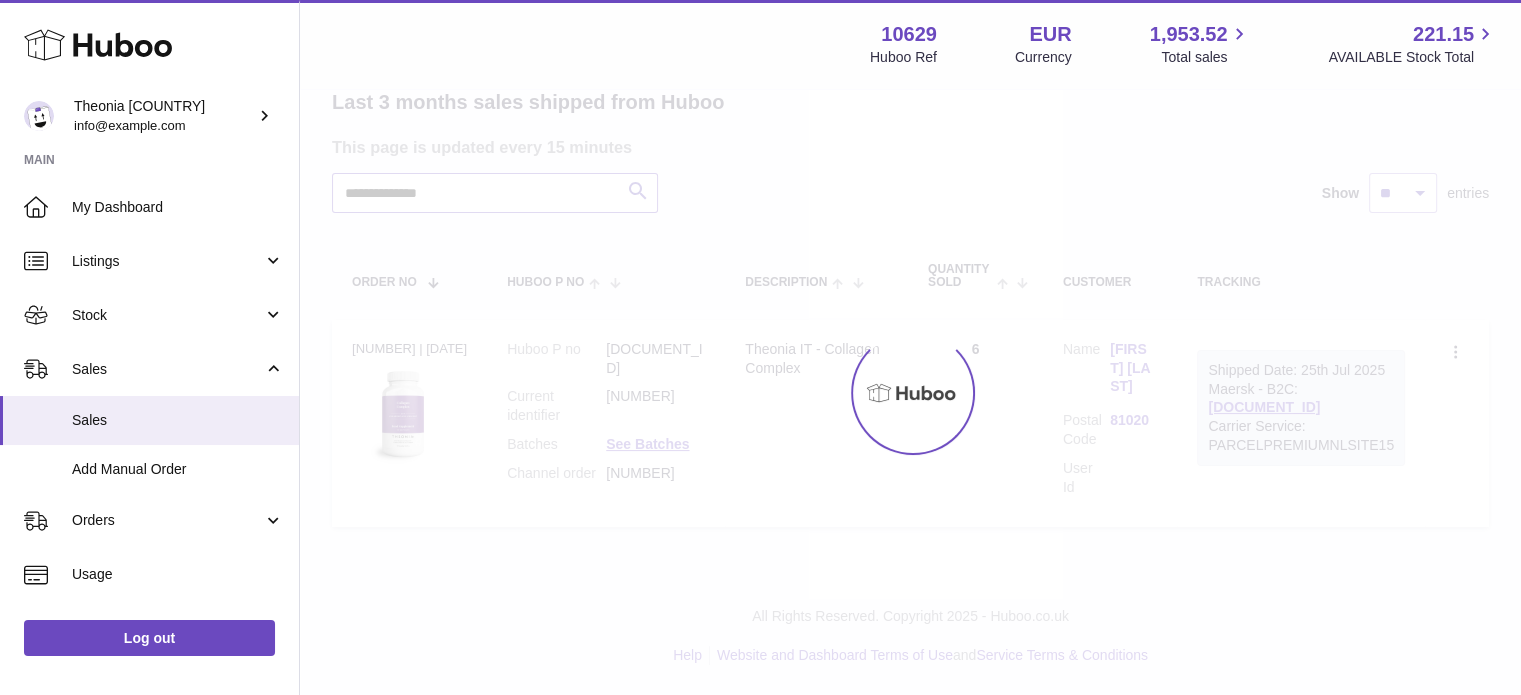 scroll, scrollTop: 157, scrollLeft: 0, axis: vertical 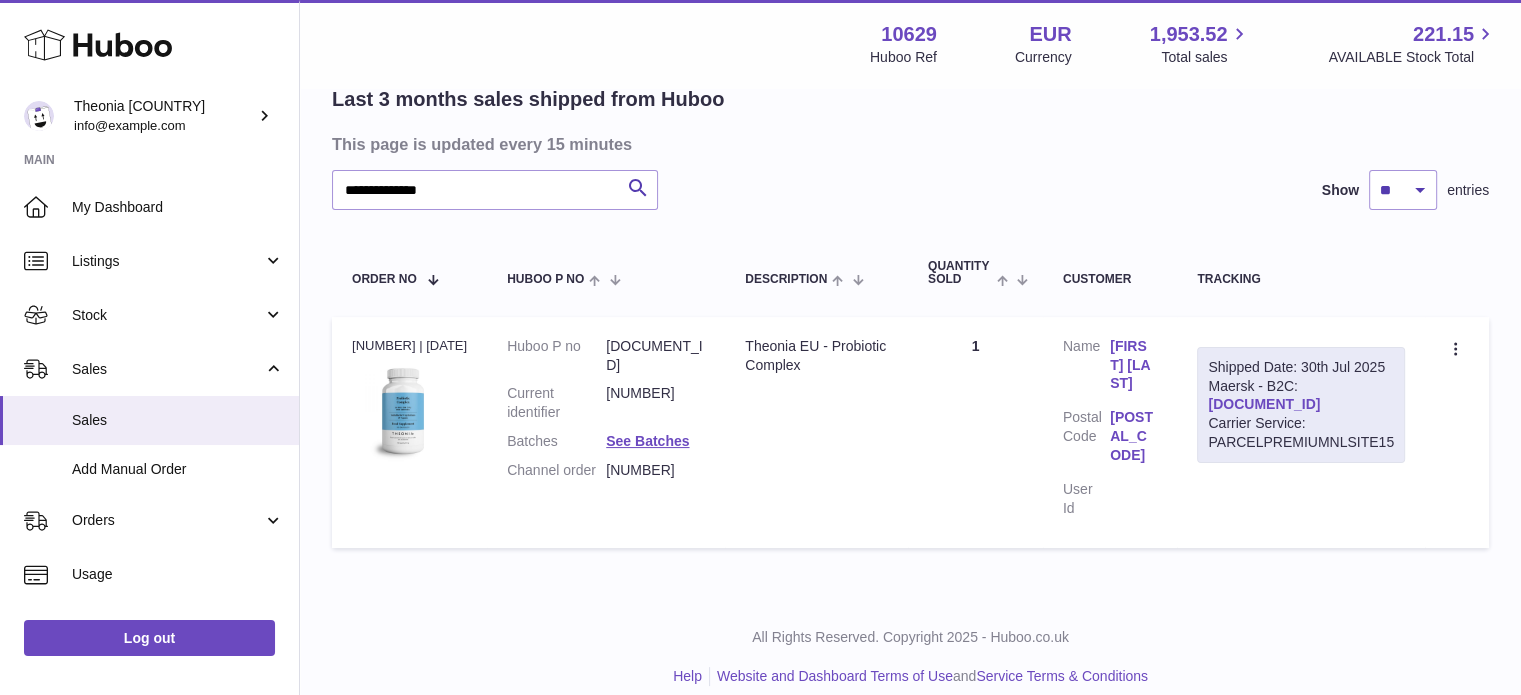 click on "TYPQWPI00447010" at bounding box center (1264, 404) 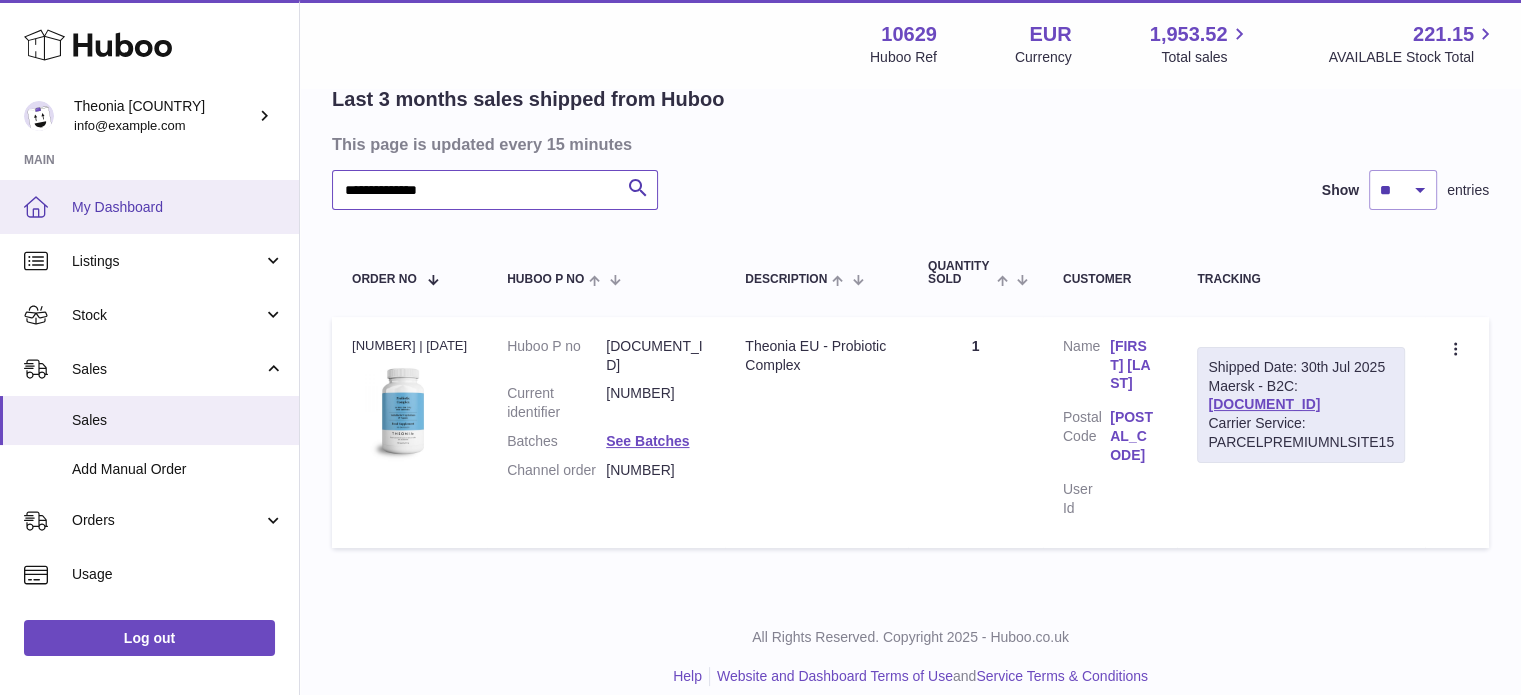 drag, startPoint x: 568, startPoint y: 209, endPoint x: 205, endPoint y: 200, distance: 363.11154 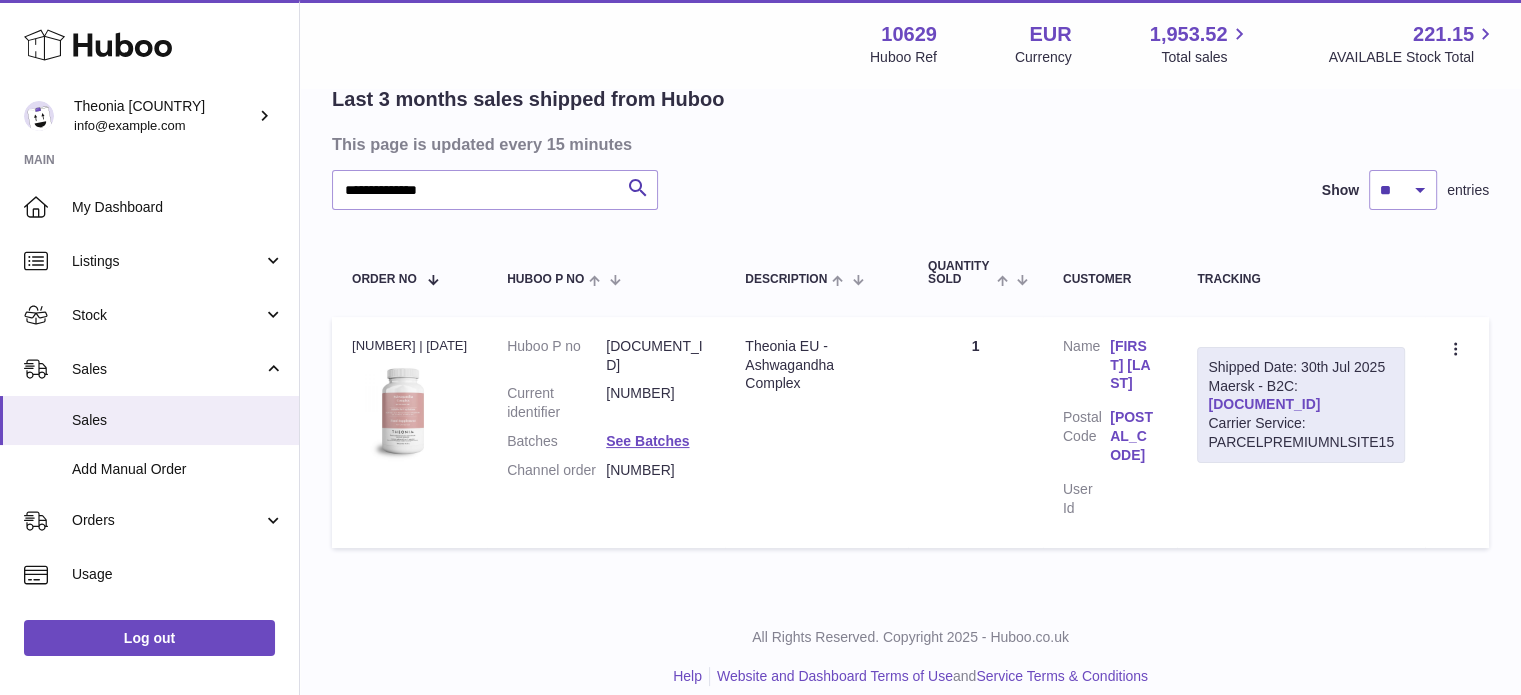 click on "TYPQWPI00447212" at bounding box center [1264, 404] 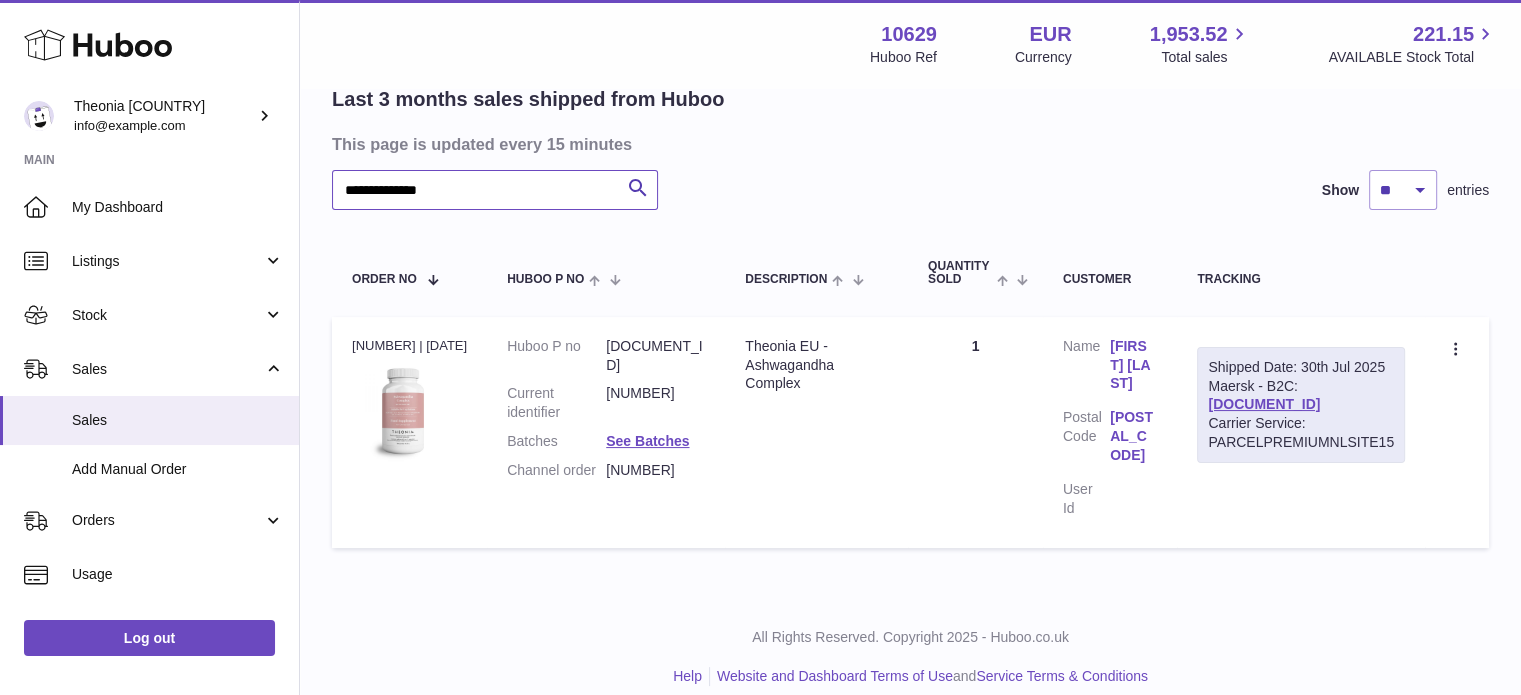 drag, startPoint x: 572, startPoint y: 189, endPoint x: 0, endPoint y: 167, distance: 572.4229 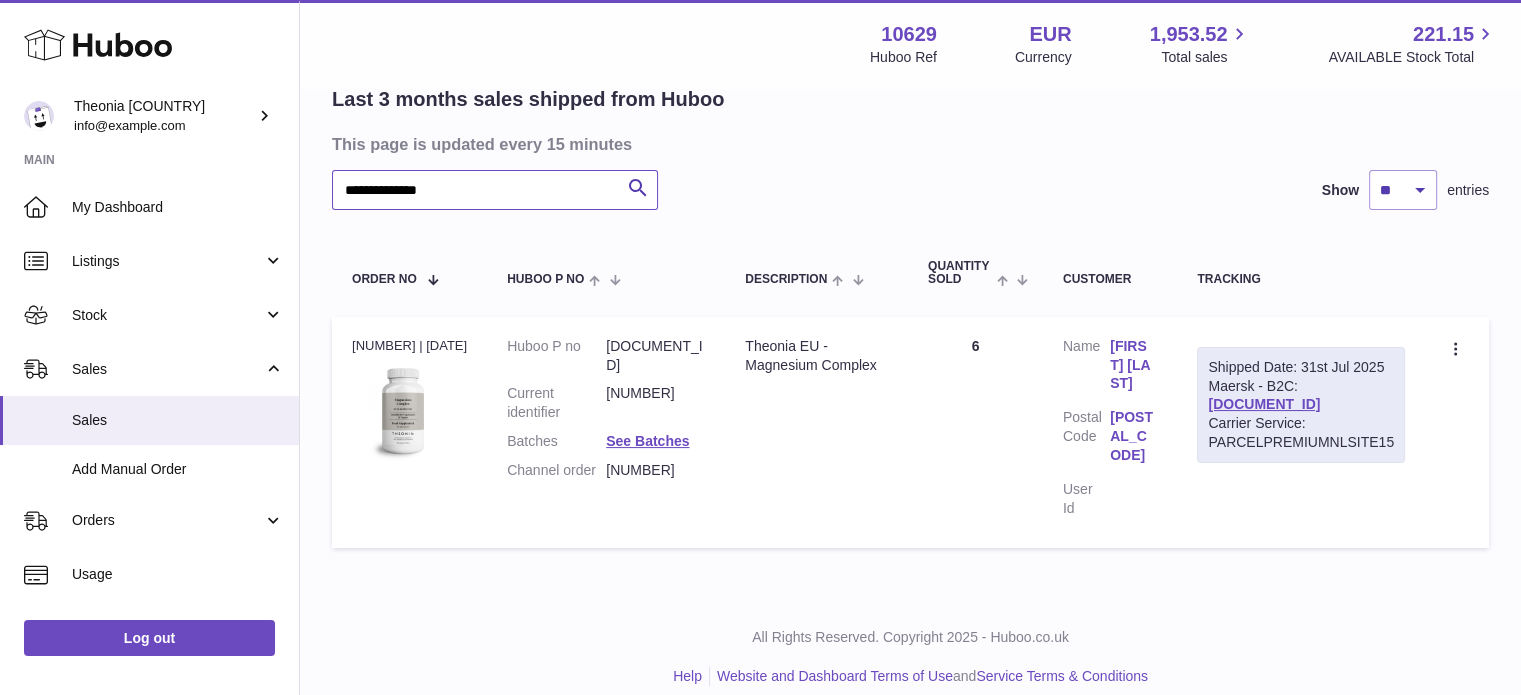 scroll, scrollTop: 138, scrollLeft: 0, axis: vertical 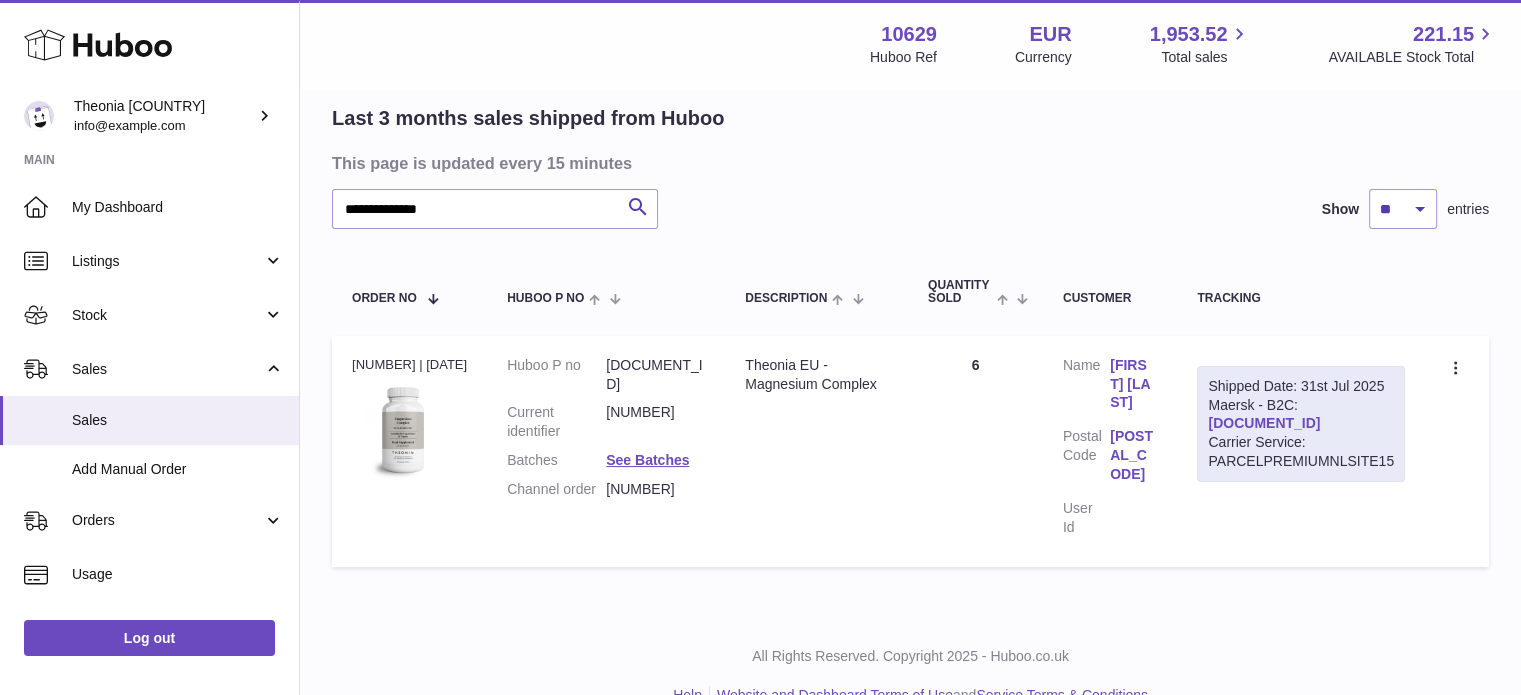 click on "TYPQWPI00447436" at bounding box center [1264, 423] 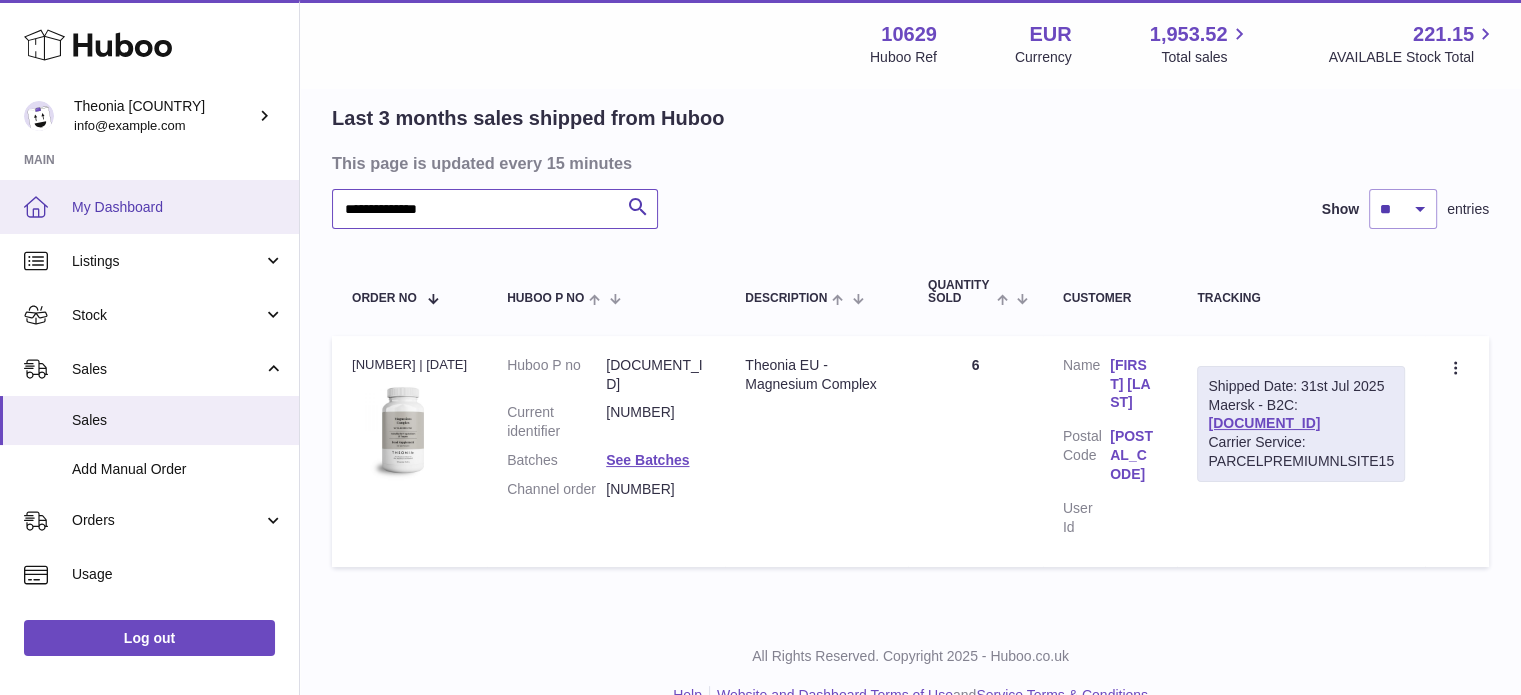 drag, startPoint x: 568, startPoint y: 201, endPoint x: 8, endPoint y: 204, distance: 560.00806 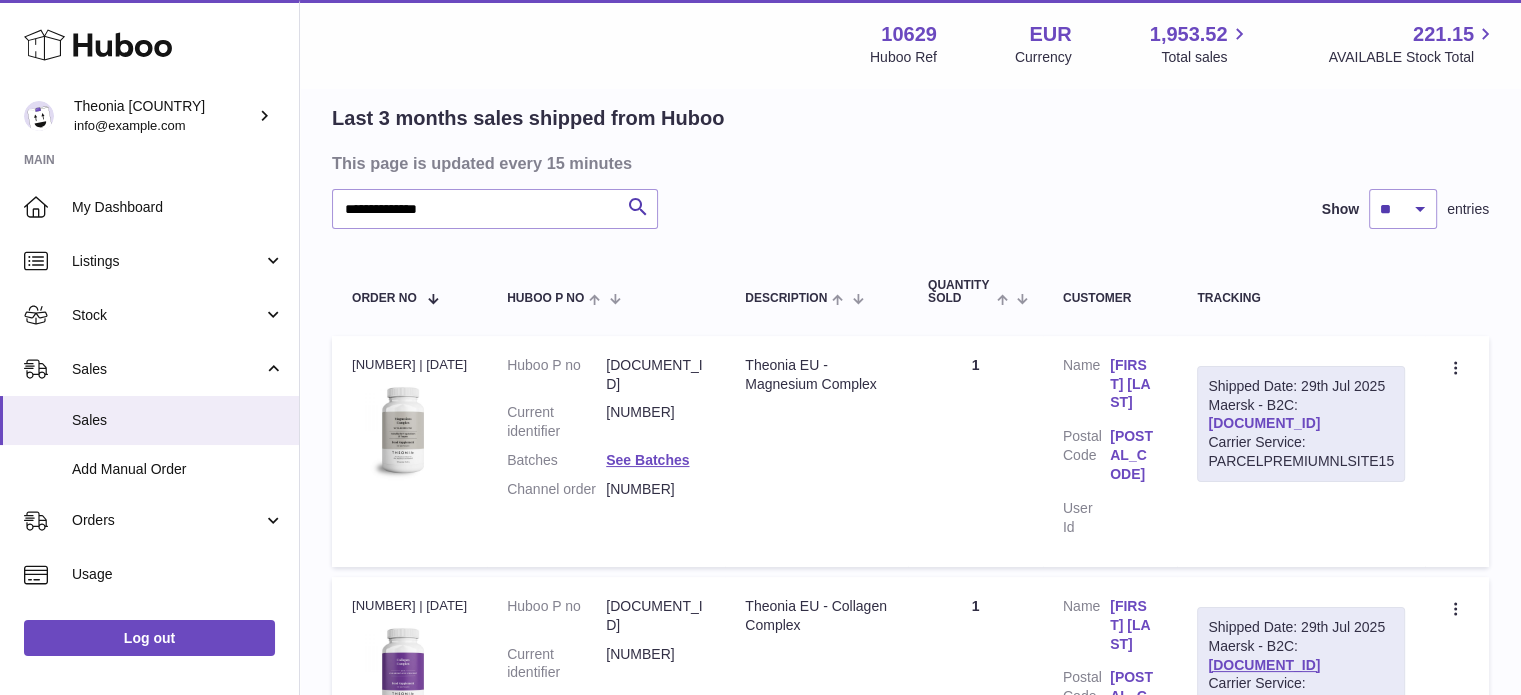 click on "TYPQWPI00446888" at bounding box center (1264, 423) 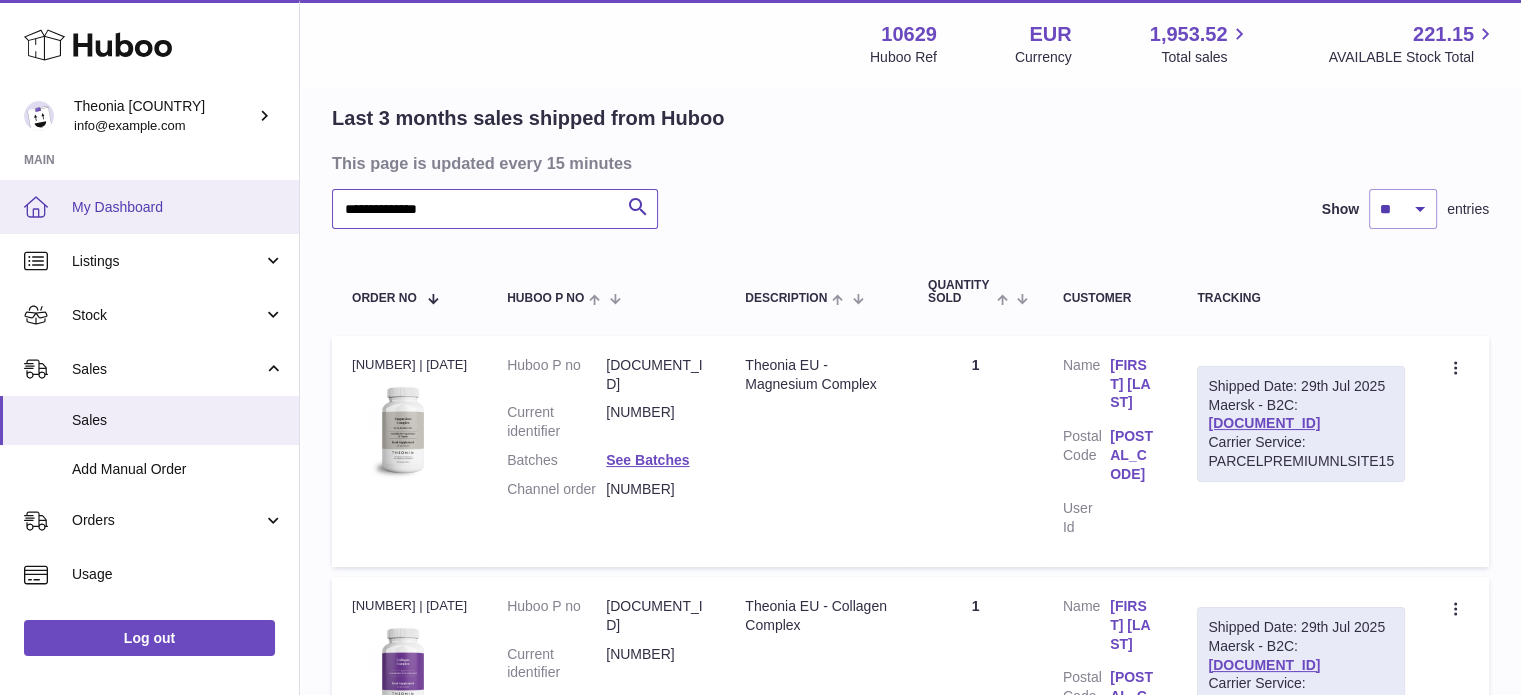 drag, startPoint x: 566, startPoint y: 227, endPoint x: 72, endPoint y: 232, distance: 494.0253 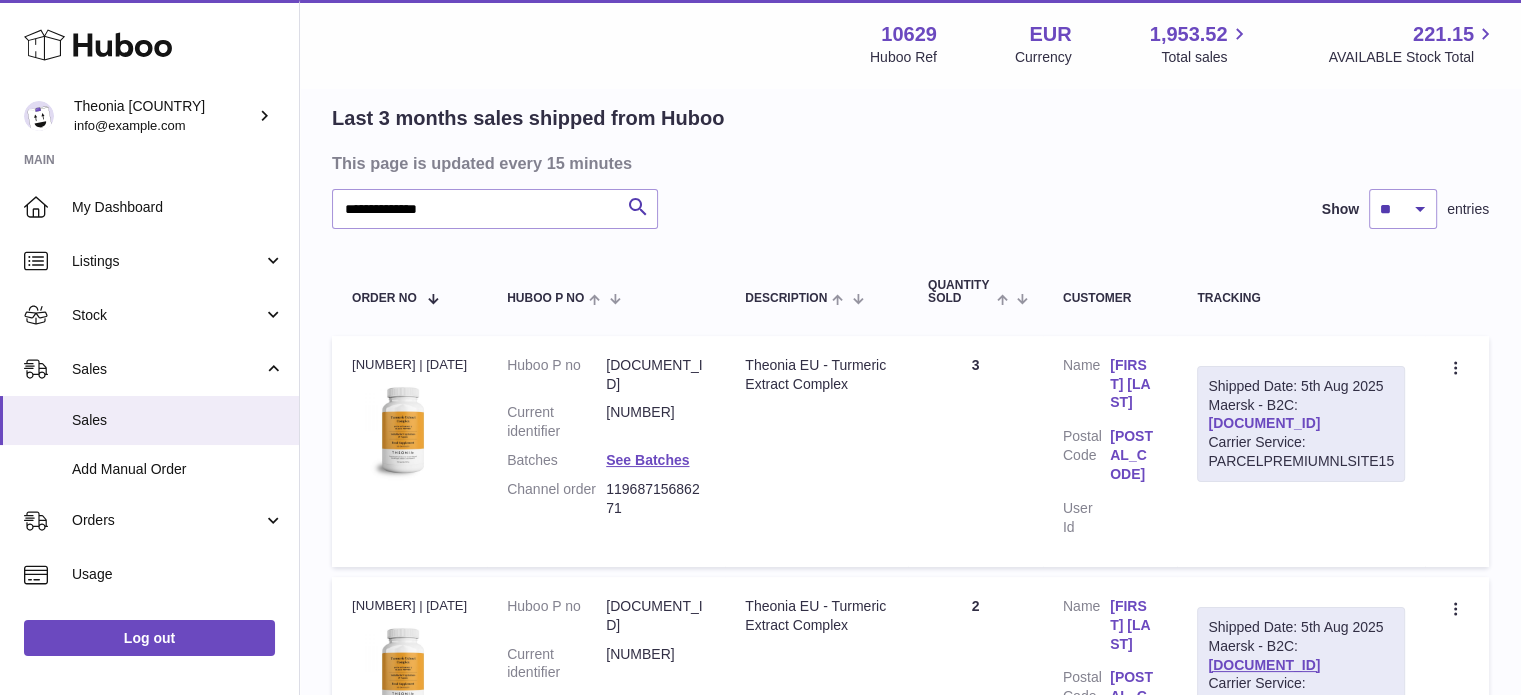 click on "TYPQWPI00449795" at bounding box center [1264, 423] 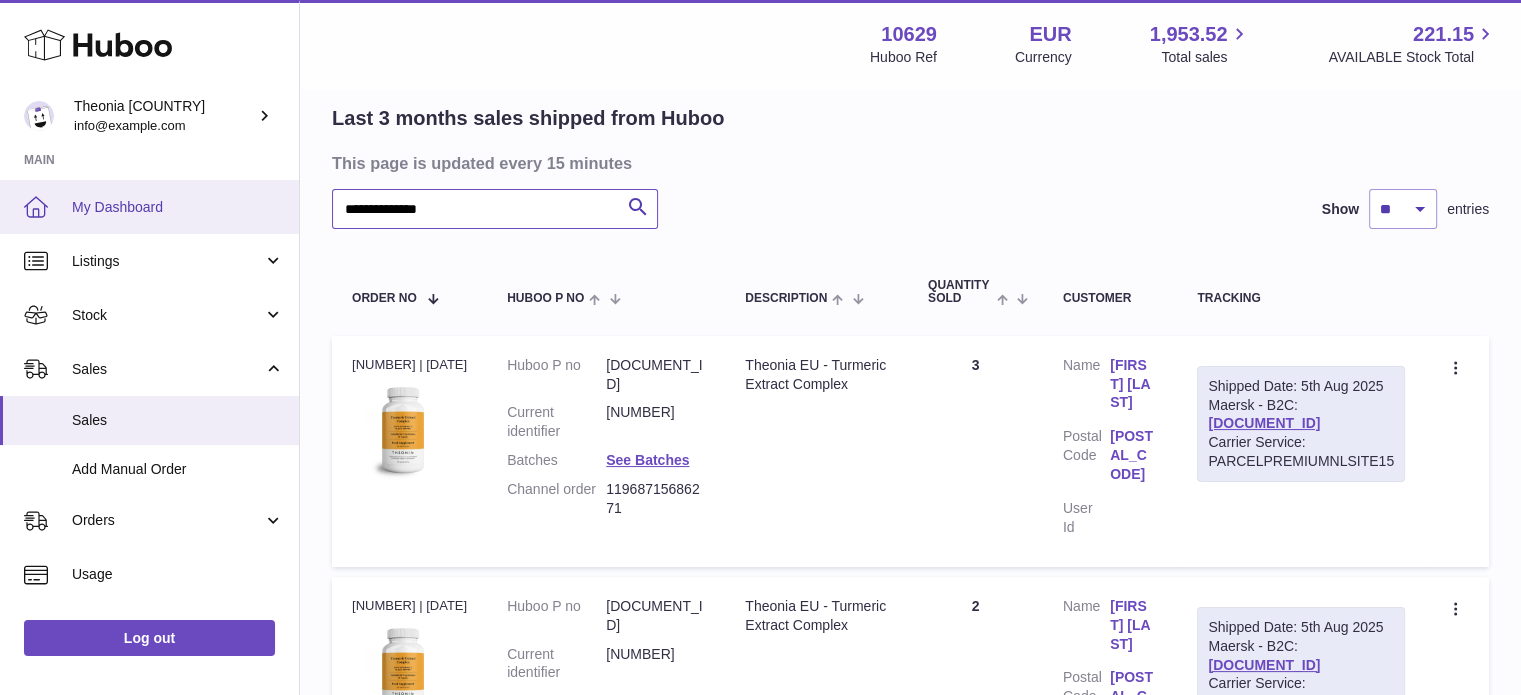 drag, startPoint x: 355, startPoint y: 197, endPoint x: 21, endPoint y: 191, distance: 334.0539 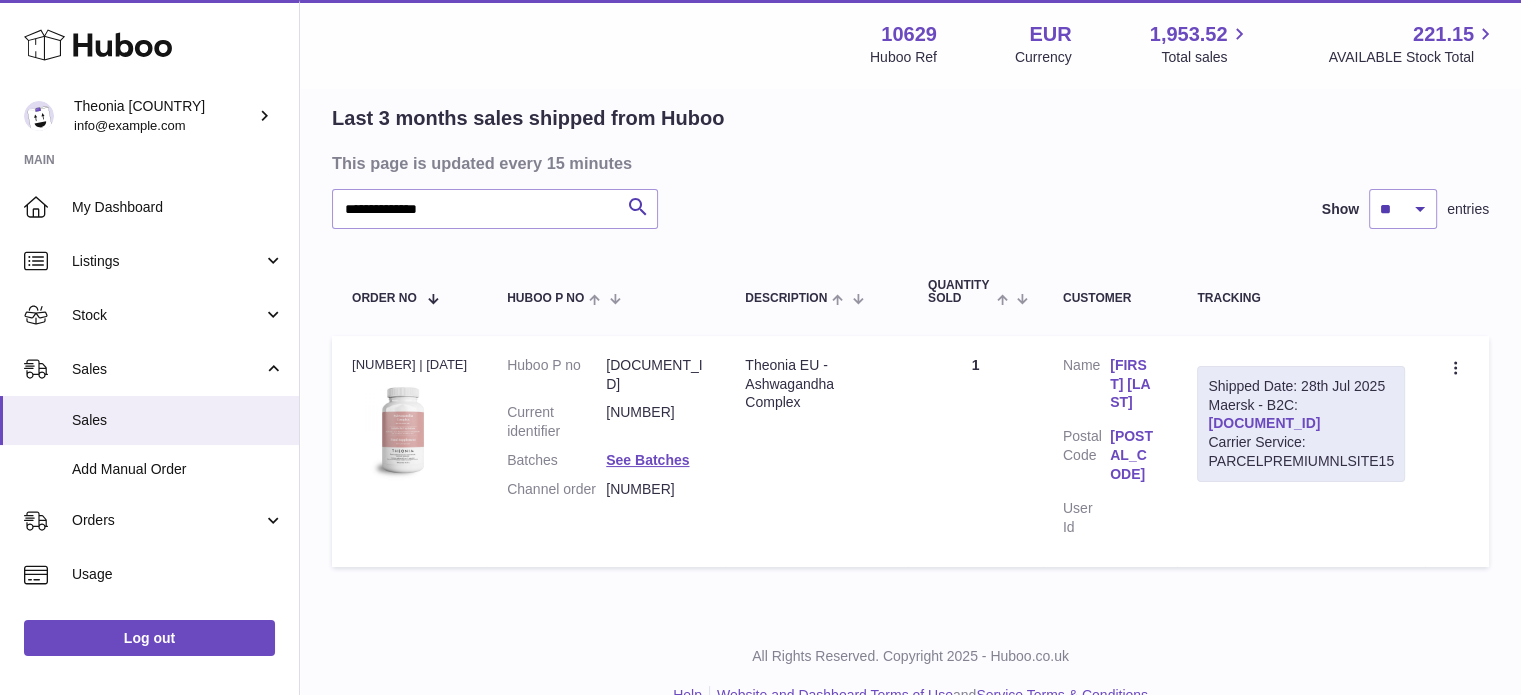 click on "TYPQWPI00446267" at bounding box center (1264, 423) 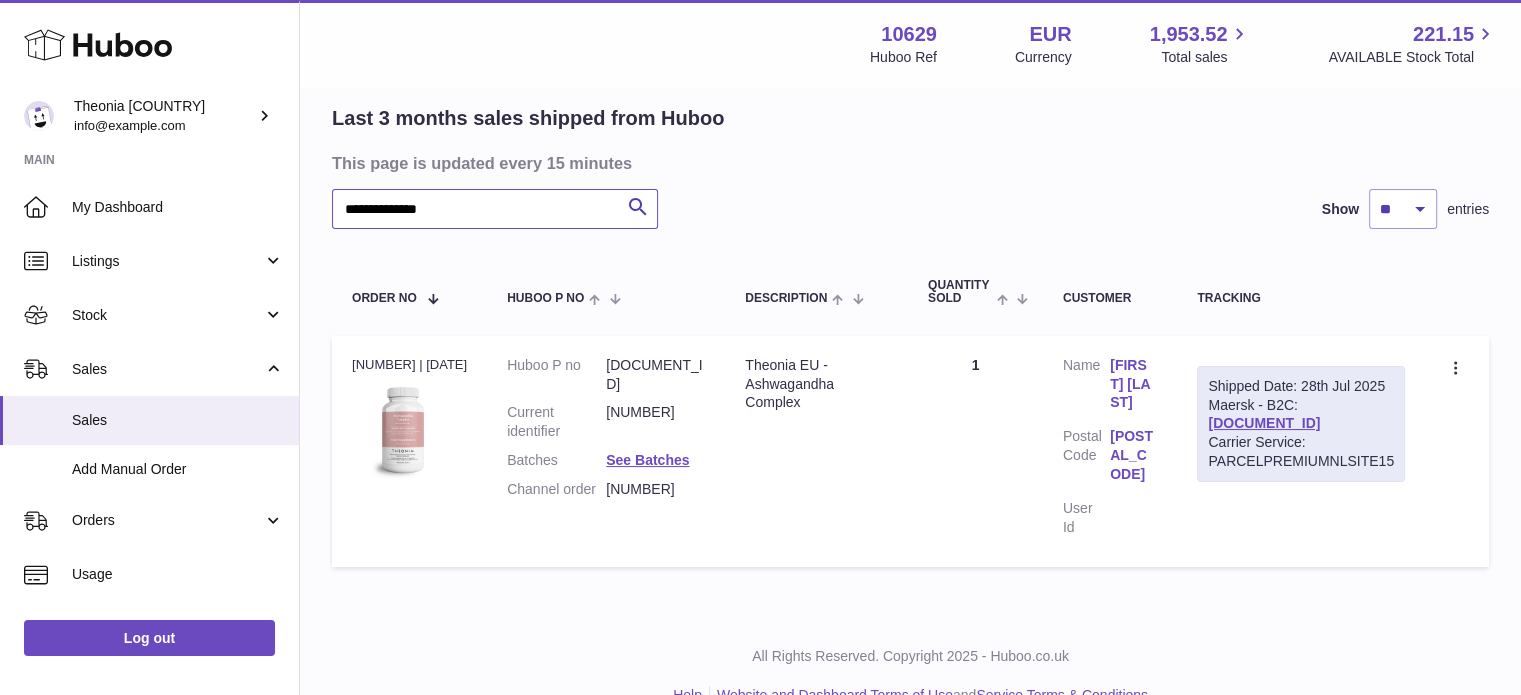 click on "**********" at bounding box center [760, 298] 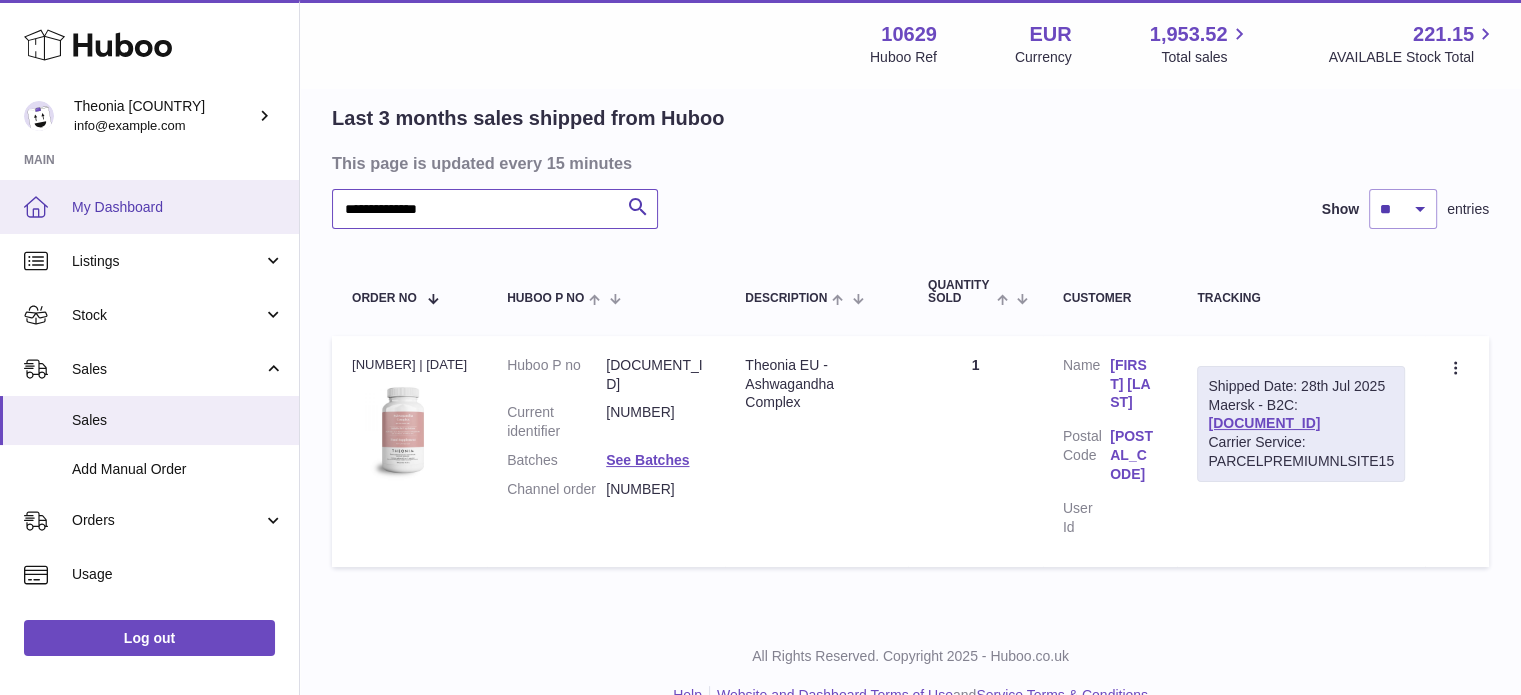 paste 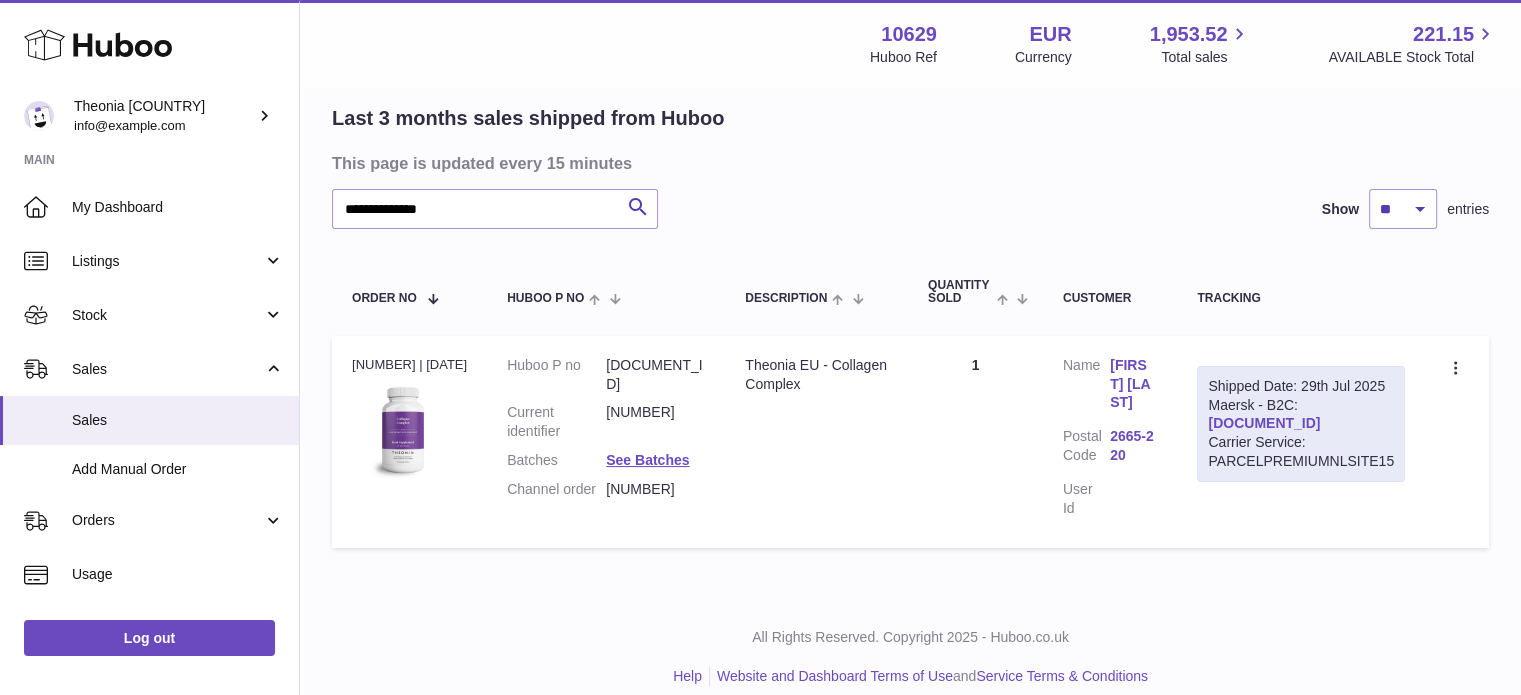 click on "TYPQWPI00446863" at bounding box center [1264, 423] 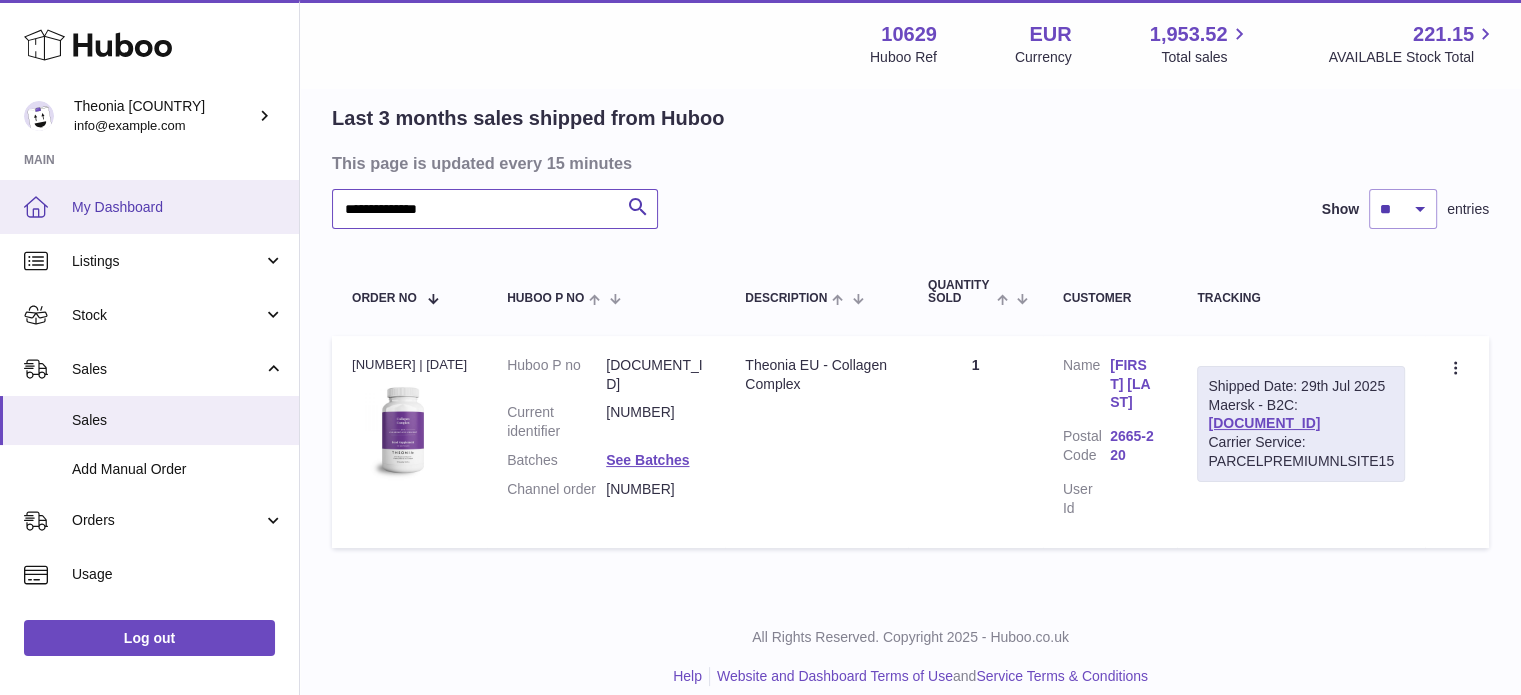 drag, startPoint x: 540, startPoint y: 215, endPoint x: 80, endPoint y: 210, distance: 460.02716 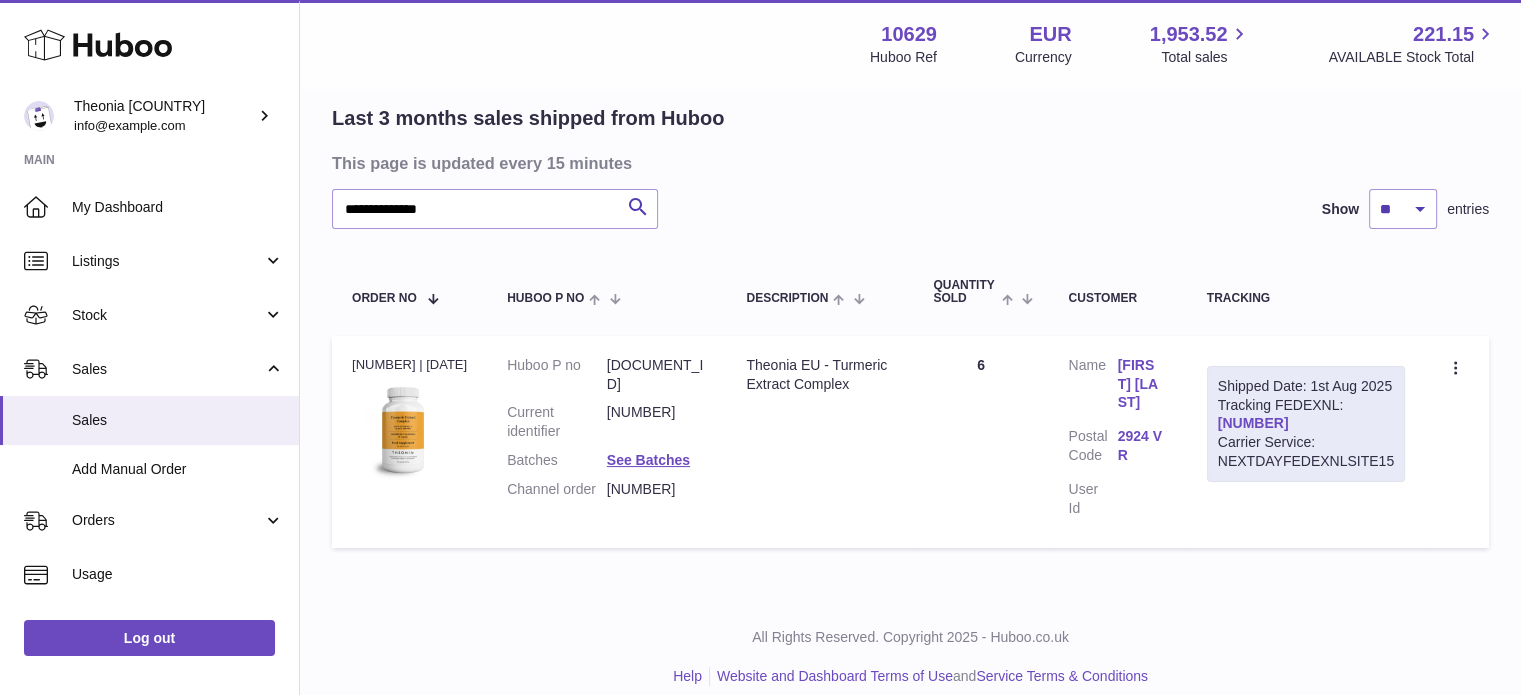 click on "391650241411" at bounding box center [1253, 423] 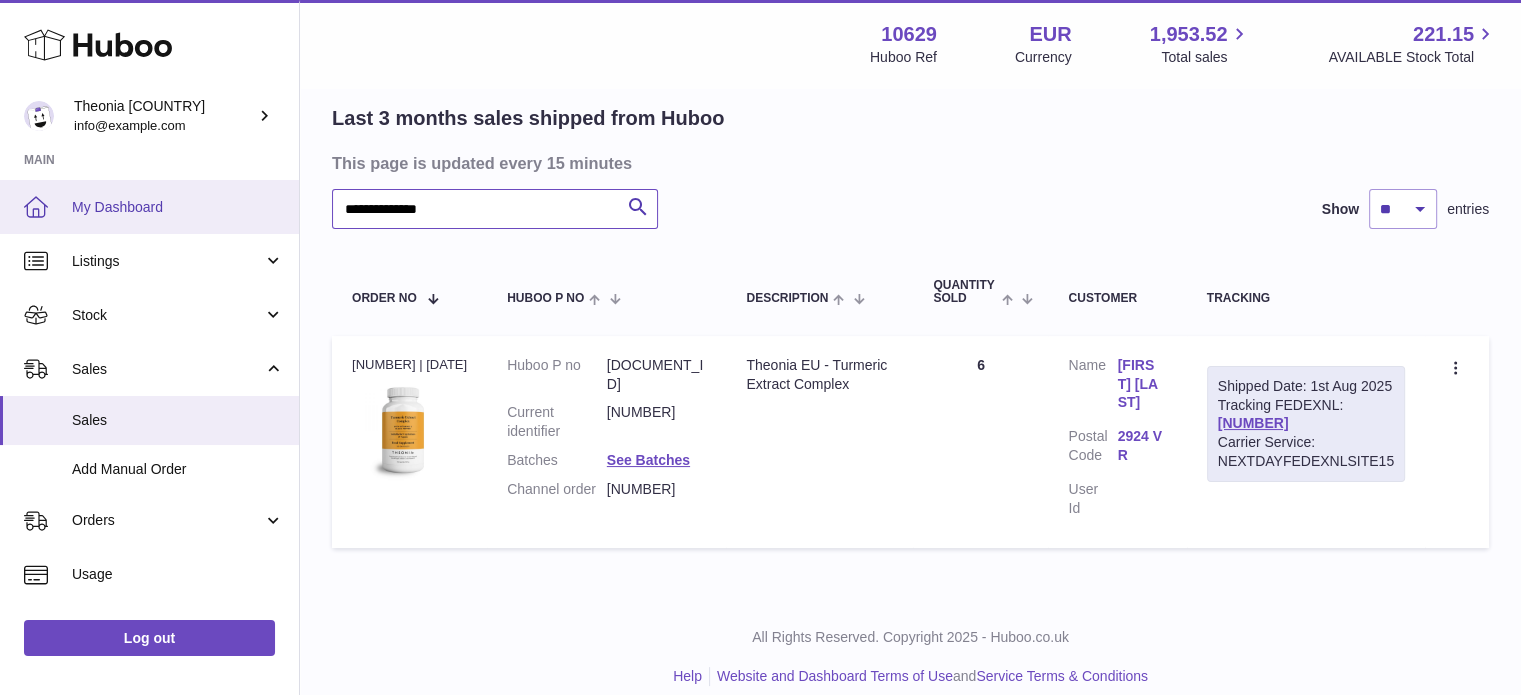 drag, startPoint x: 544, startPoint y: 227, endPoint x: 241, endPoint y: 204, distance: 303.87167 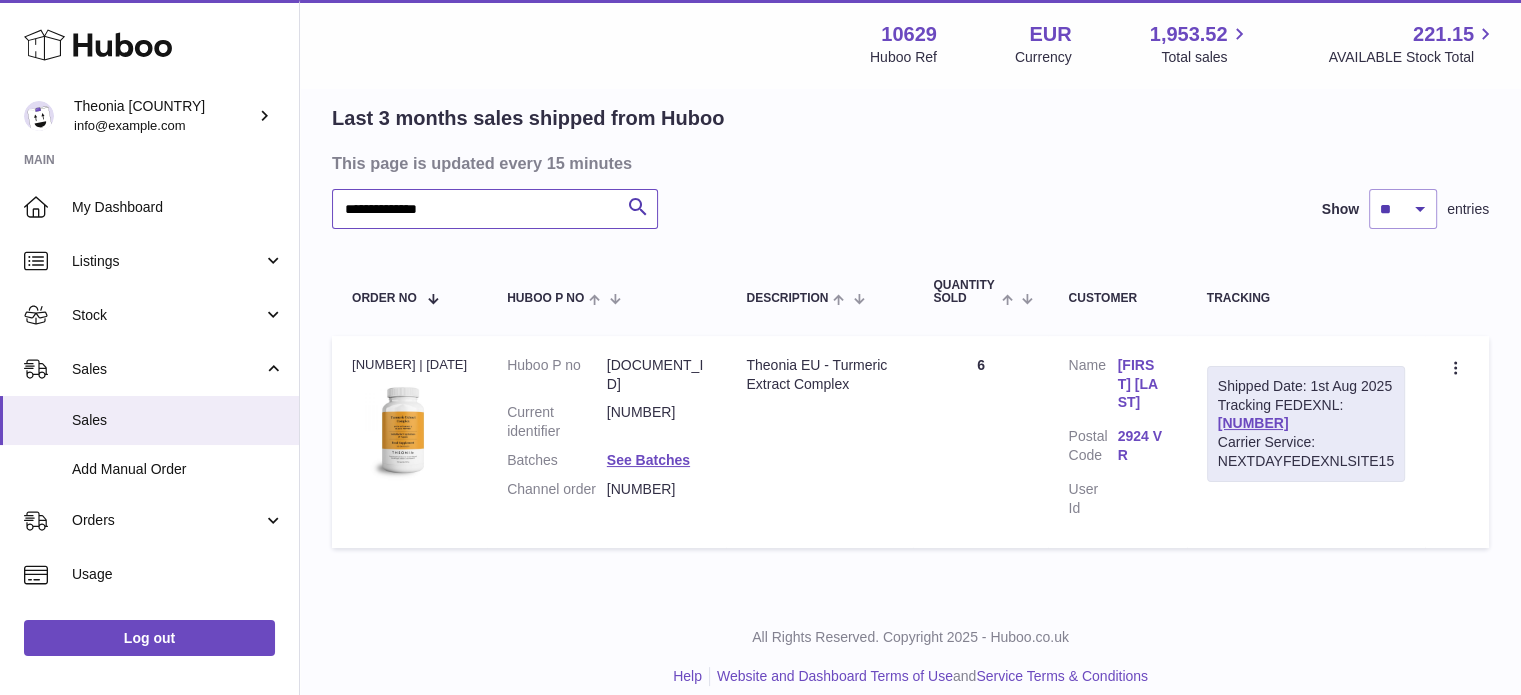 paste 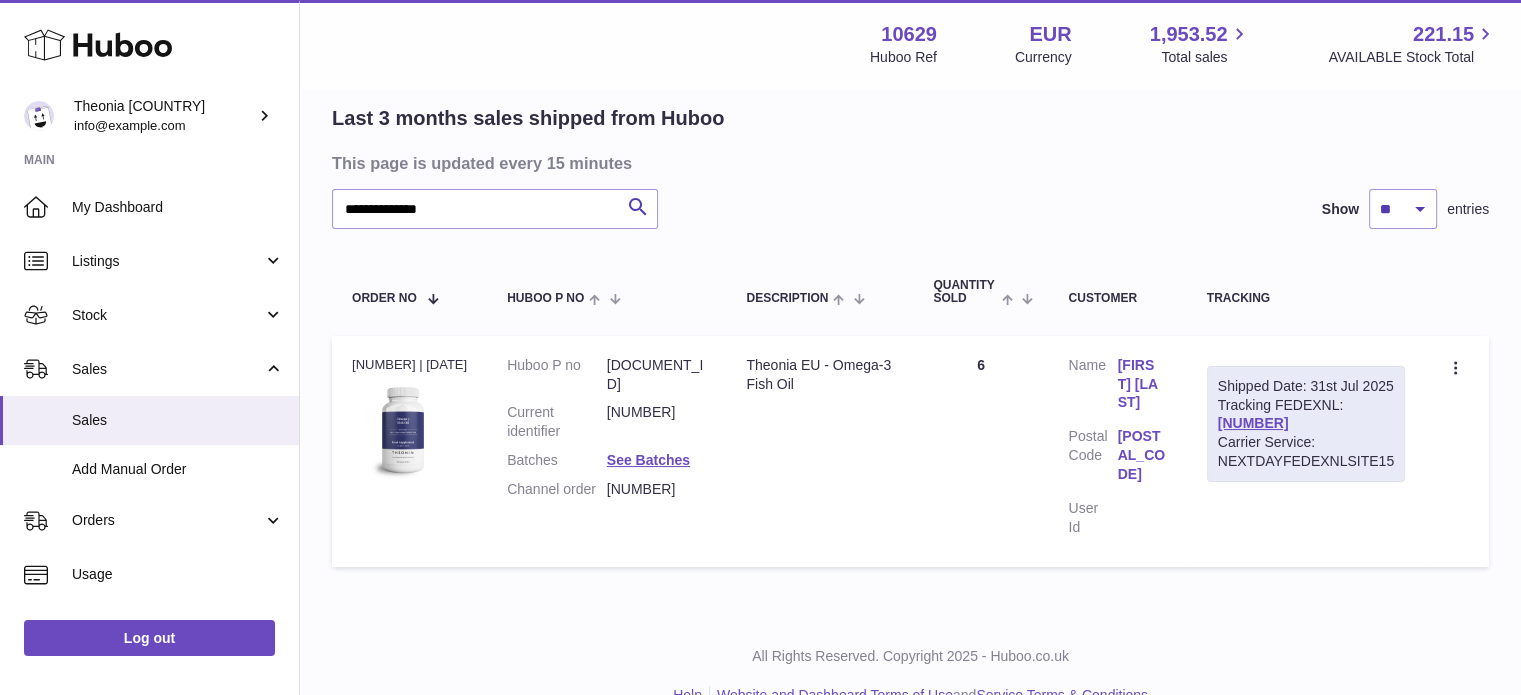 click on "All Rights Reserved. Copyright 2025 - Huboo.co.uk   Help
Website and Dashboard Terms of Use
and
Service Terms & Conditions" at bounding box center (910, 676) 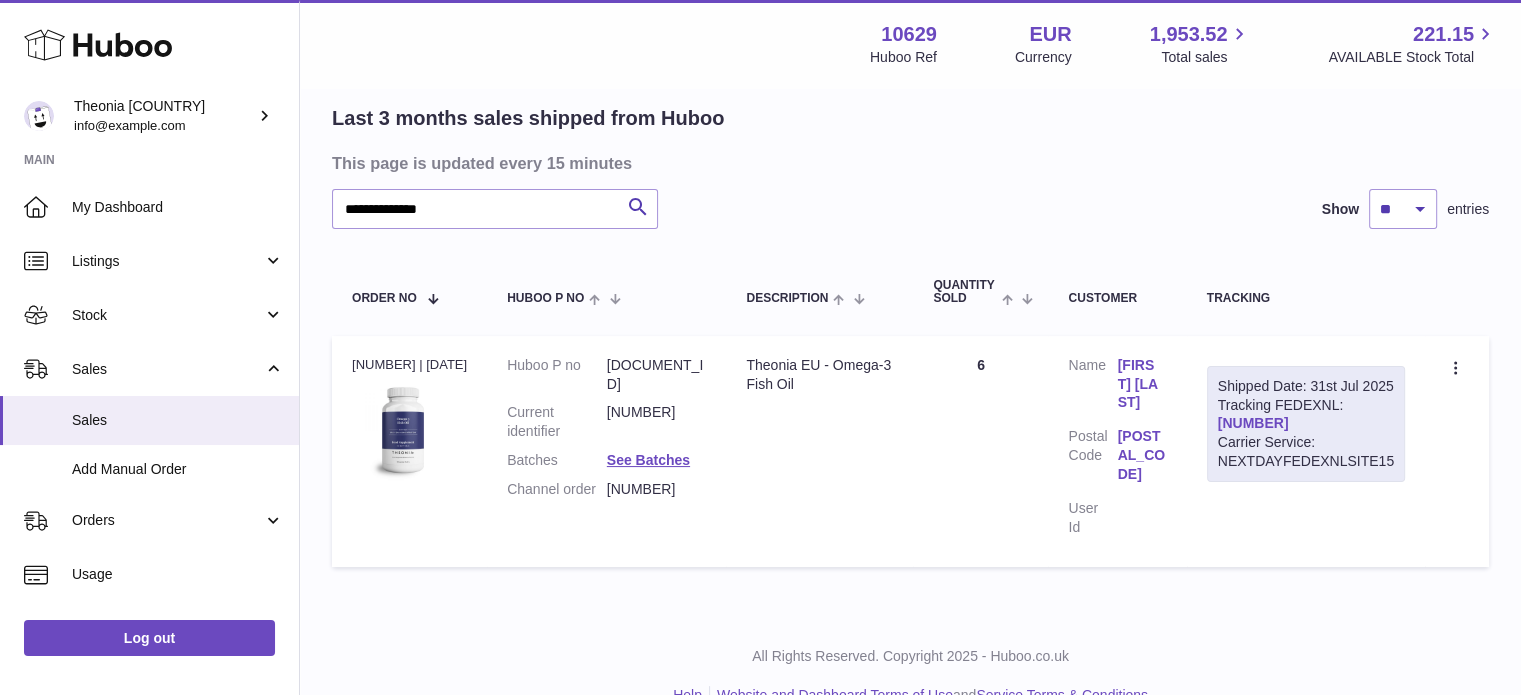 click on "391617405085" at bounding box center [1253, 423] 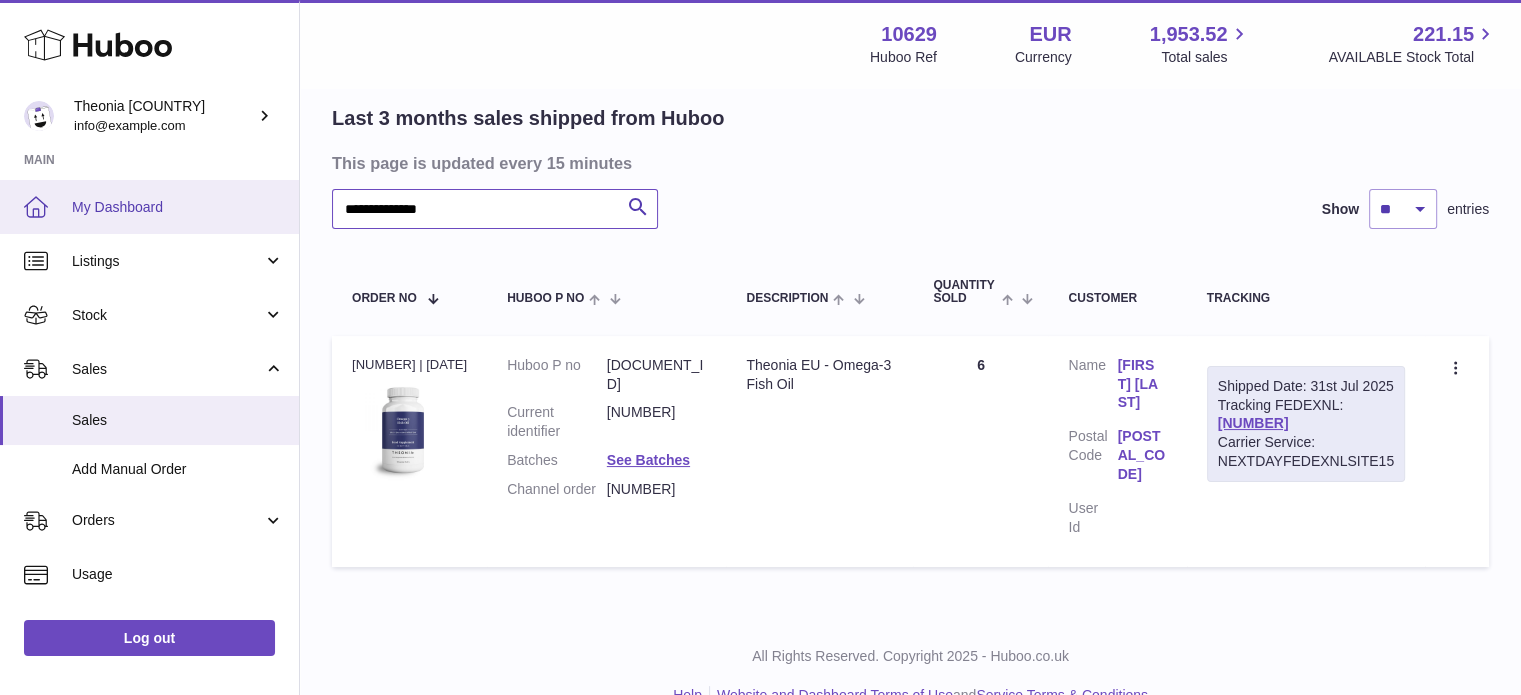 drag, startPoint x: 537, startPoint y: 204, endPoint x: 0, endPoint y: 195, distance: 537.07544 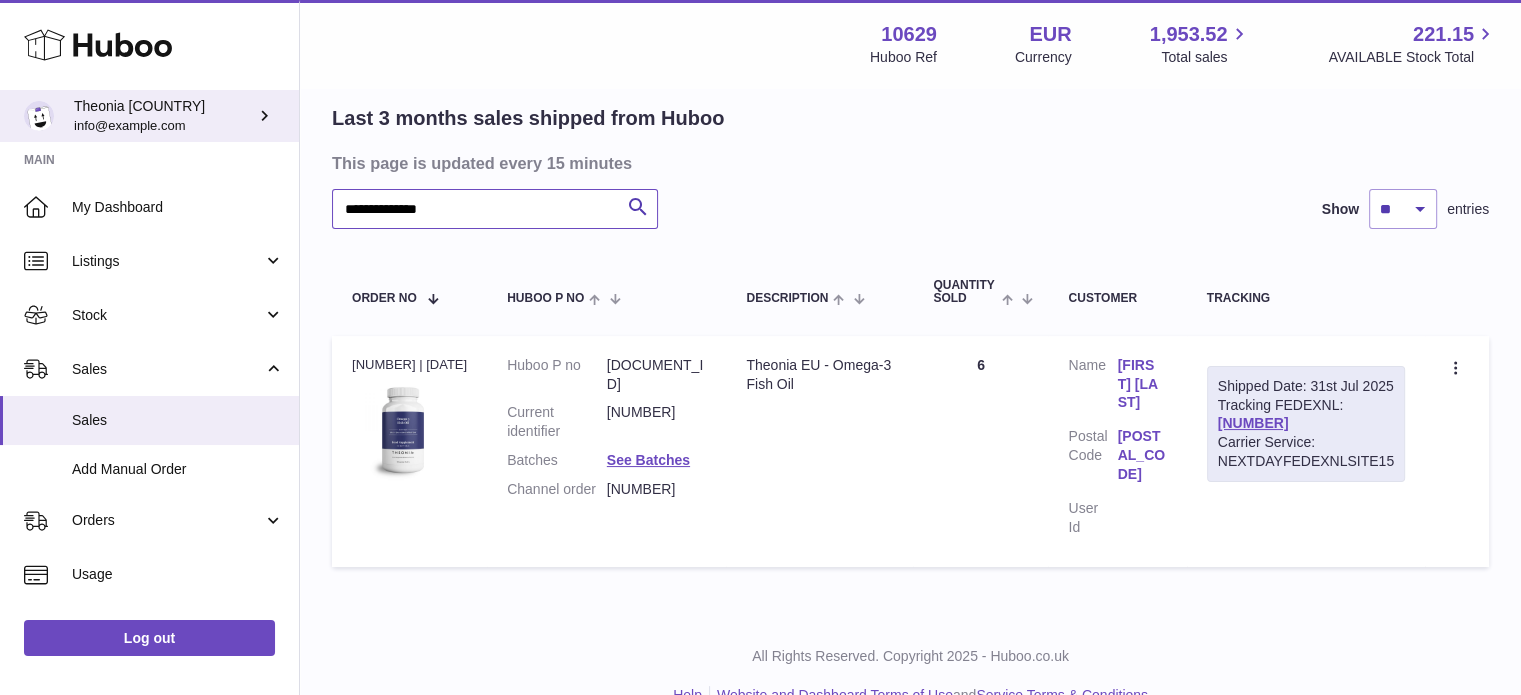 paste 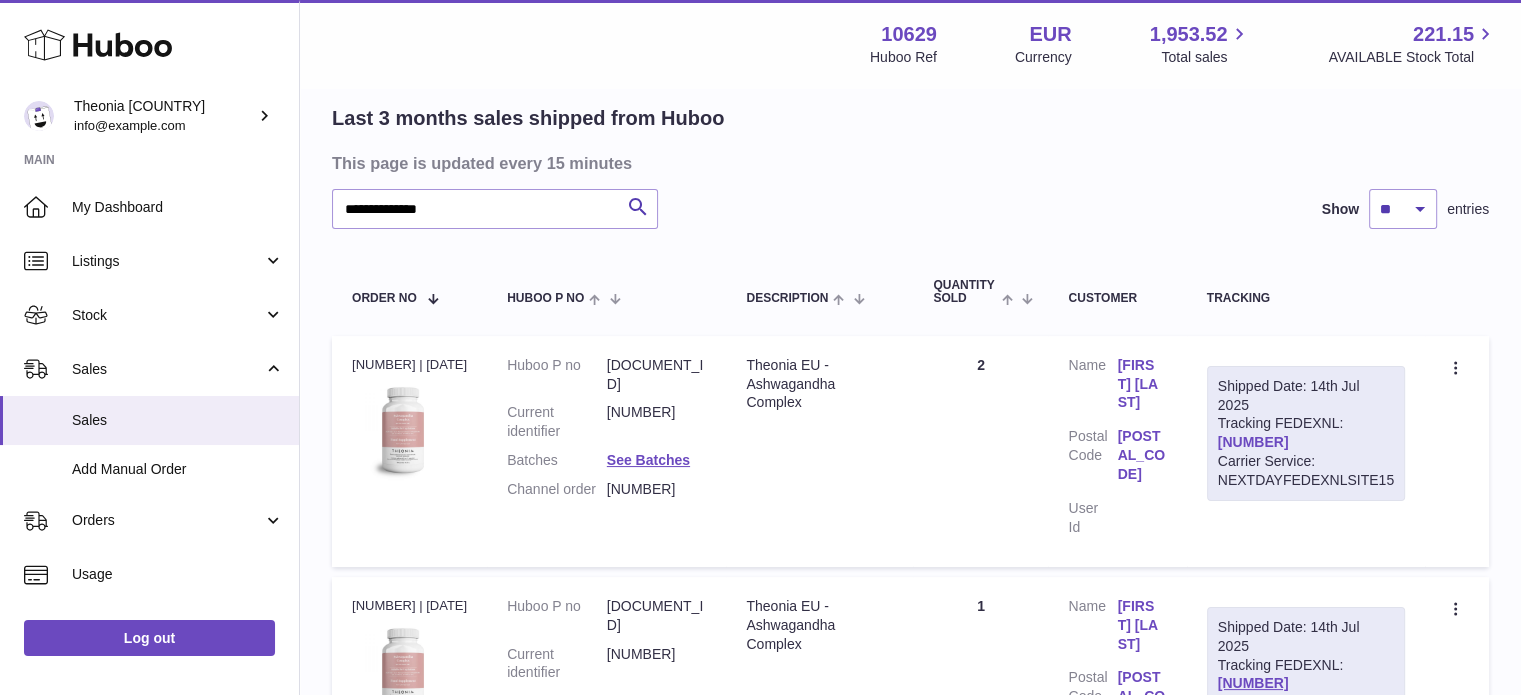 click on "390986211124" at bounding box center [1253, 442] 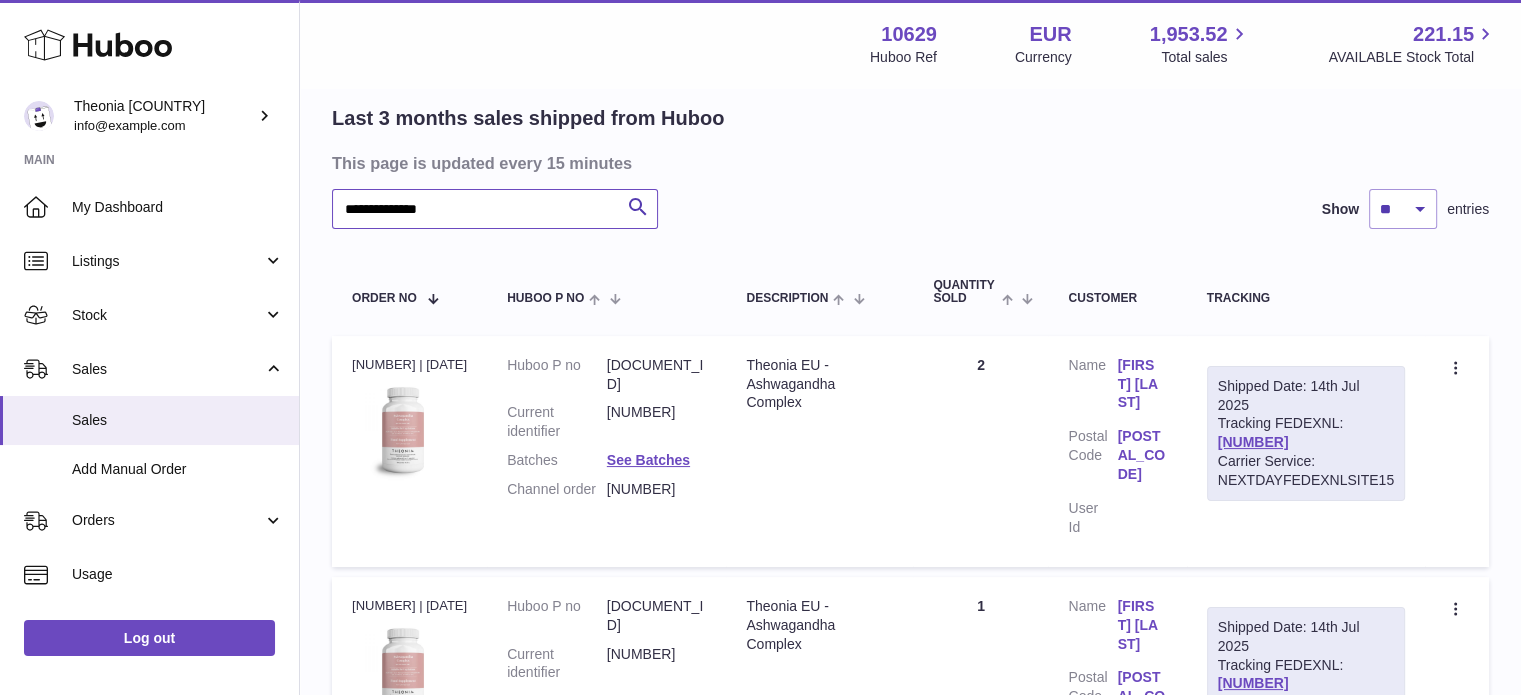 drag, startPoint x: 24, startPoint y: 178, endPoint x: 0, endPoint y: 163, distance: 28.301943 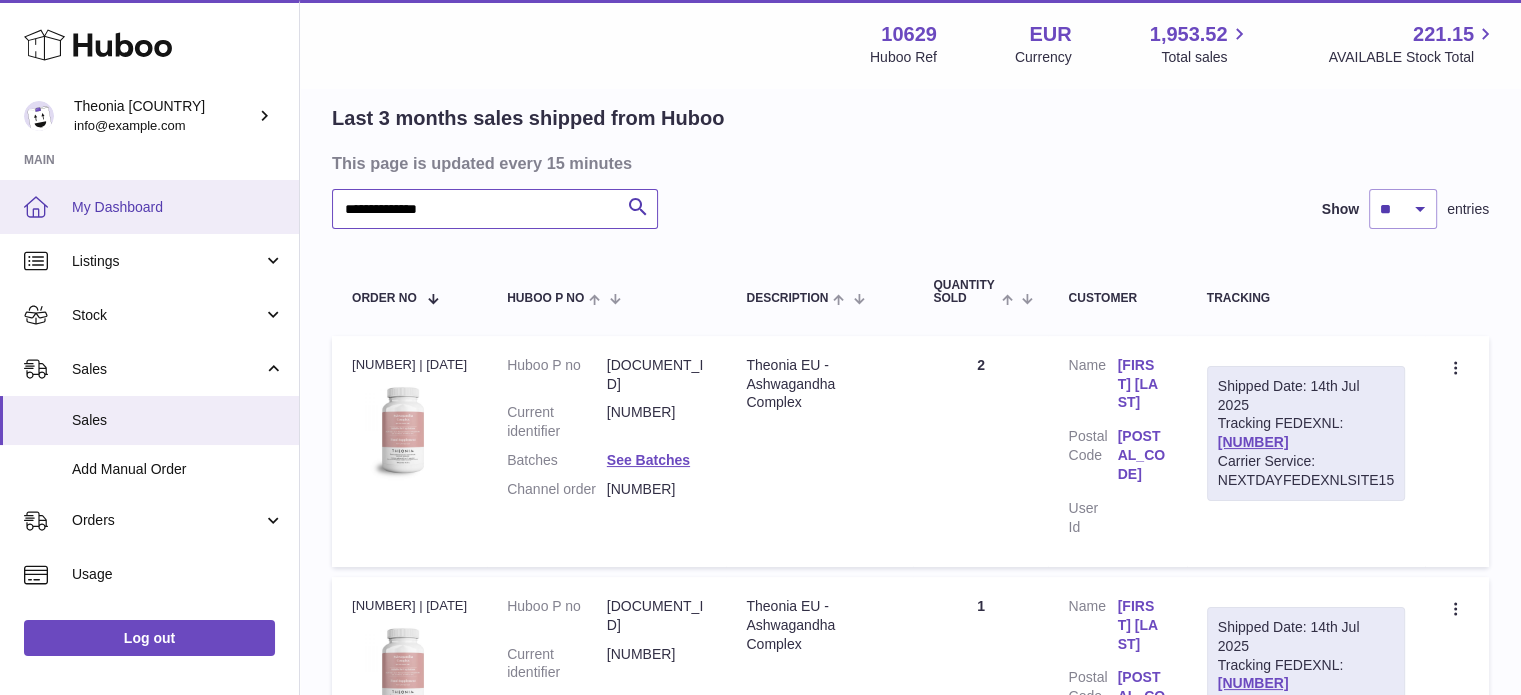 paste 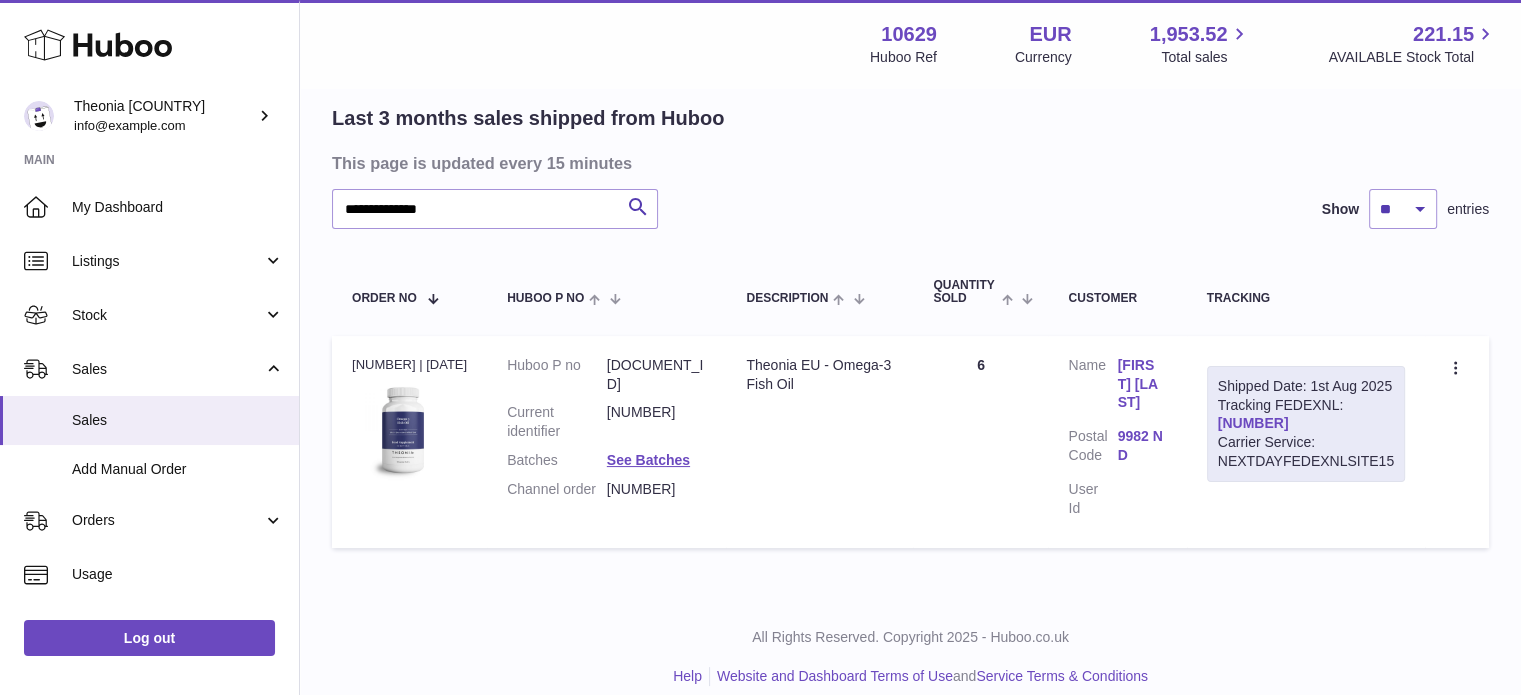 click on "391656885242" at bounding box center [1253, 423] 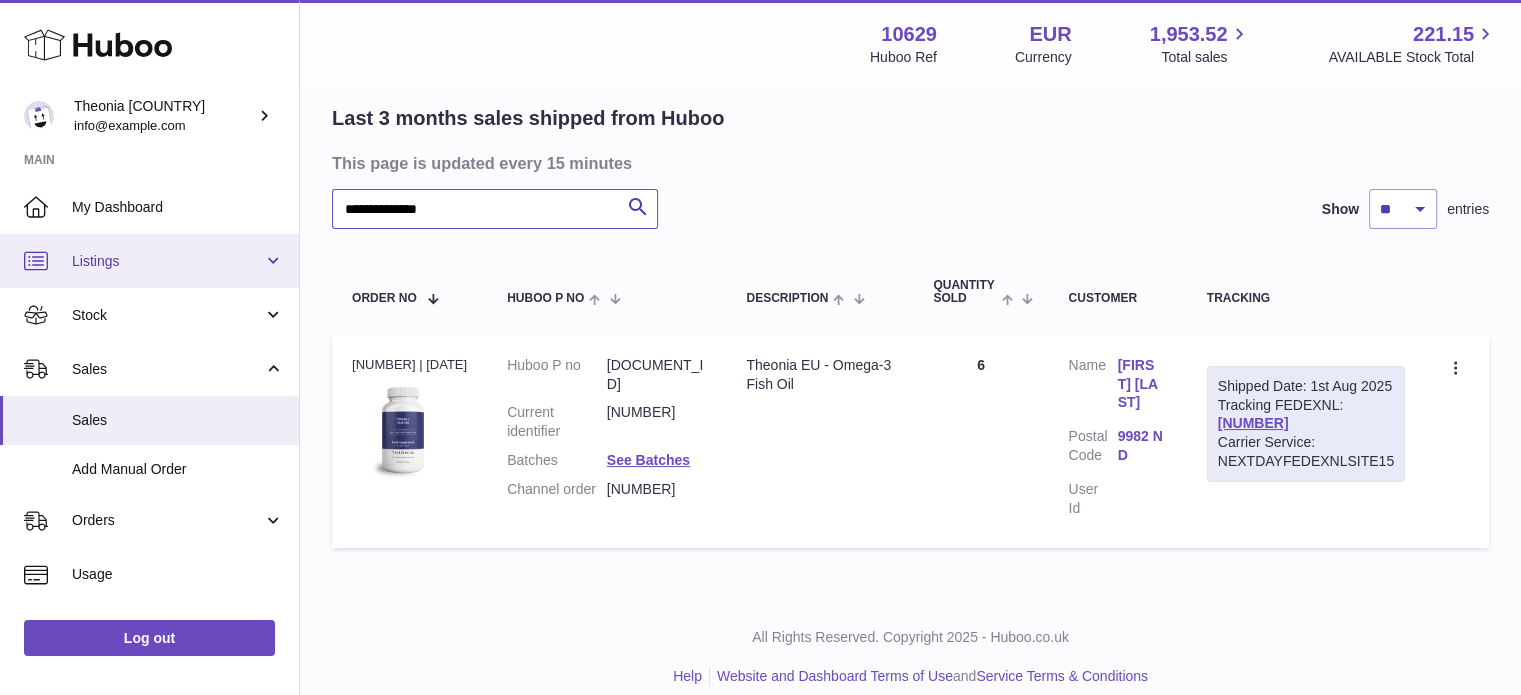 drag, startPoint x: 560, startPoint y: 219, endPoint x: 3, endPoint y: 240, distance: 557.39575 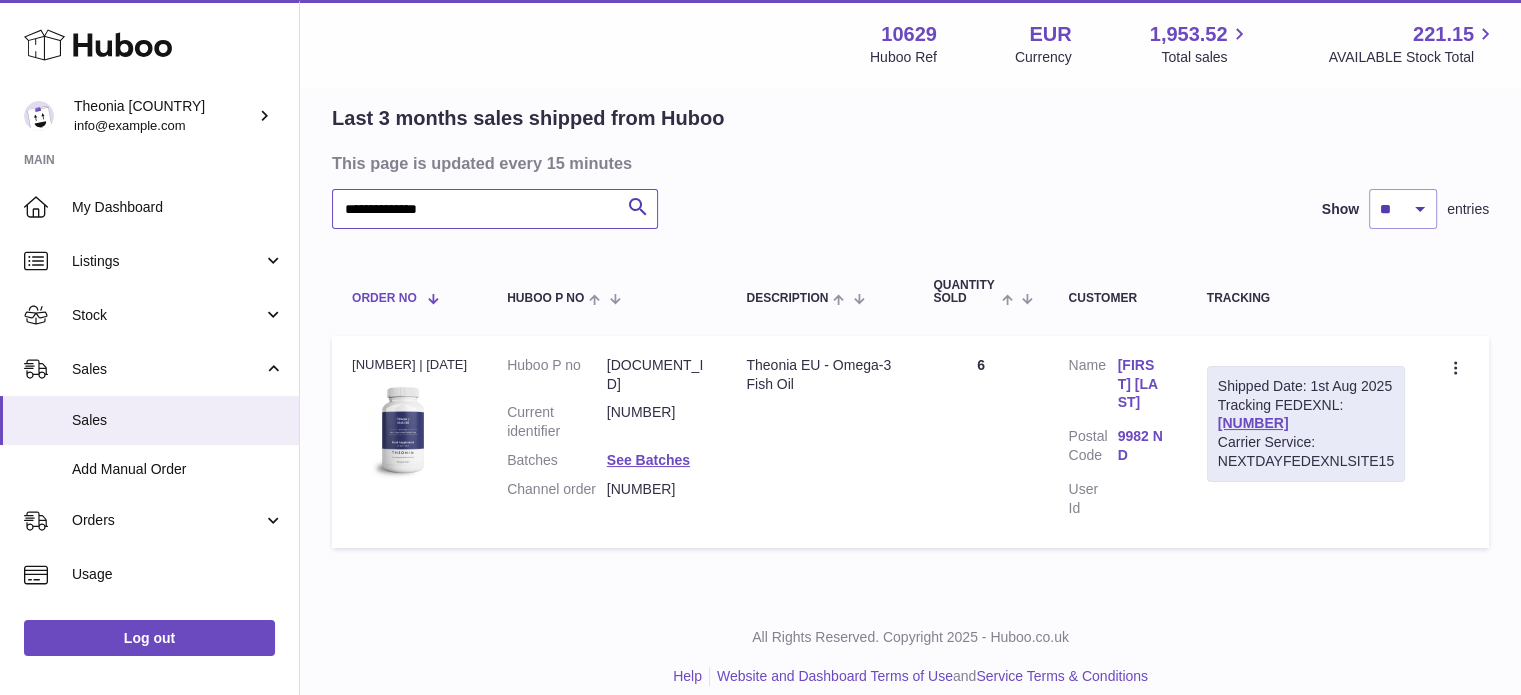 paste 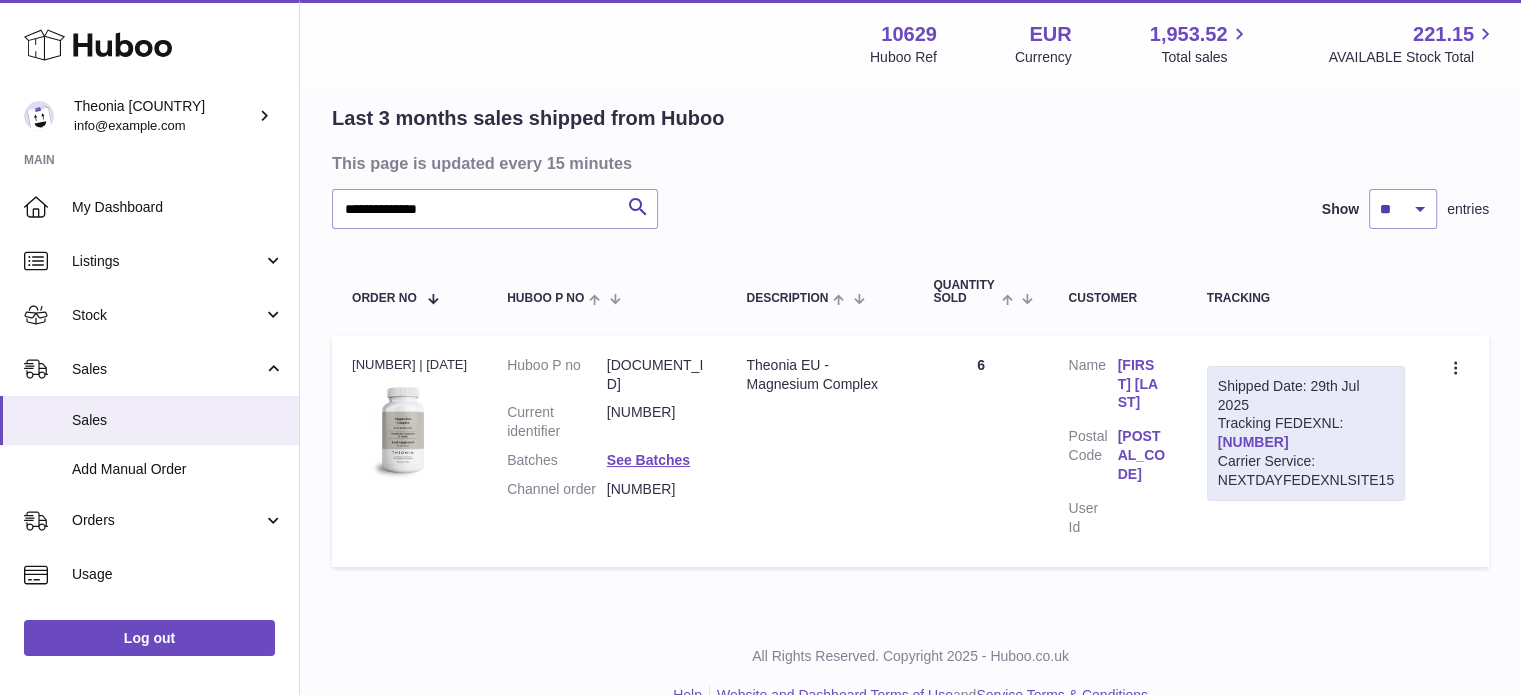 click on "391533188606" at bounding box center [1253, 442] 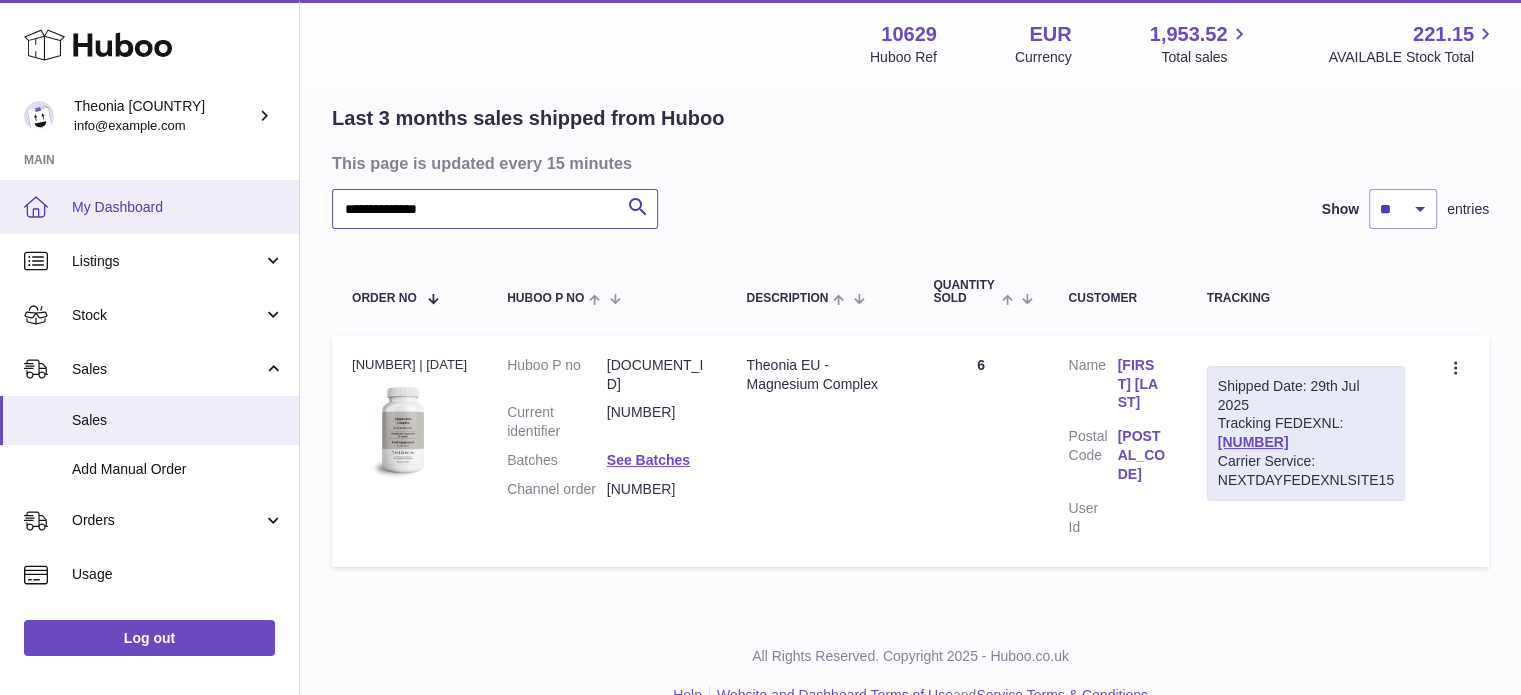 drag, startPoint x: 516, startPoint y: 205, endPoint x: 8, endPoint y: 210, distance: 508.0246 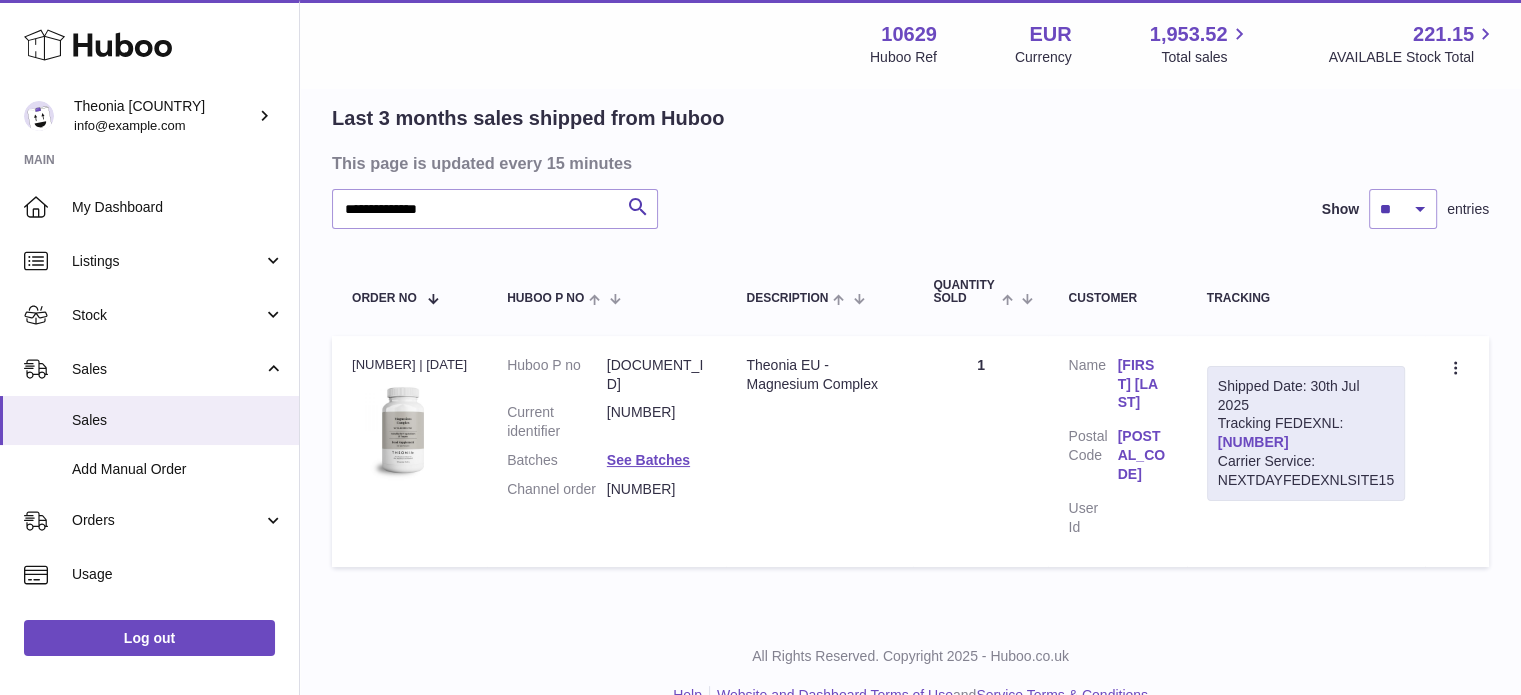 click on "391571962767" at bounding box center [1253, 442] 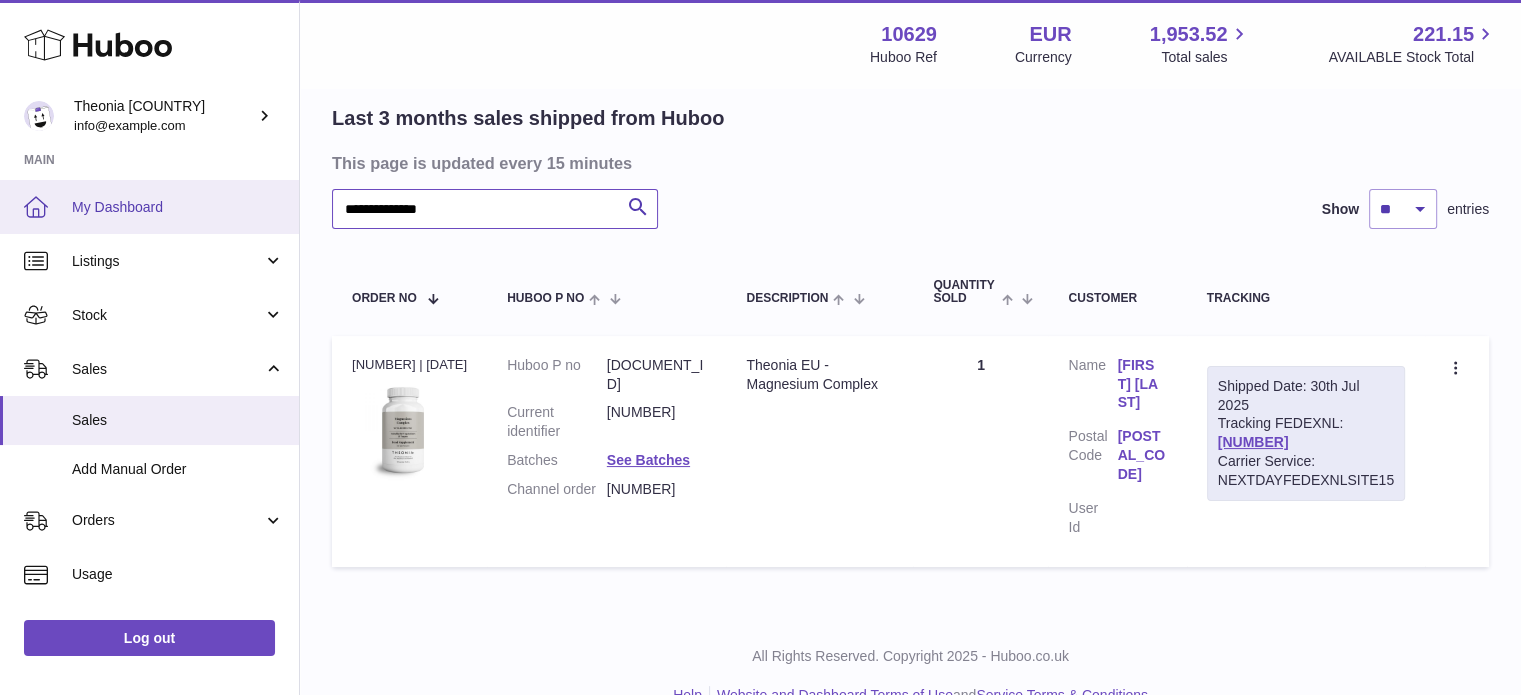drag, startPoint x: 560, startPoint y: 195, endPoint x: 0, endPoint y: 203, distance: 560.0571 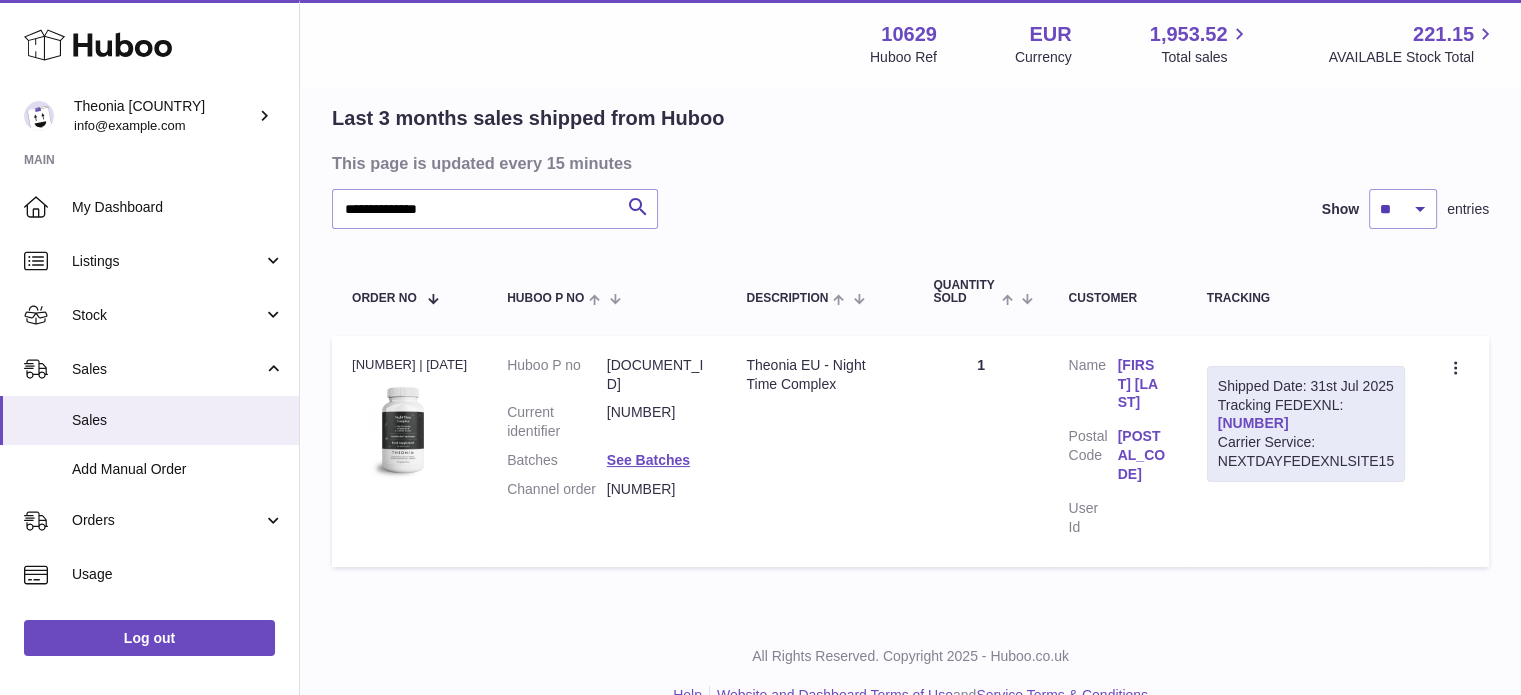click on "391617538403" at bounding box center (1253, 423) 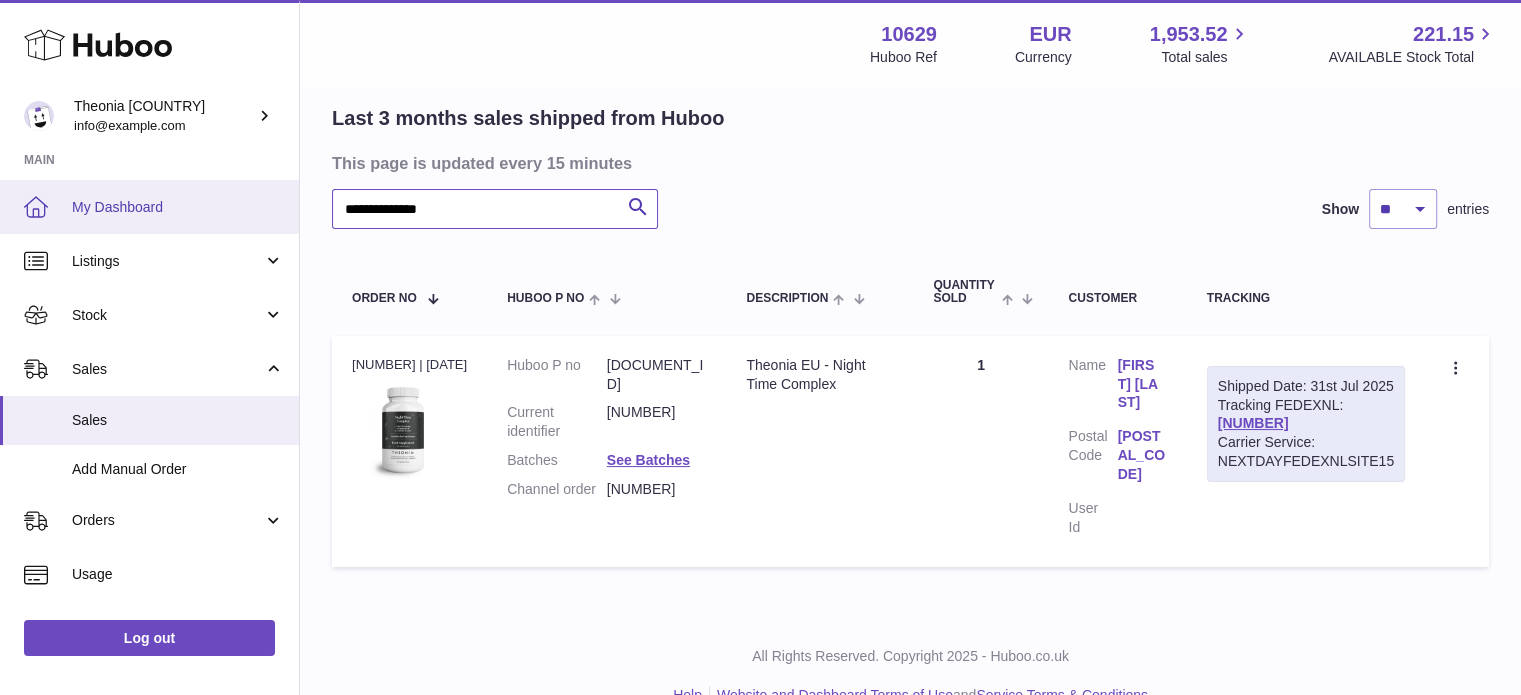 drag, startPoint x: 108, startPoint y: 222, endPoint x: 0, endPoint y: 220, distance: 108.01852 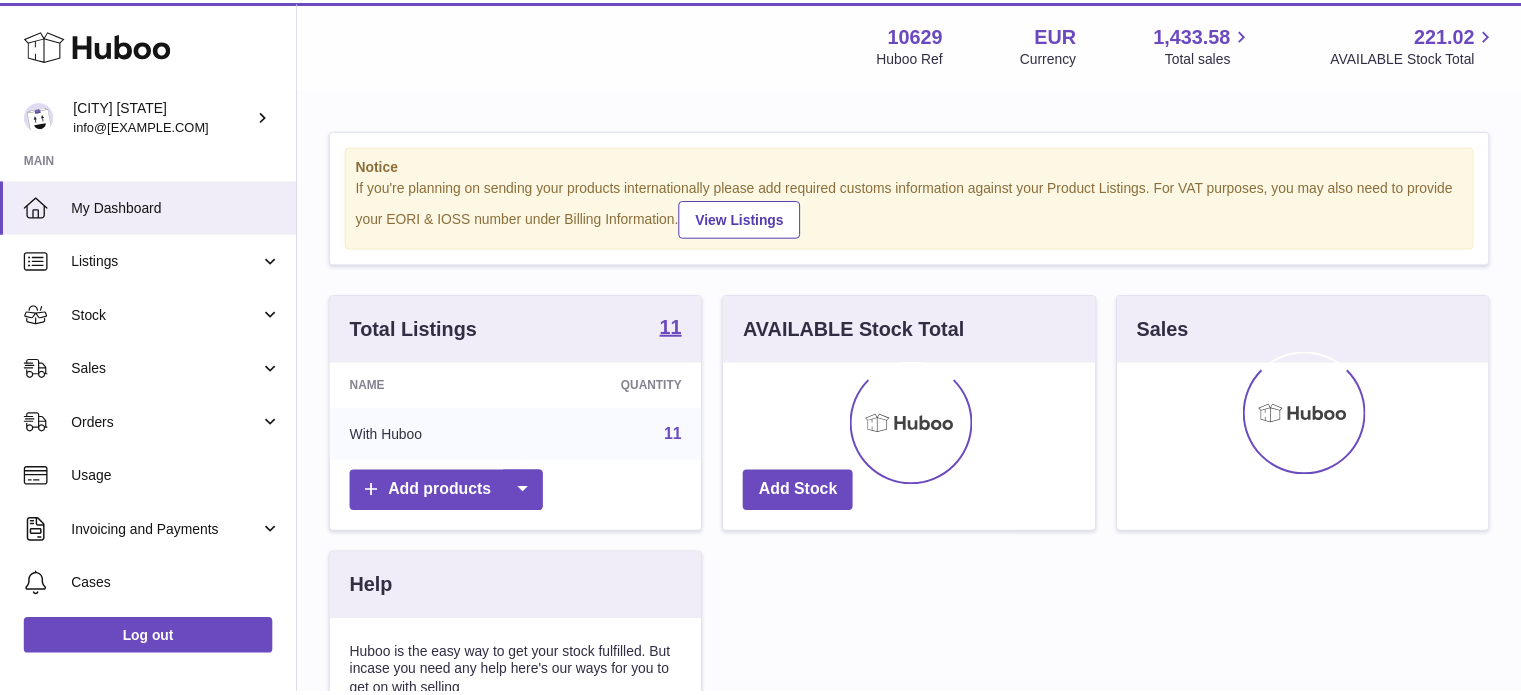 scroll, scrollTop: 0, scrollLeft: 0, axis: both 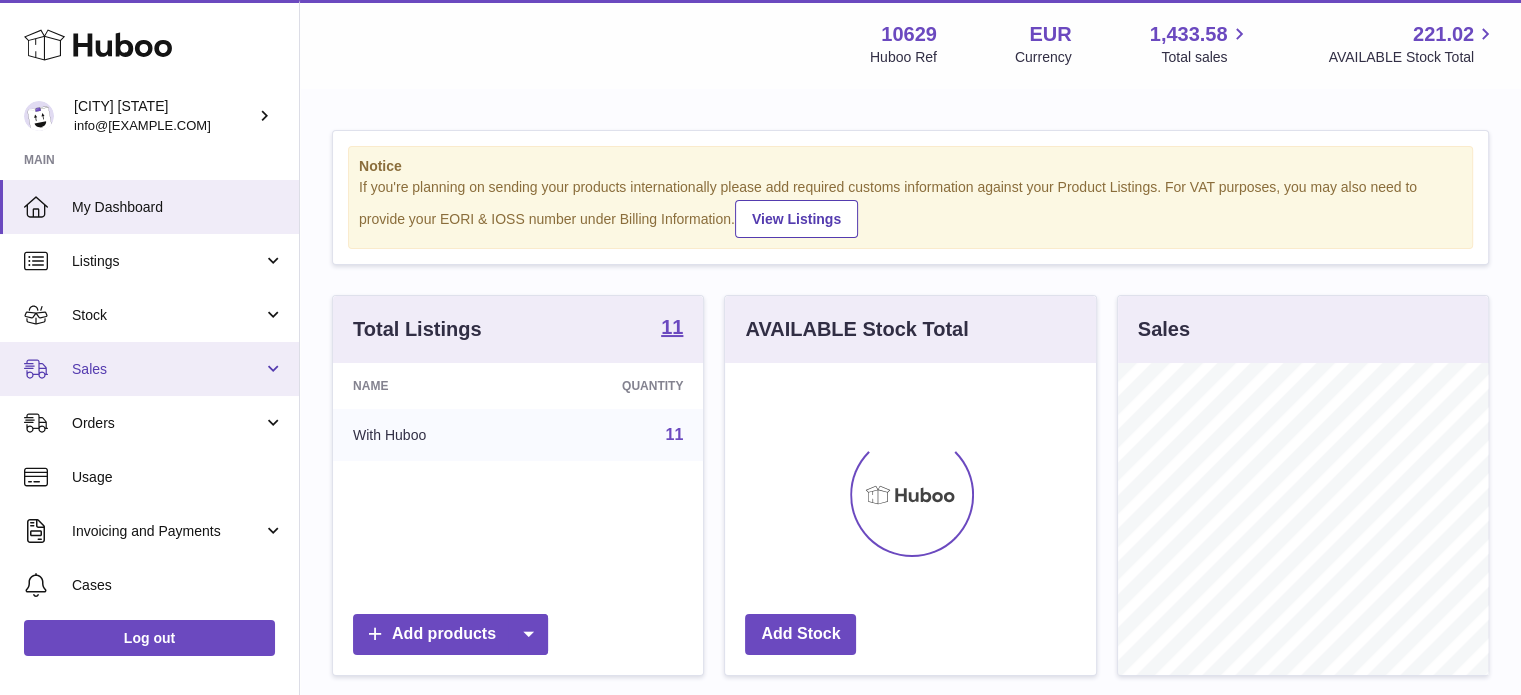click on "Sales" at bounding box center [167, 369] 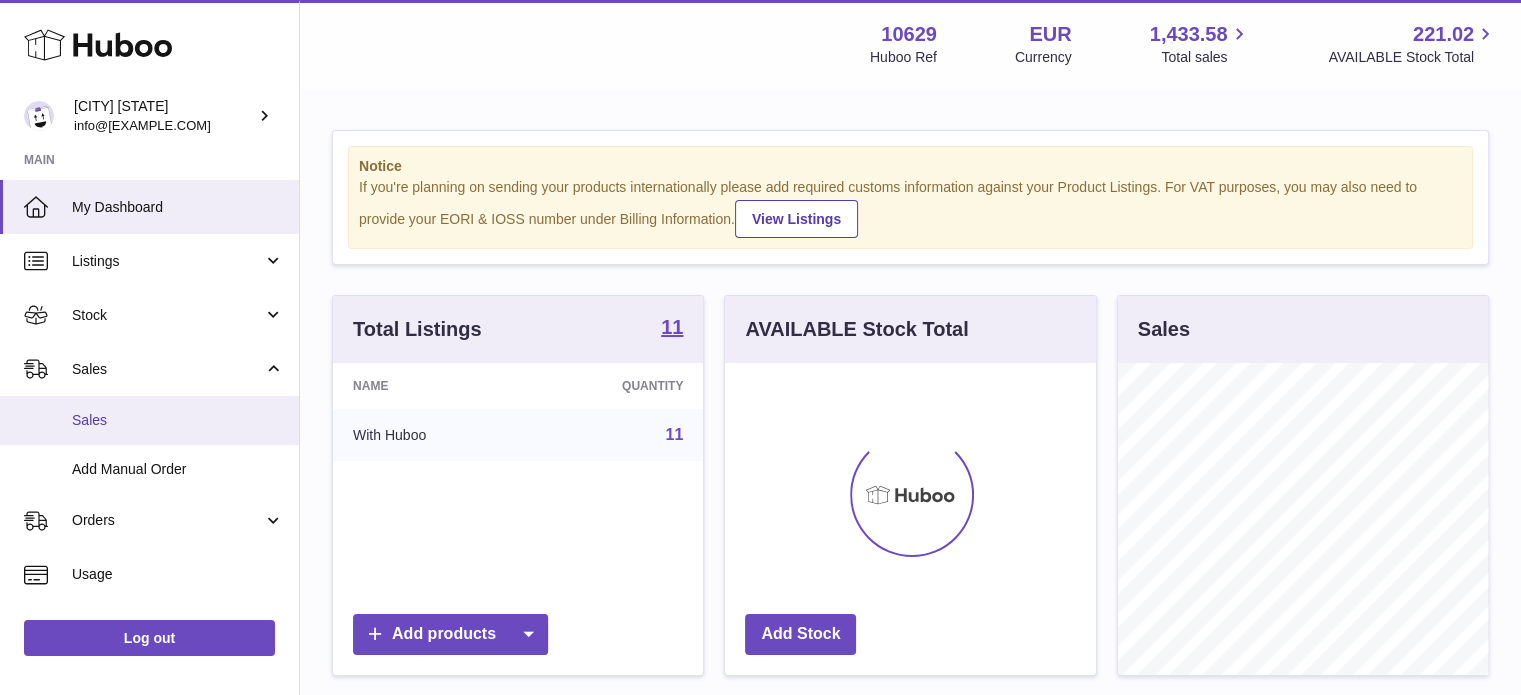 click on "Sales" at bounding box center [178, 420] 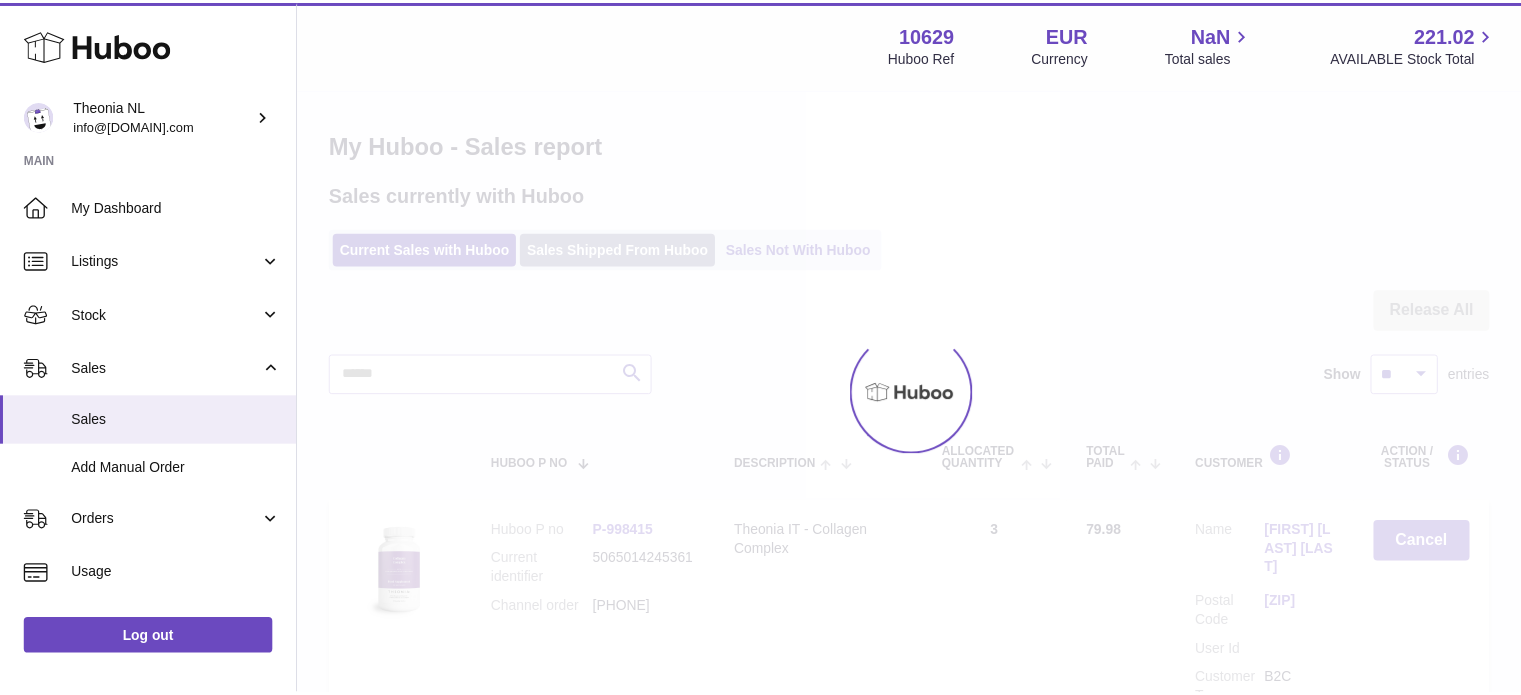 scroll, scrollTop: 0, scrollLeft: 0, axis: both 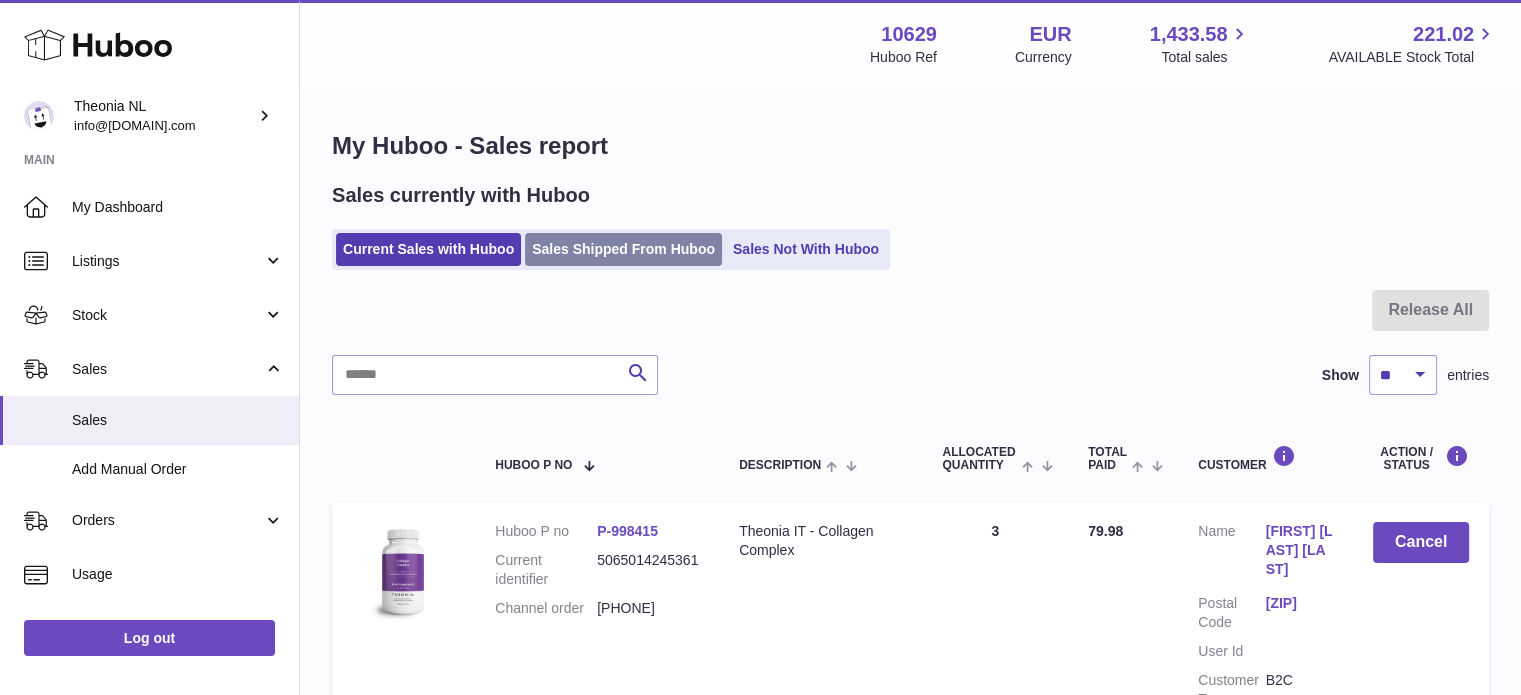 click on "Sales Shipped From Huboo" at bounding box center (623, 249) 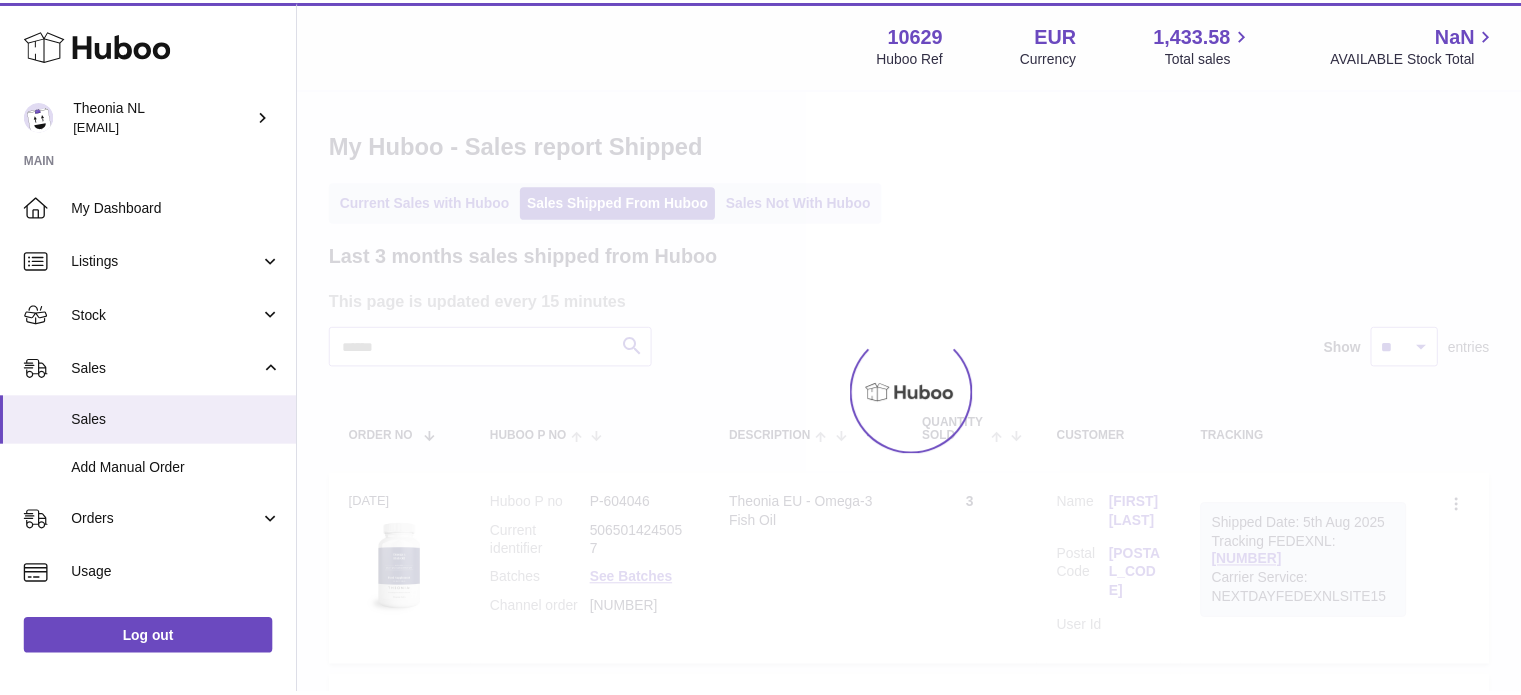 scroll, scrollTop: 0, scrollLeft: 0, axis: both 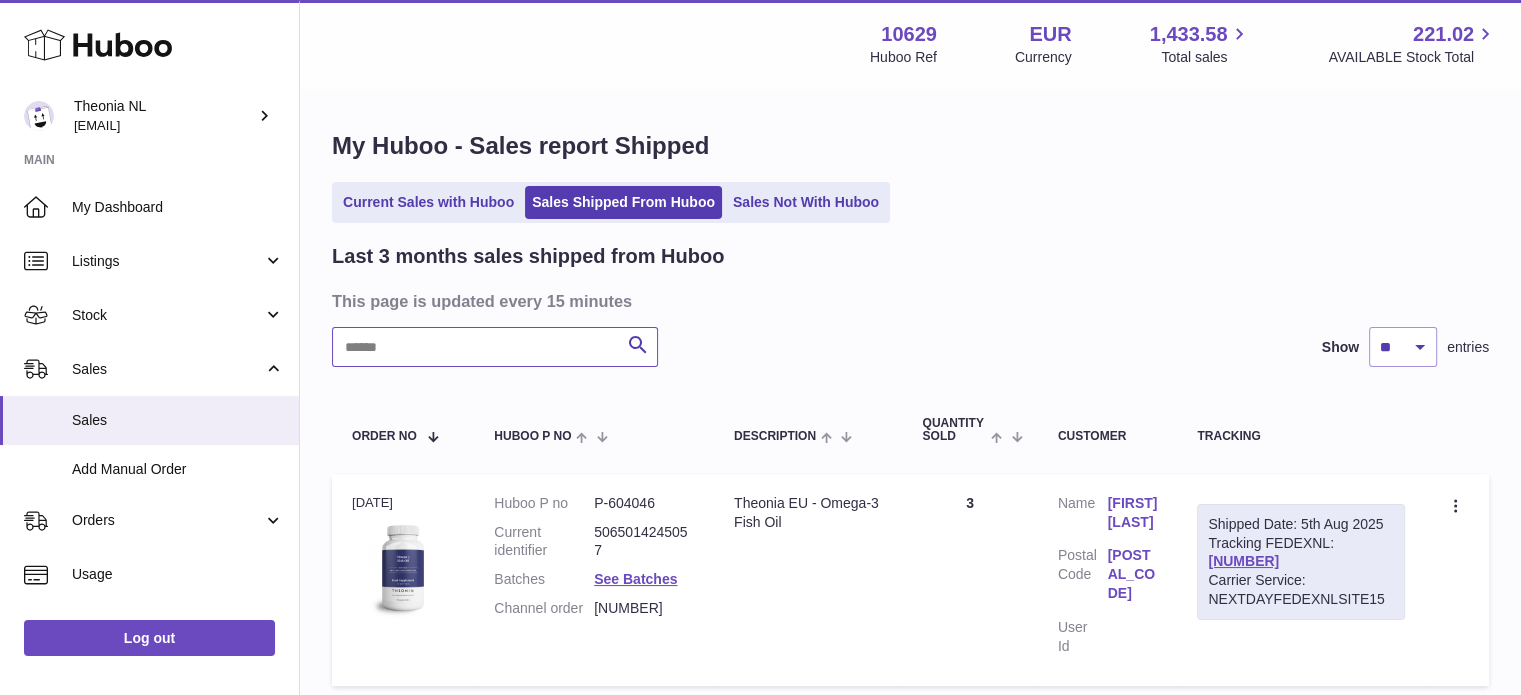 click at bounding box center (495, 347) 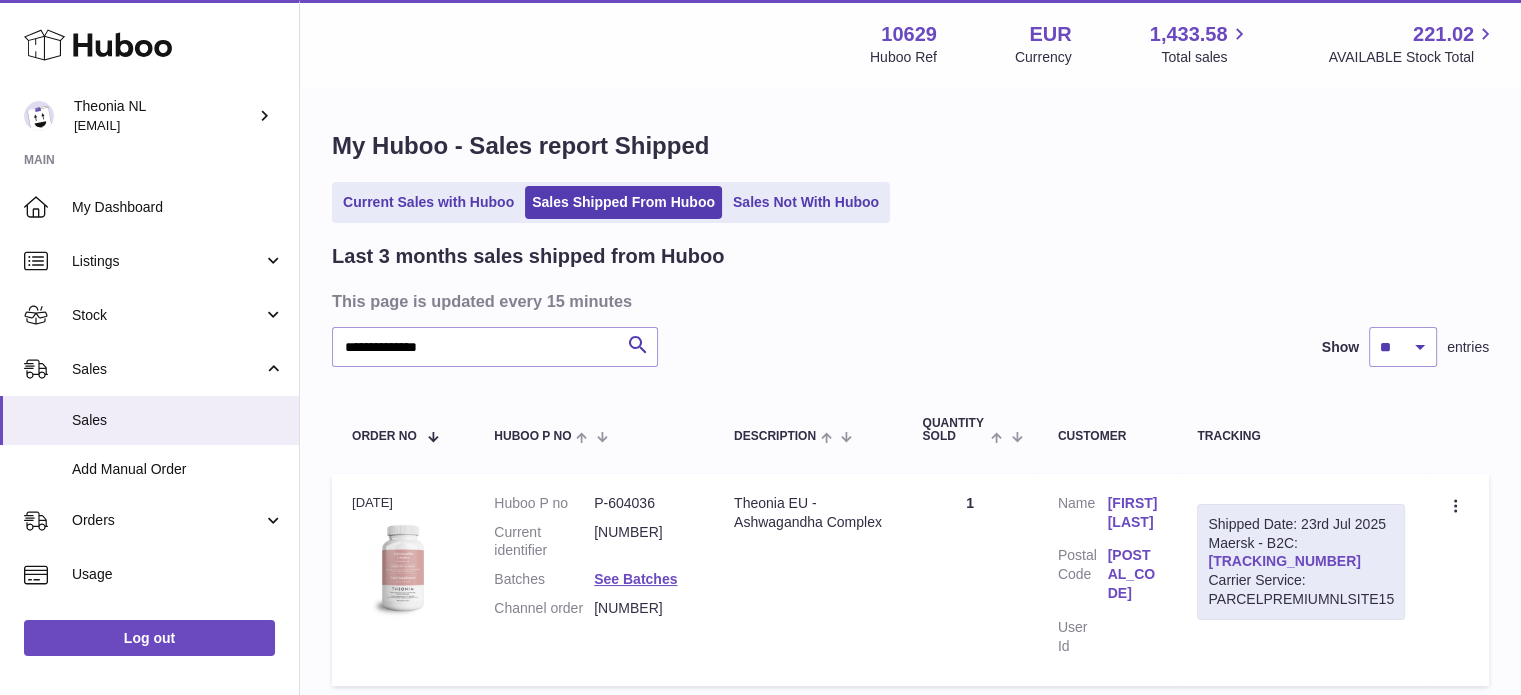 click on "TYPQWPI00443445" at bounding box center [1284, 561] 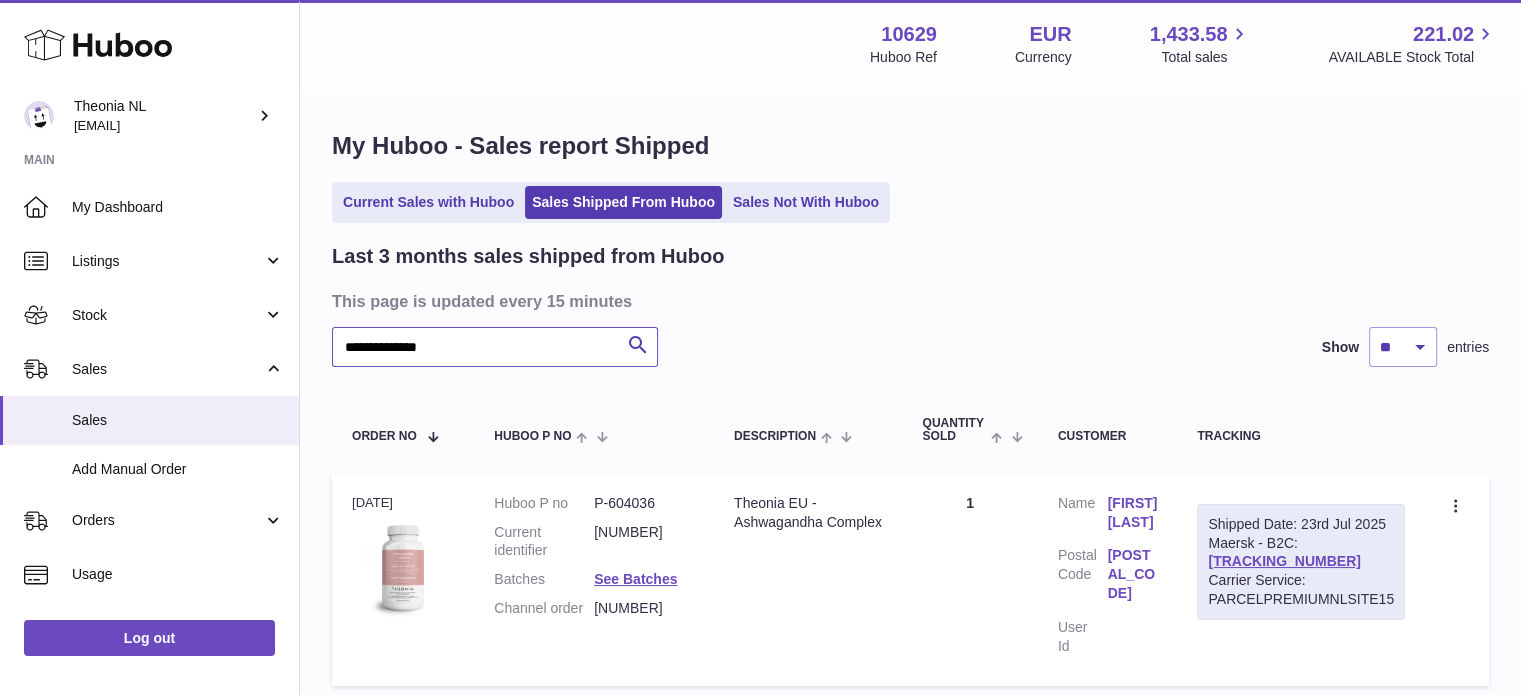 drag, startPoint x: 516, startPoint y: 346, endPoint x: 327, endPoint y: 330, distance: 189.67604 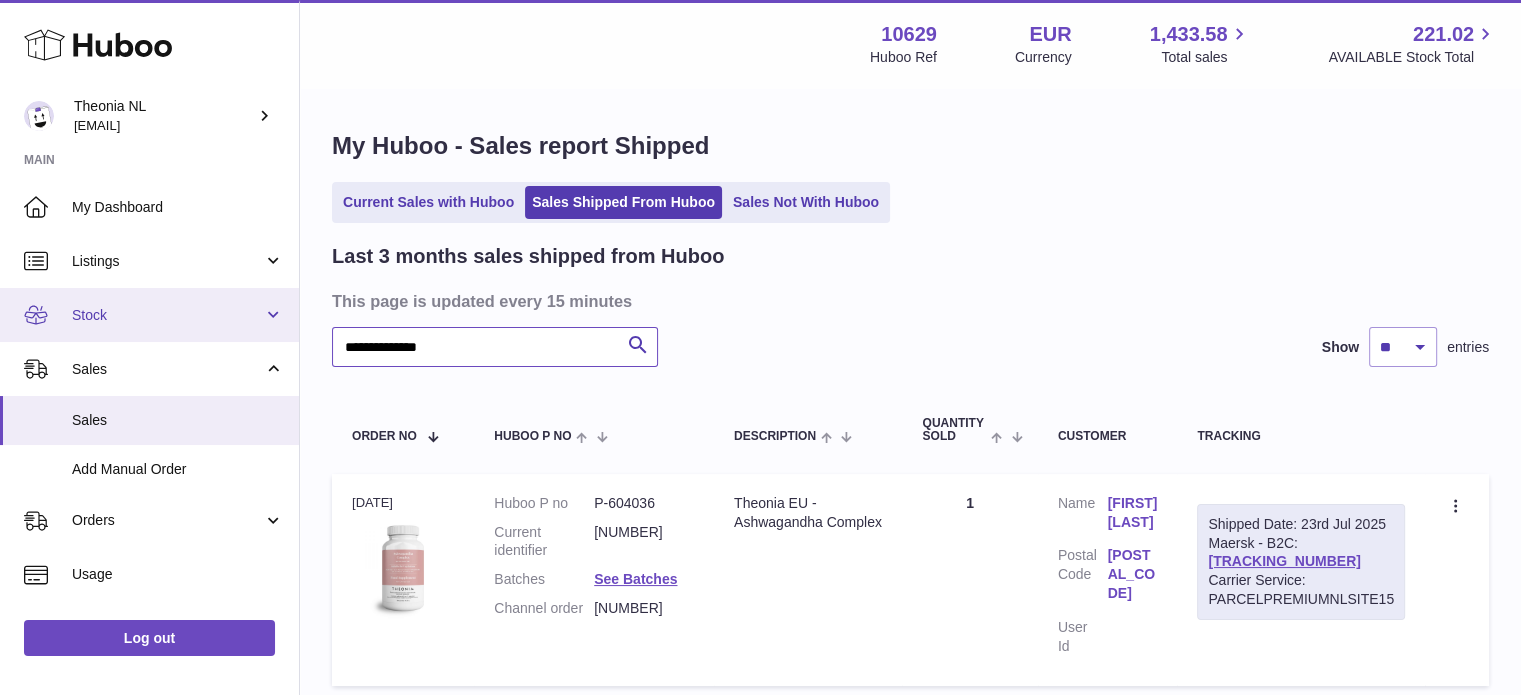 drag, startPoint x: 430, startPoint y: 340, endPoint x: 78, endPoint y: 337, distance: 352.0128 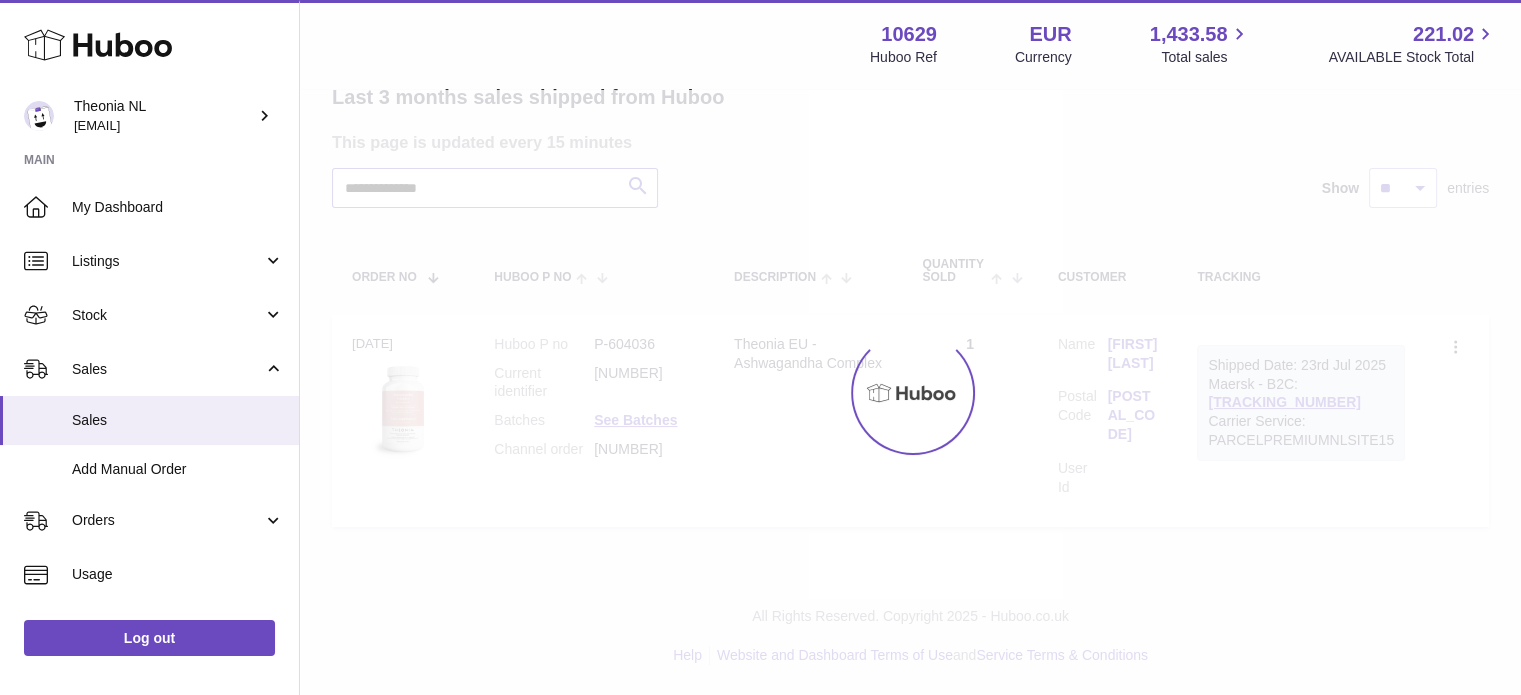 scroll, scrollTop: 157, scrollLeft: 0, axis: vertical 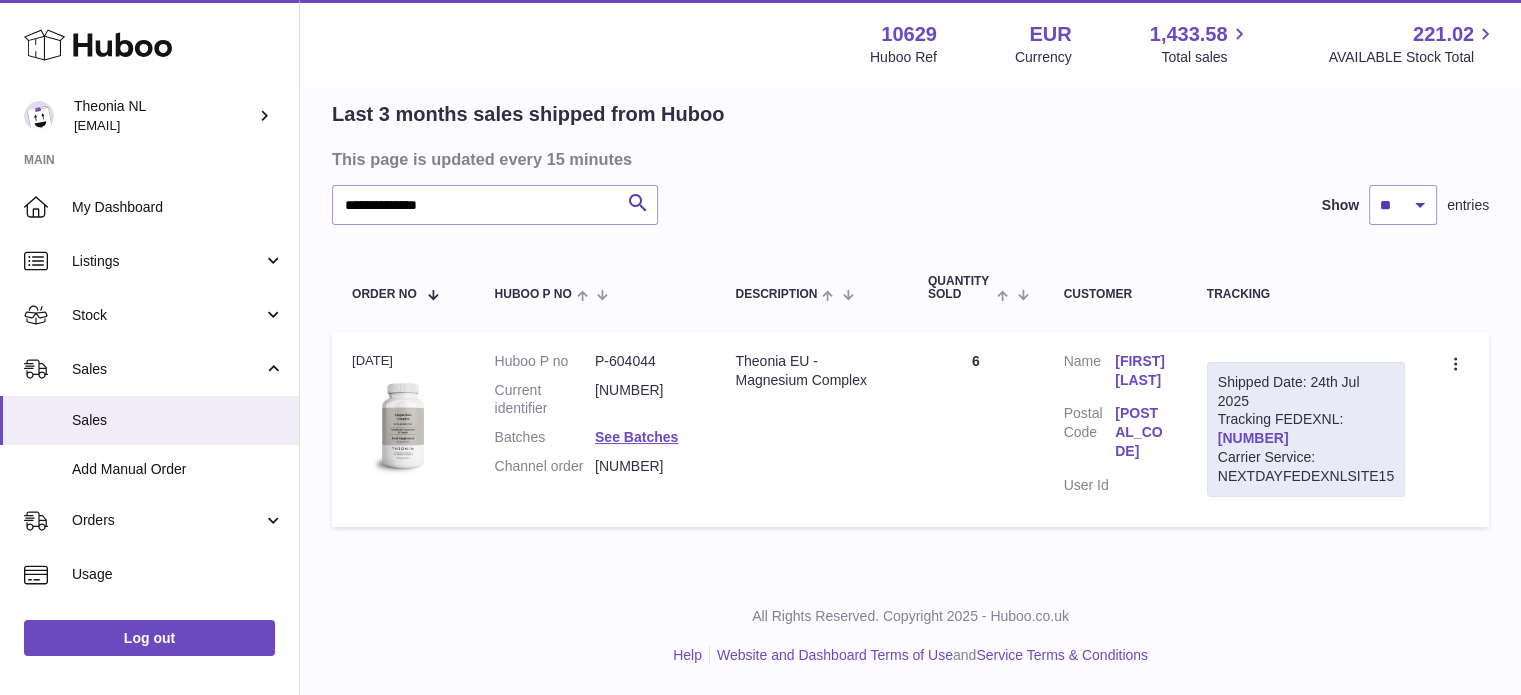 click on "391368457100" at bounding box center (1253, 438) 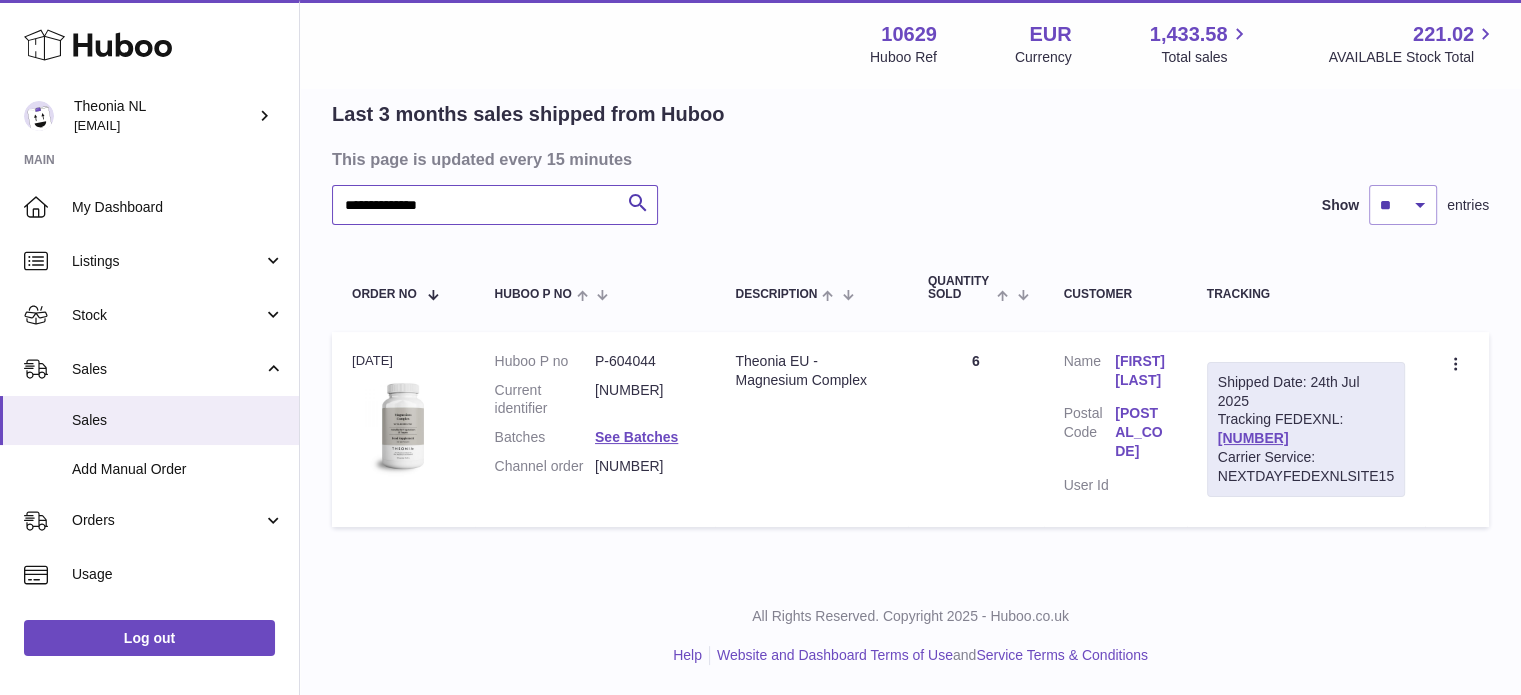 click on "**********" at bounding box center [760, 276] 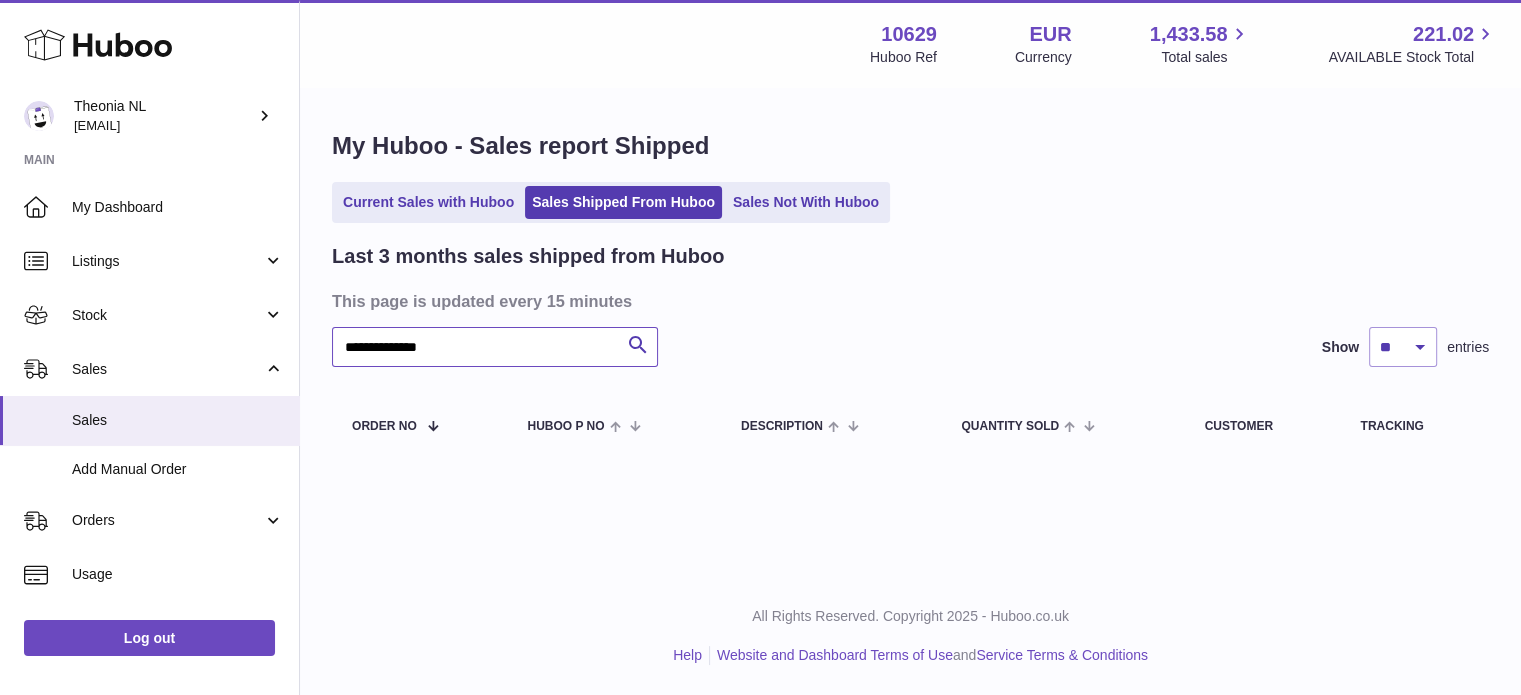 scroll, scrollTop: 0, scrollLeft: 0, axis: both 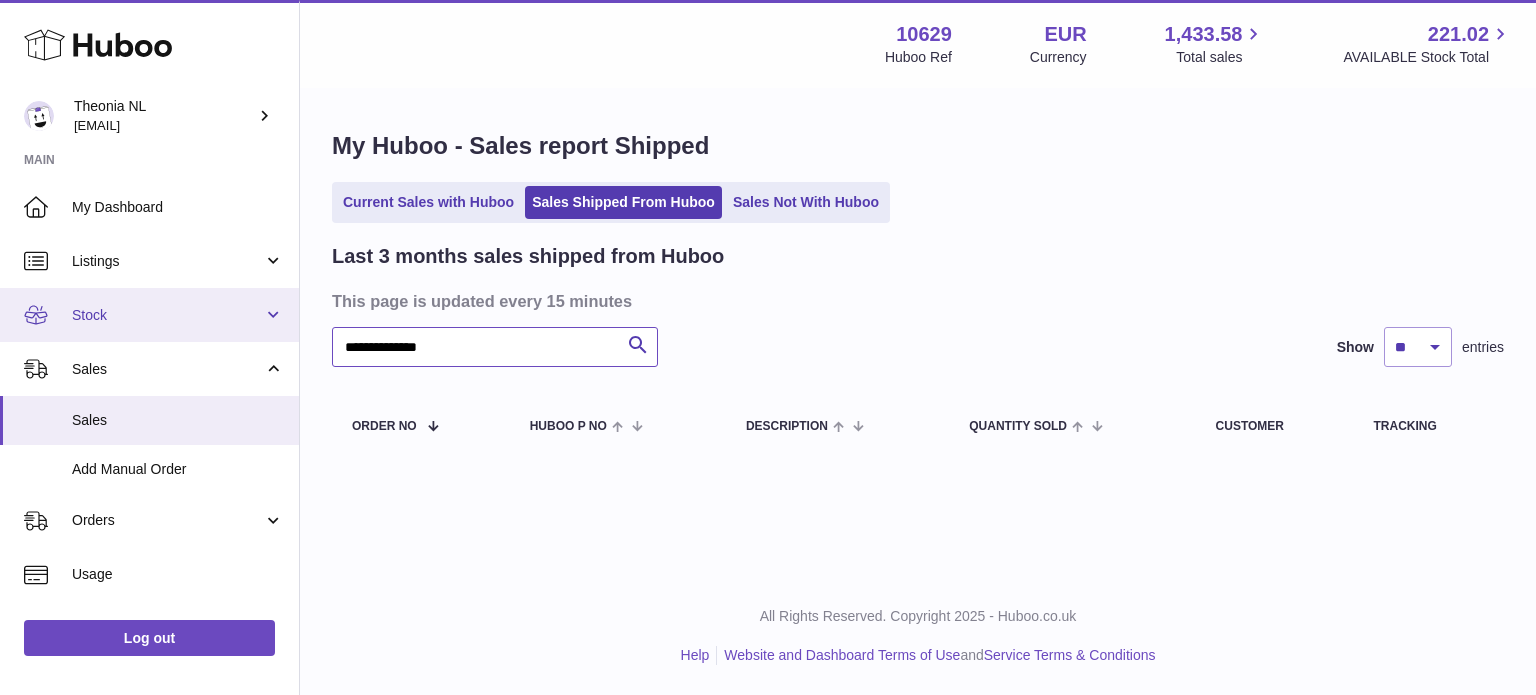 drag, startPoint x: 497, startPoint y: 339, endPoint x: 53, endPoint y: 319, distance: 444.45023 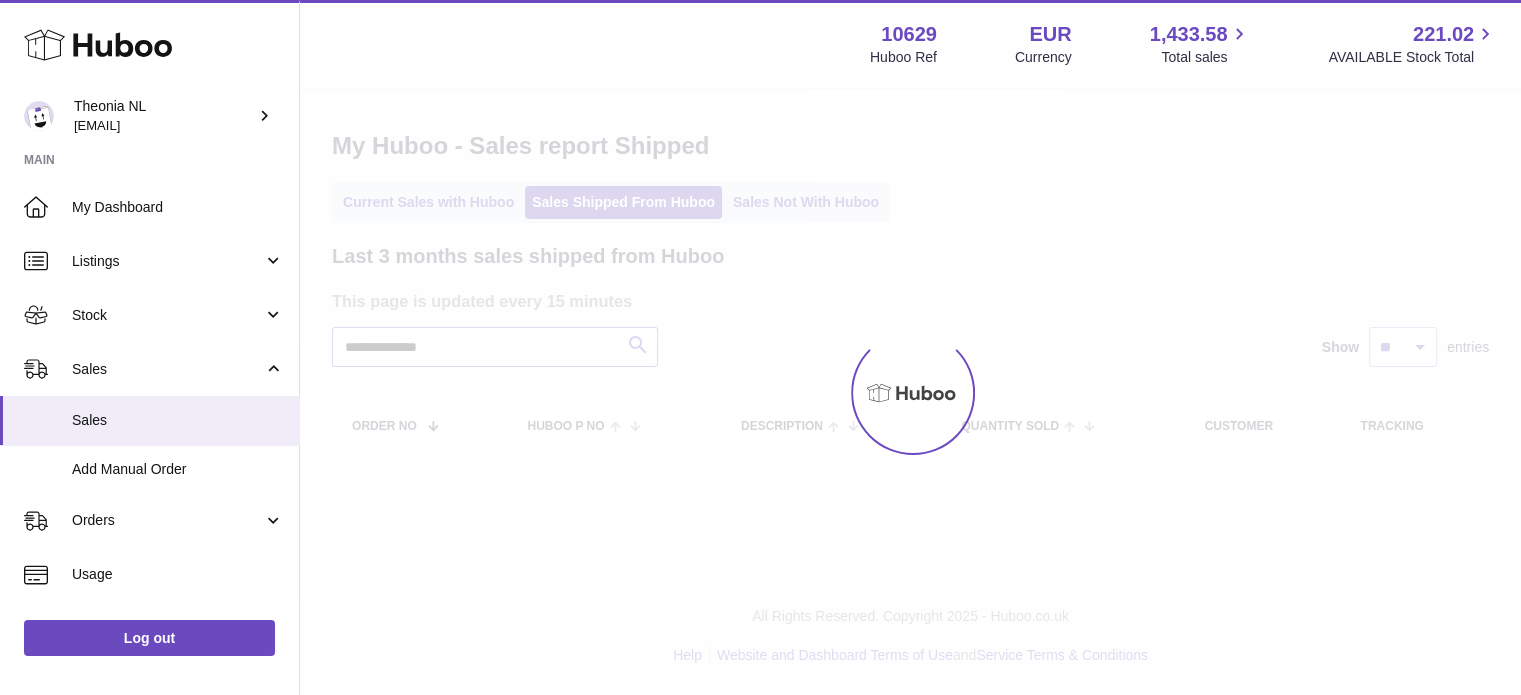 scroll, scrollTop: 100, scrollLeft: 0, axis: vertical 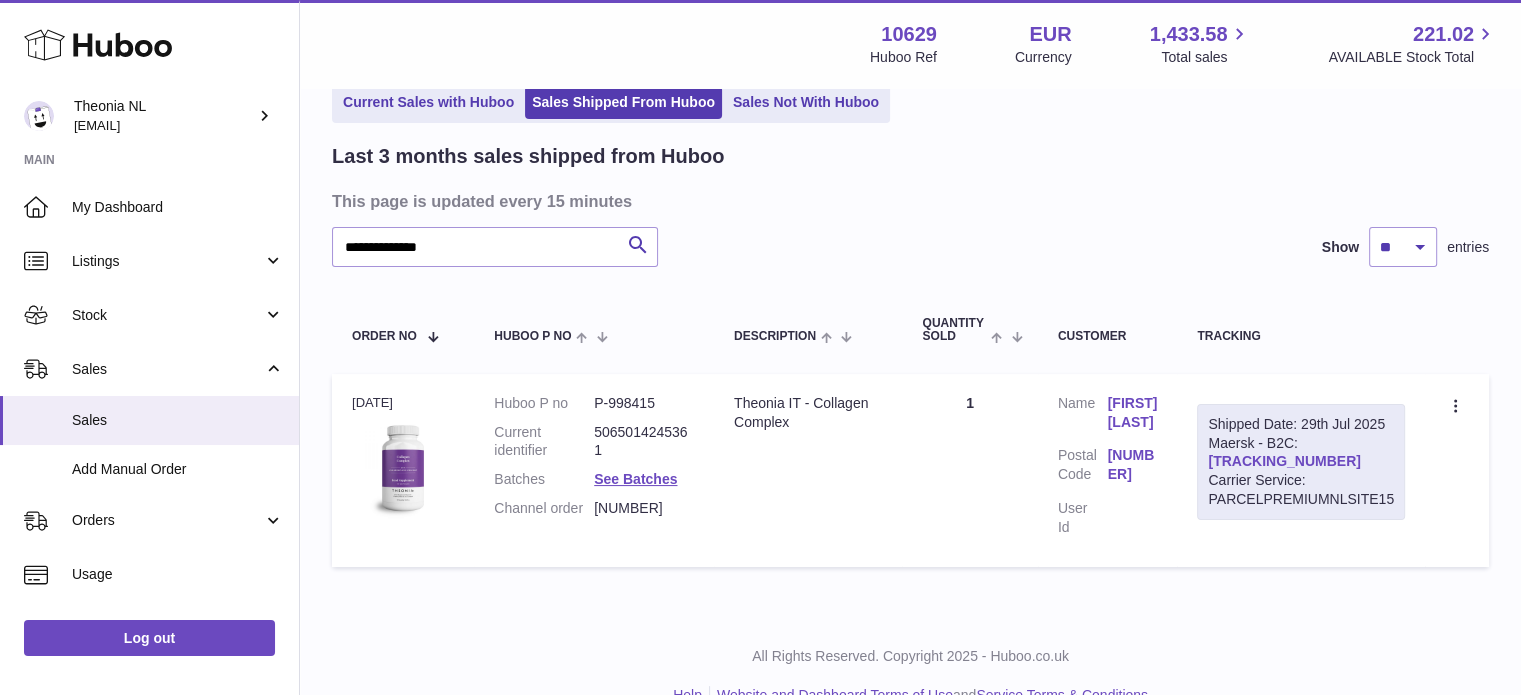 click on "TYPQWPI00446736" at bounding box center (1284, 461) 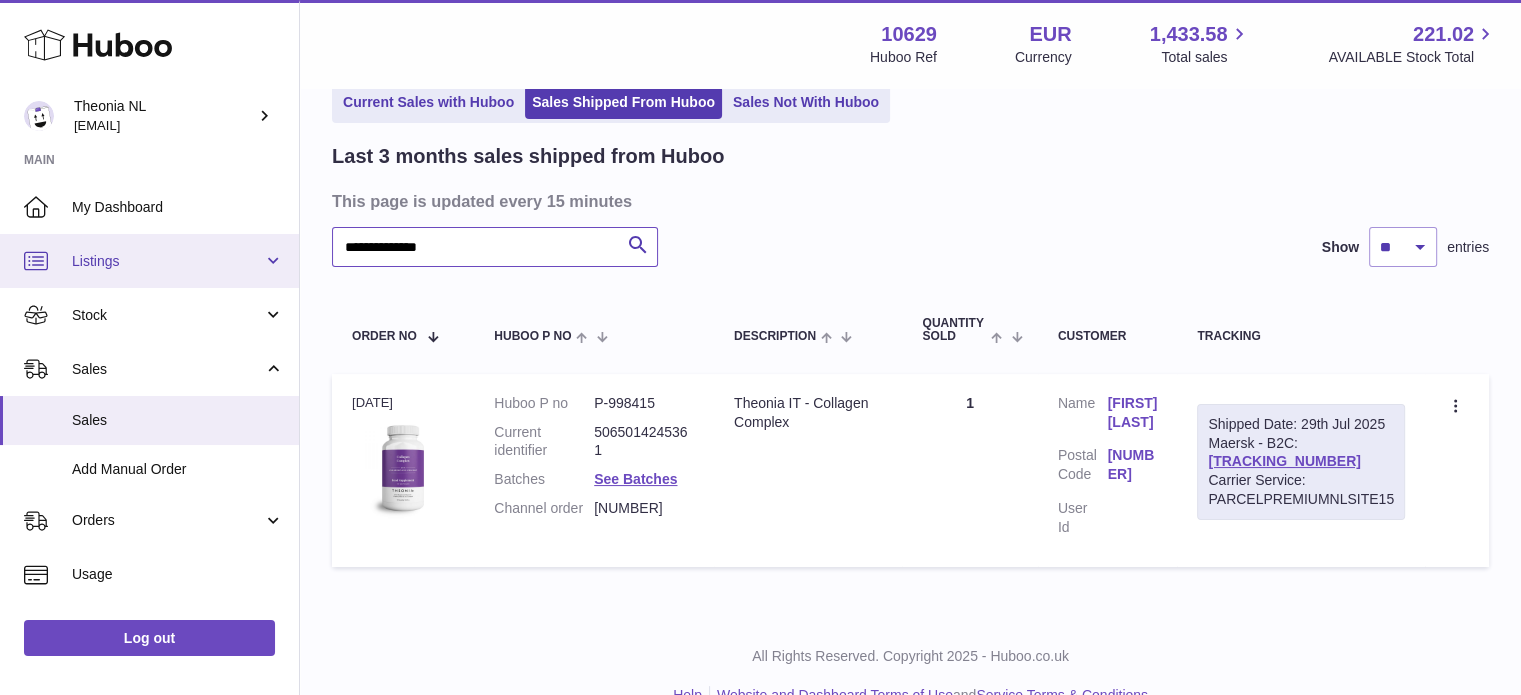 drag, startPoint x: 536, startPoint y: 243, endPoint x: 0, endPoint y: 257, distance: 536.1828 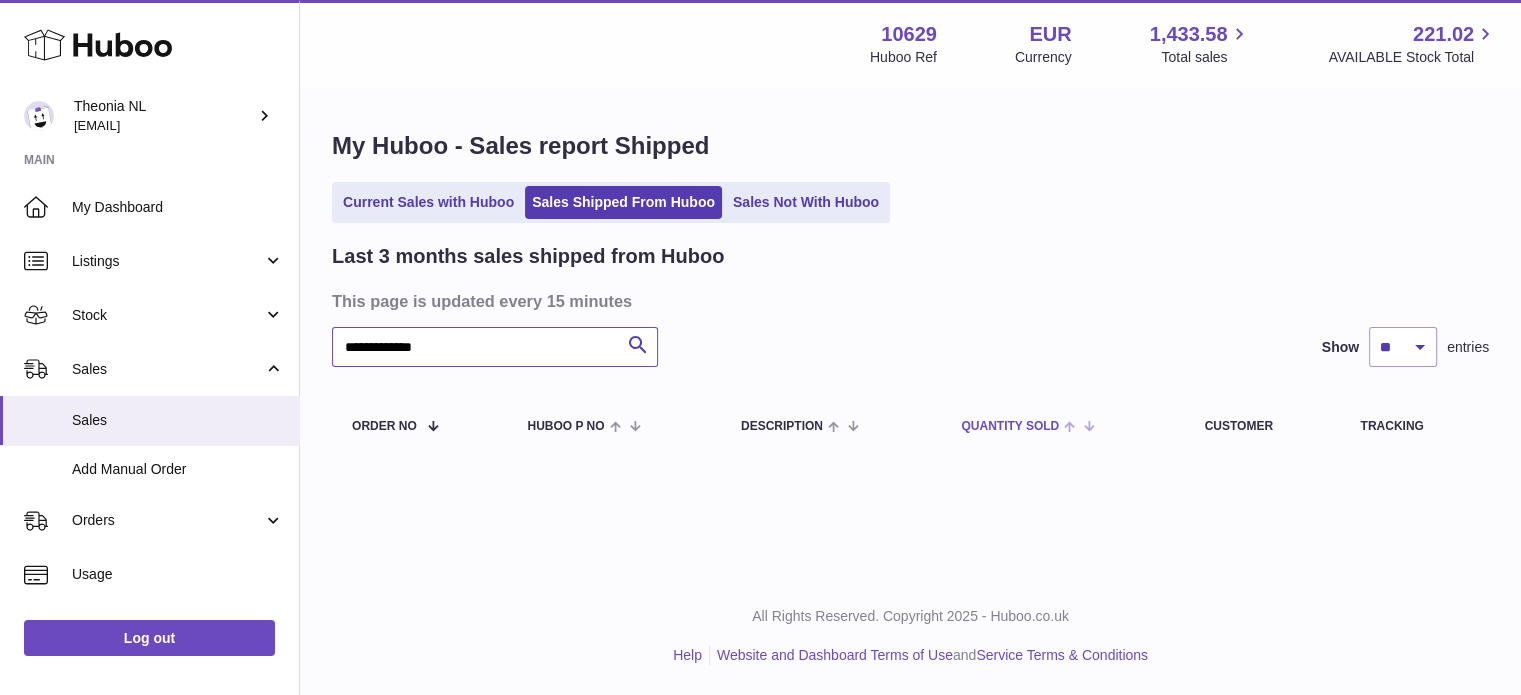 scroll, scrollTop: 0, scrollLeft: 0, axis: both 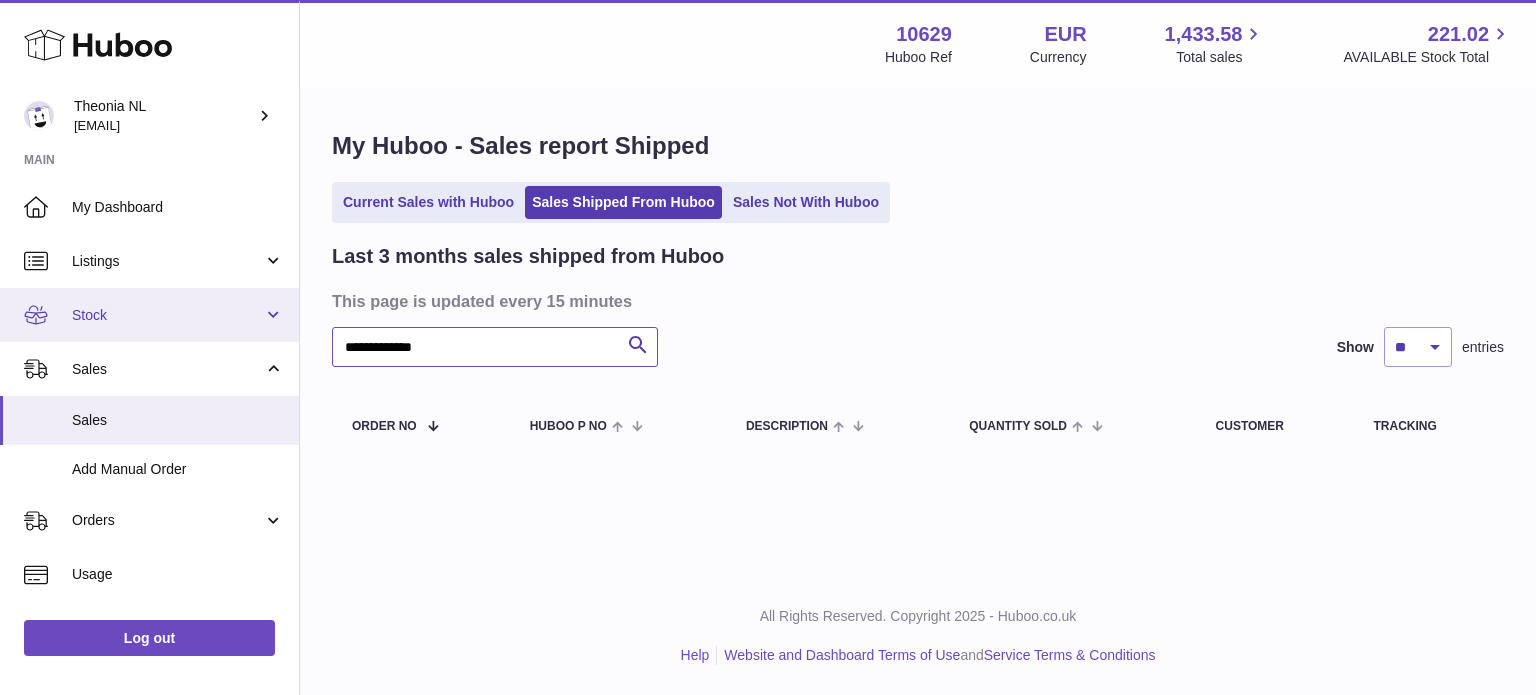 click on "**********" at bounding box center (768, 347) 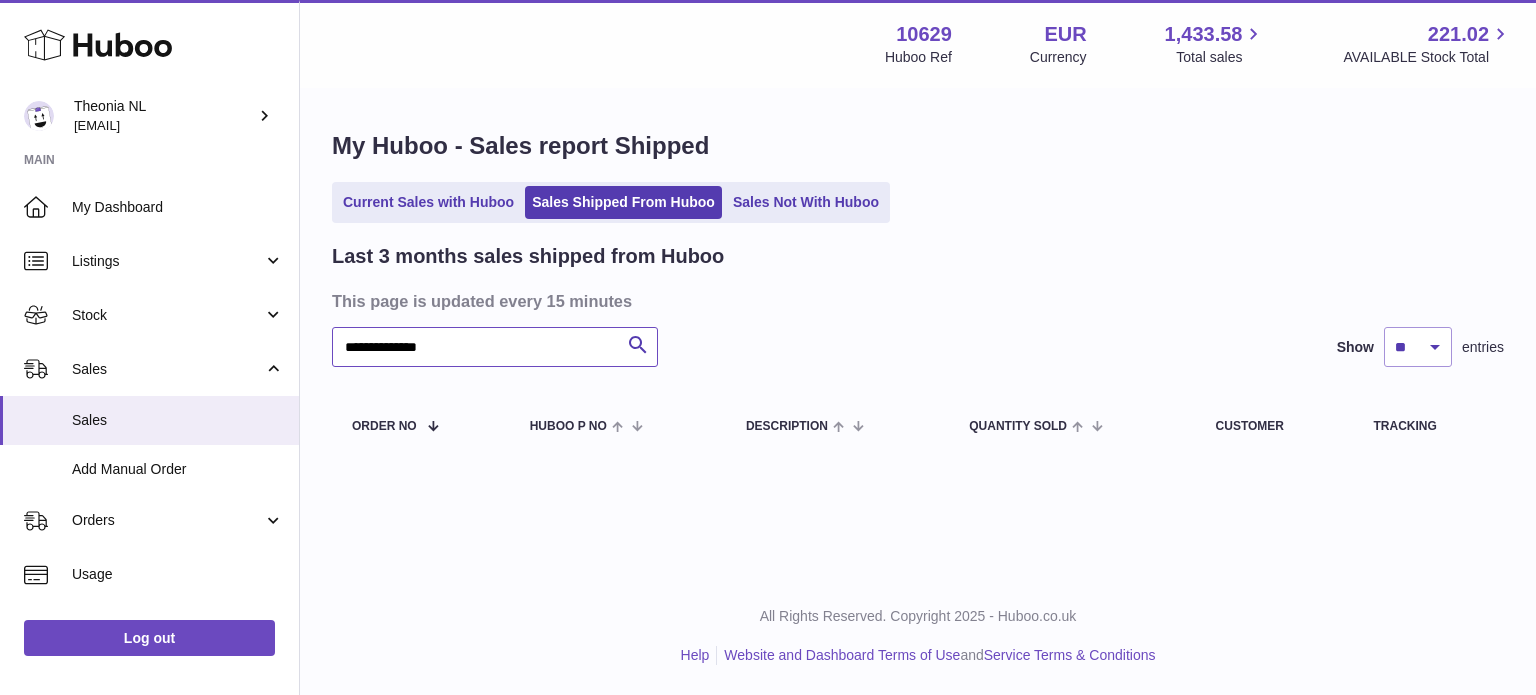drag, startPoint x: 571, startPoint y: 347, endPoint x: 539, endPoint y: 371, distance: 40 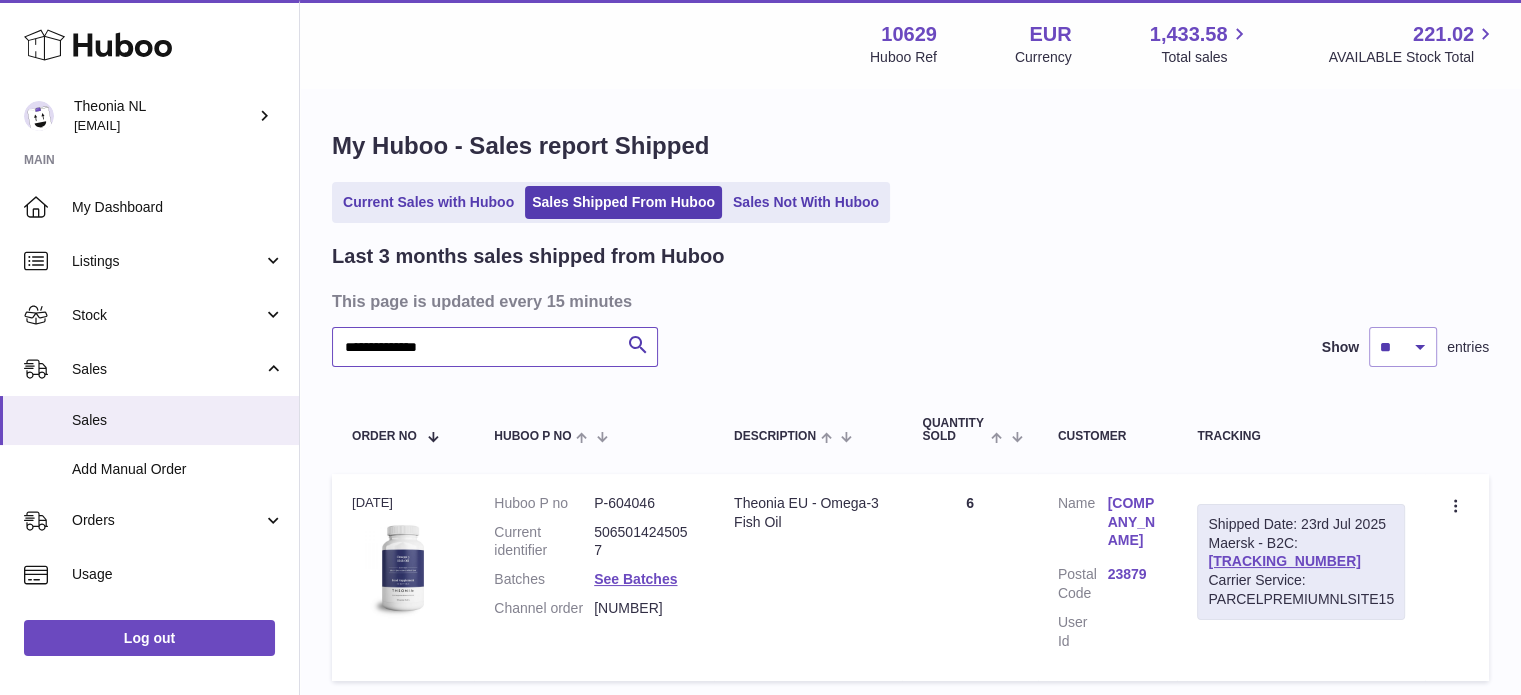 type on "**********" 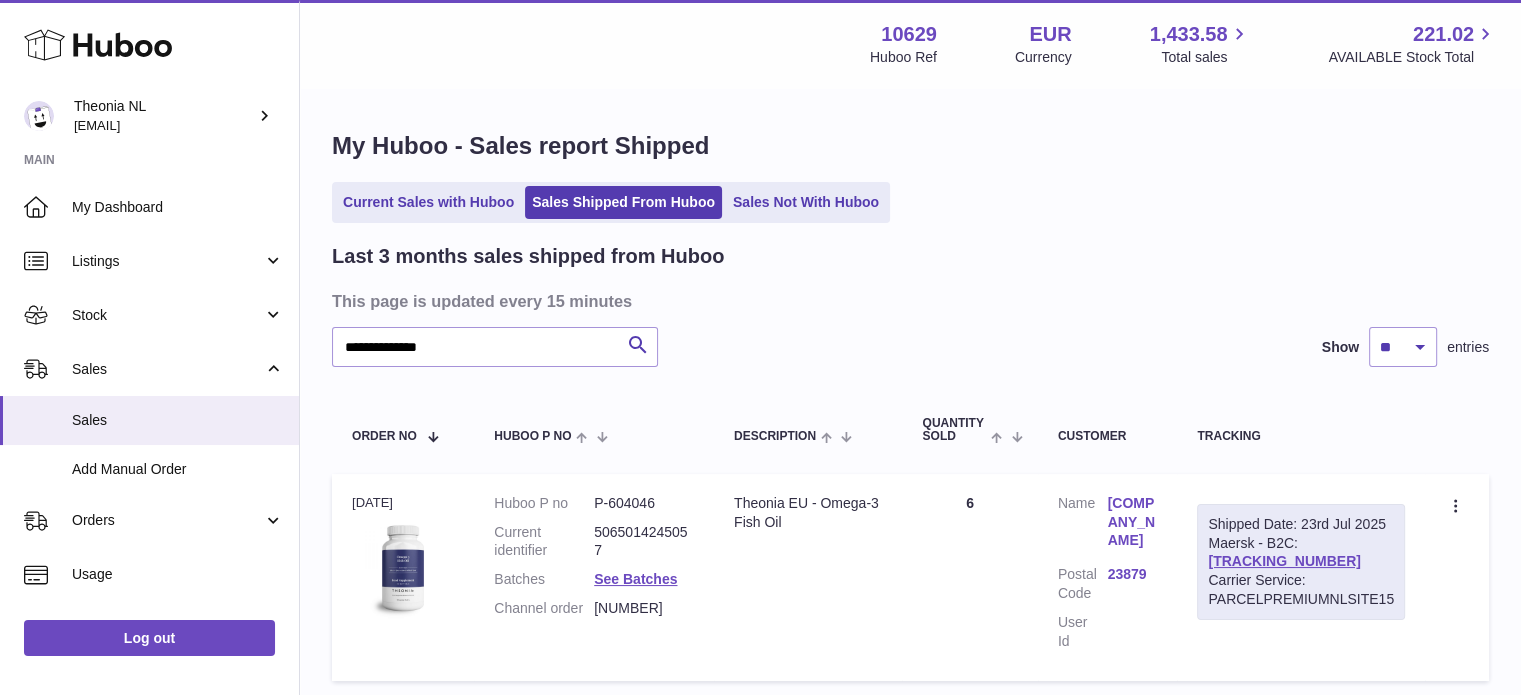 click on "Shipped Date: 23rd Jul 2025
Maersk - B2C:
TYPQWPI00443225
Carrier Service: PARCELPREMIUMNLSITE15" at bounding box center [1301, 562] 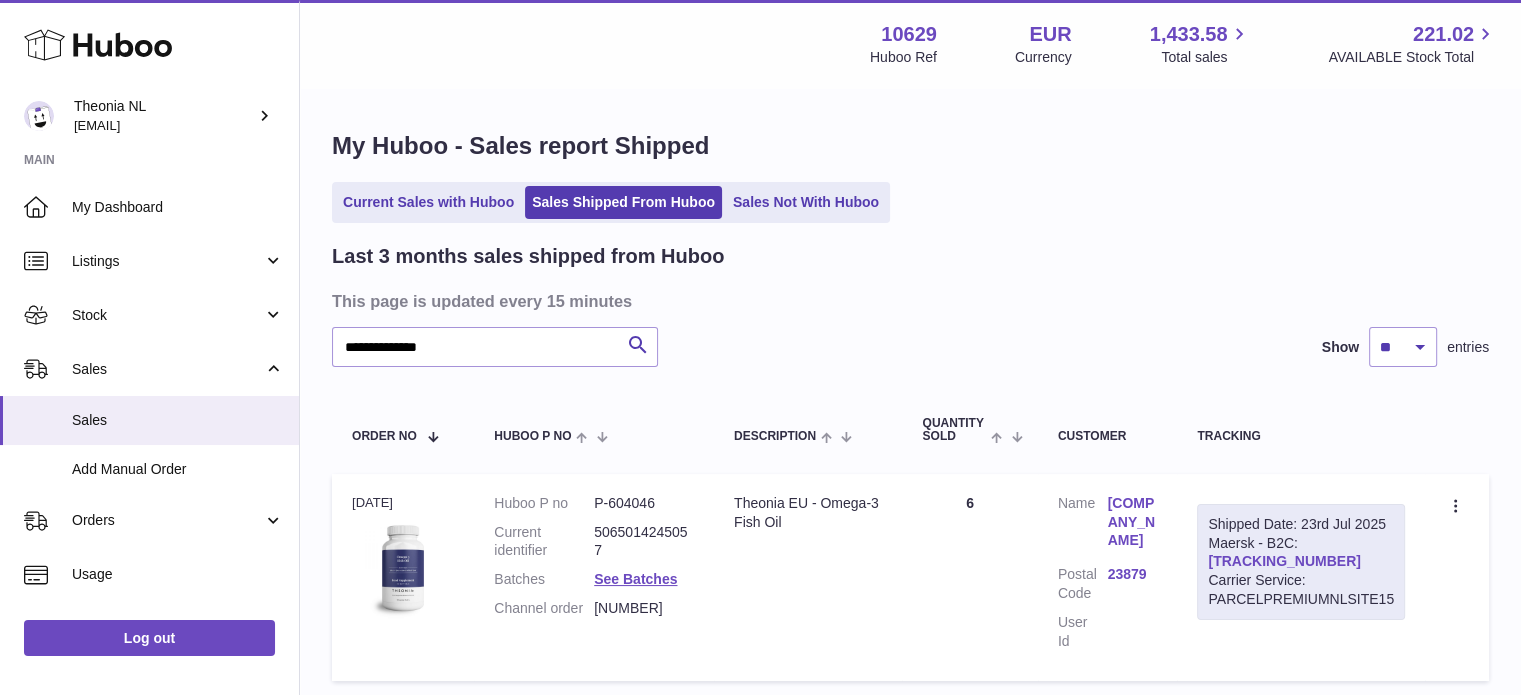 click on "TYPQWPI00443225" at bounding box center [1284, 561] 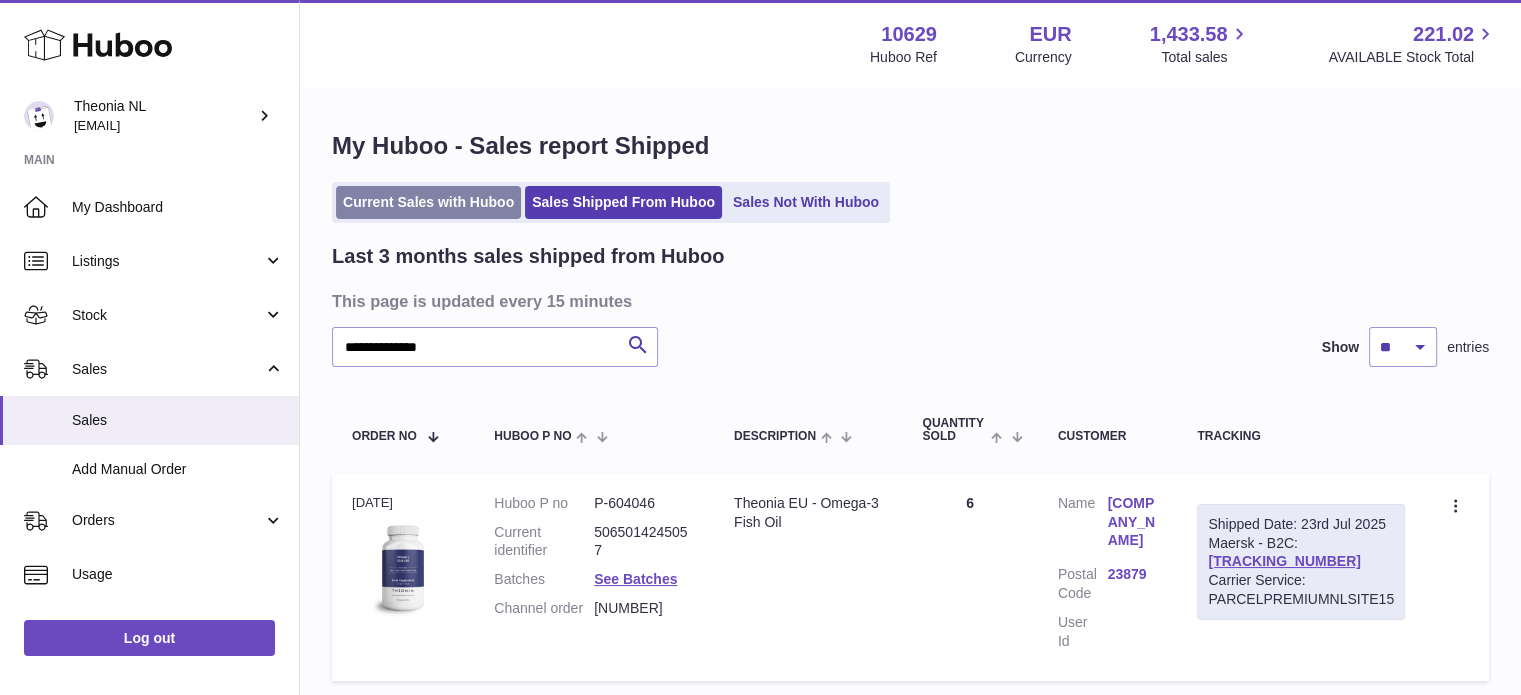 click on "Current Sales with Huboo" at bounding box center [428, 202] 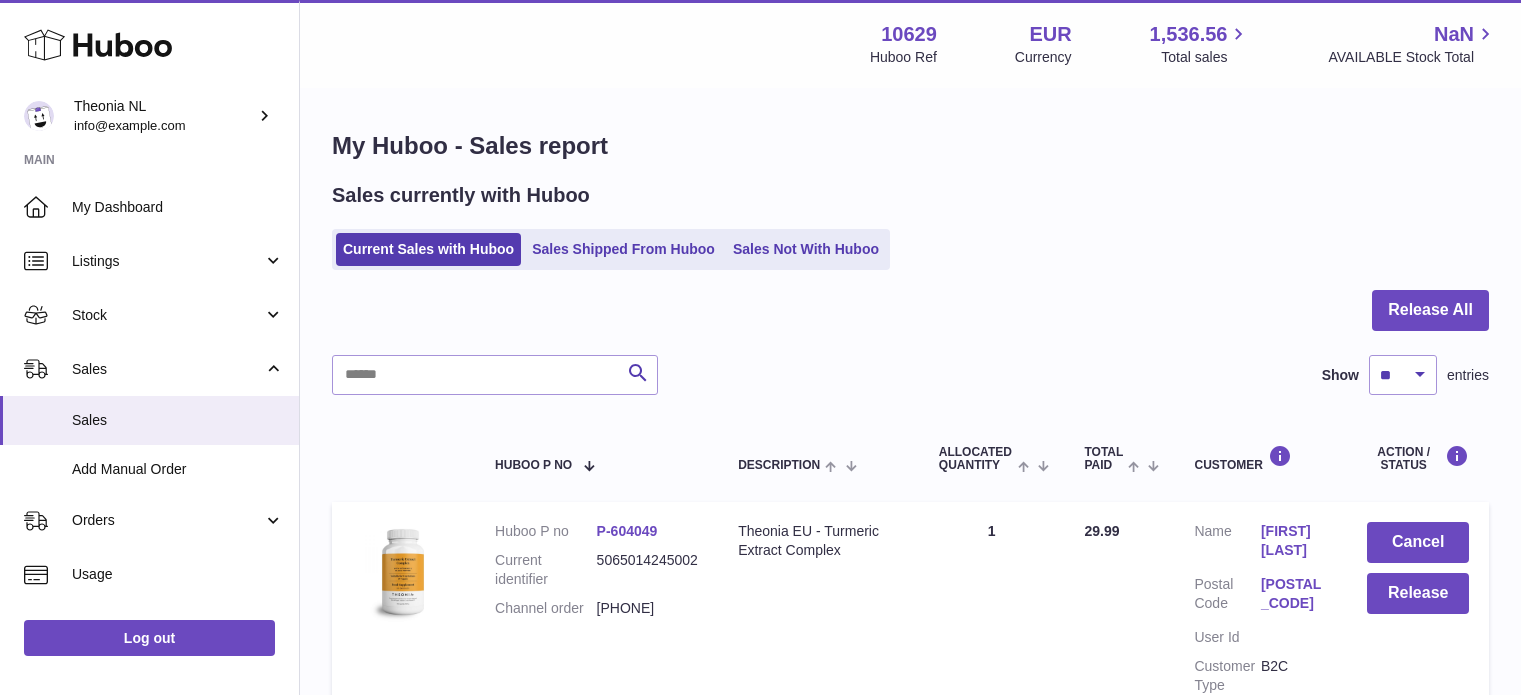 scroll, scrollTop: 0, scrollLeft: 0, axis: both 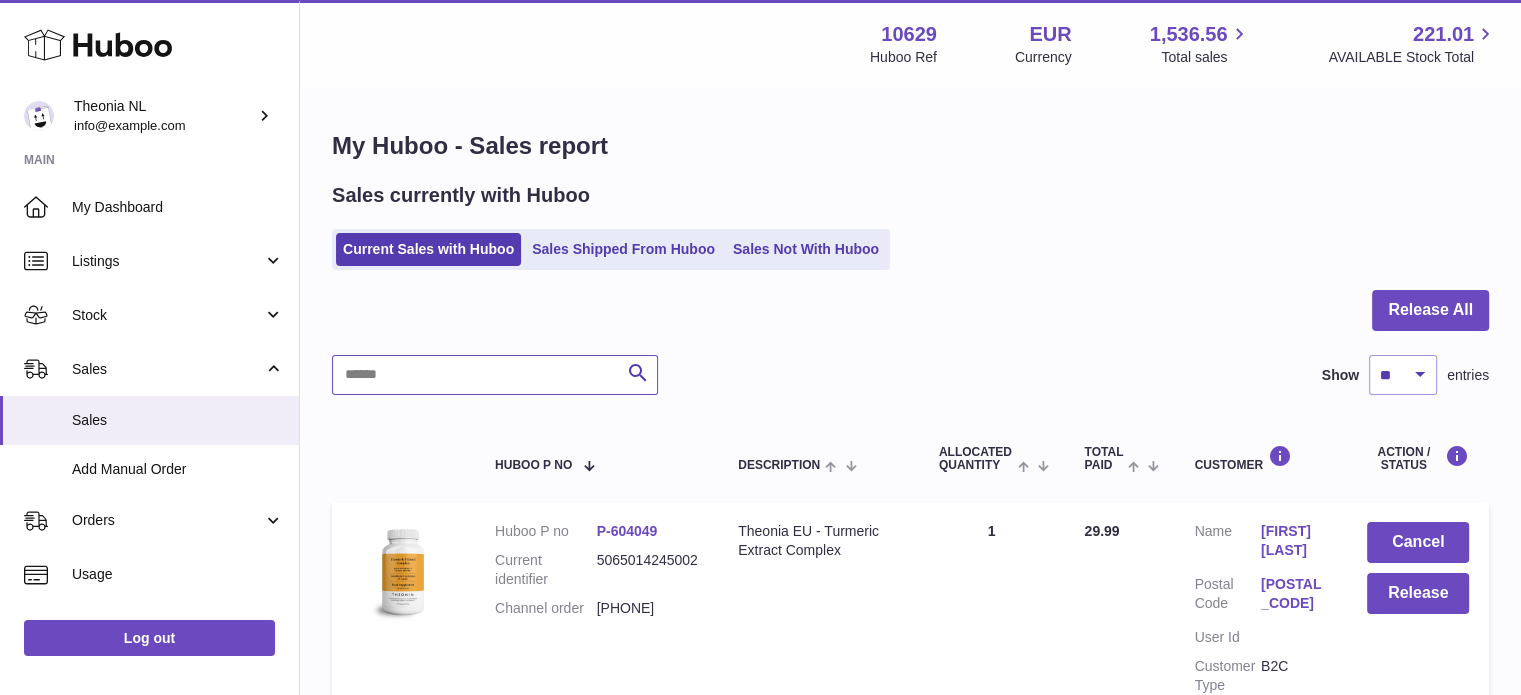 click at bounding box center (495, 375) 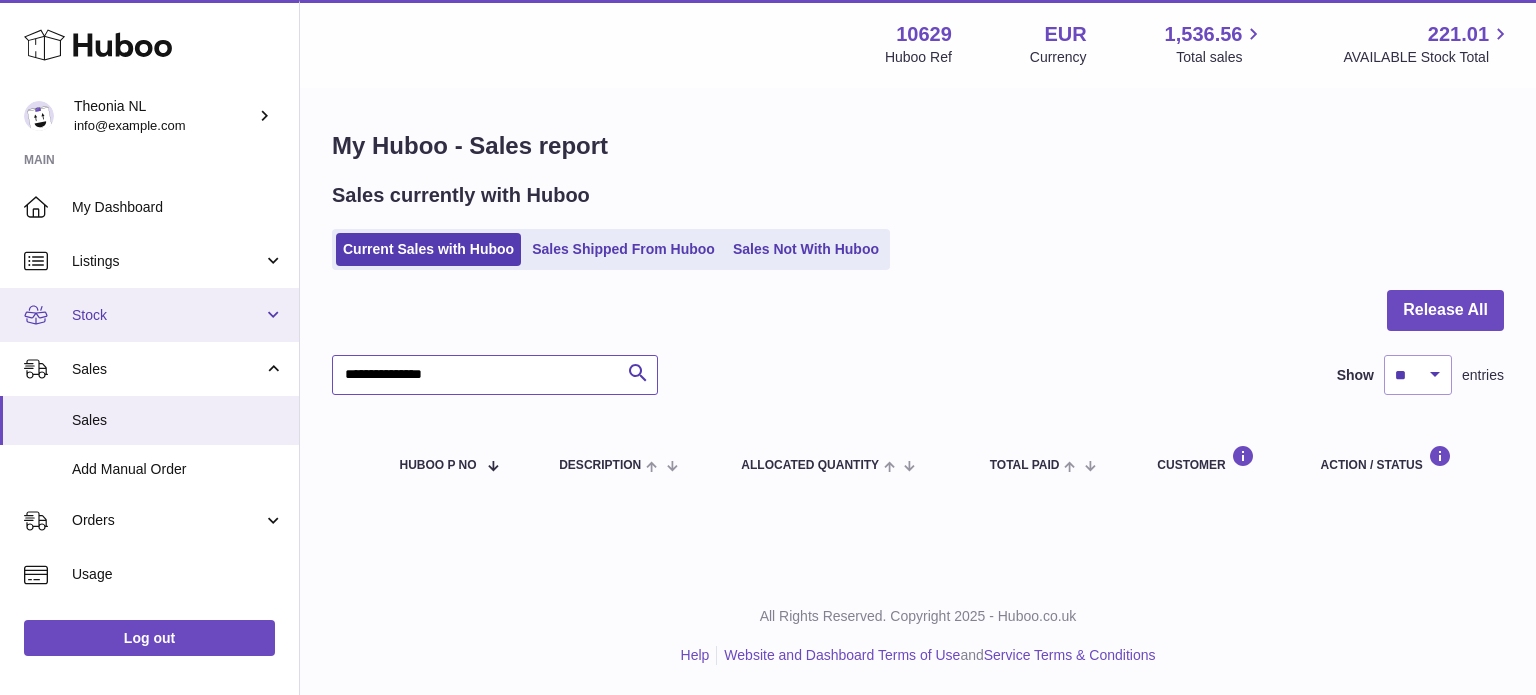 drag, startPoint x: 455, startPoint y: 357, endPoint x: 92, endPoint y: 314, distance: 365.53796 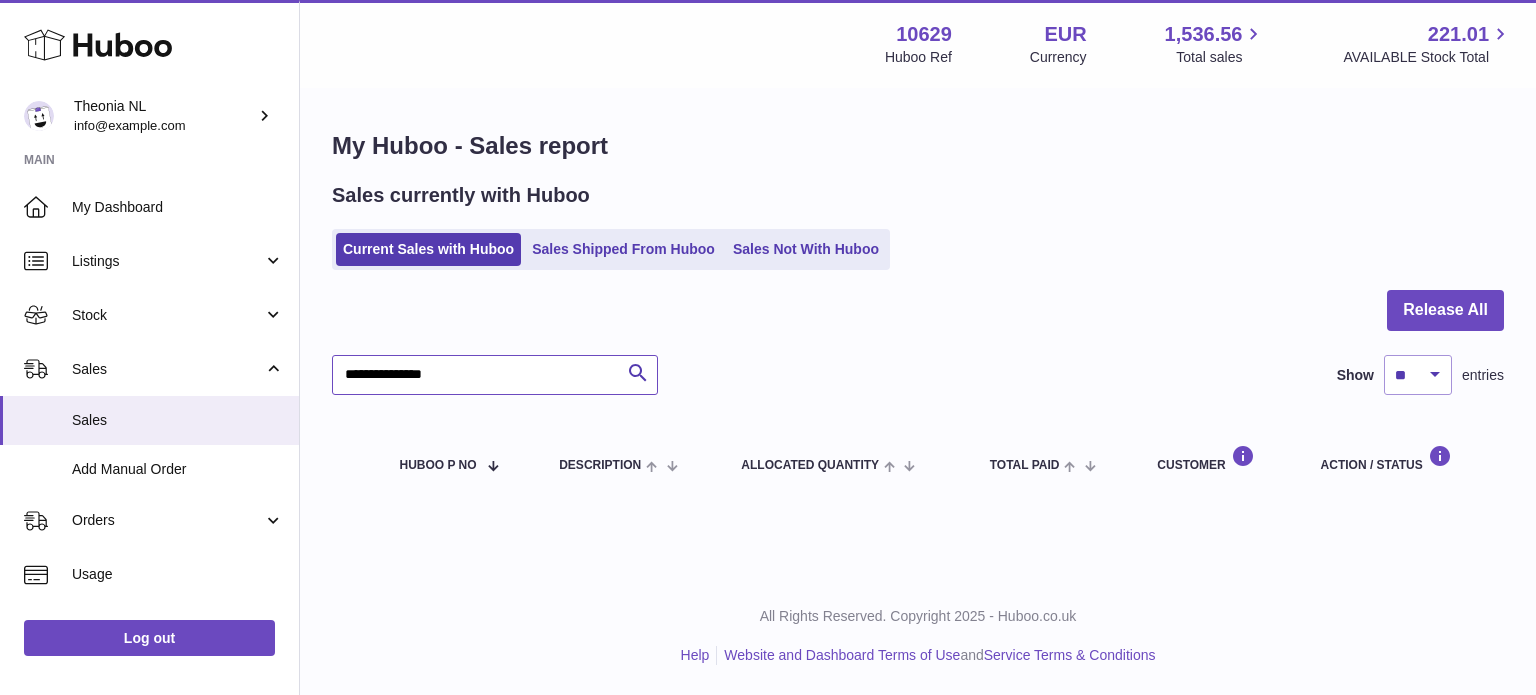 paste 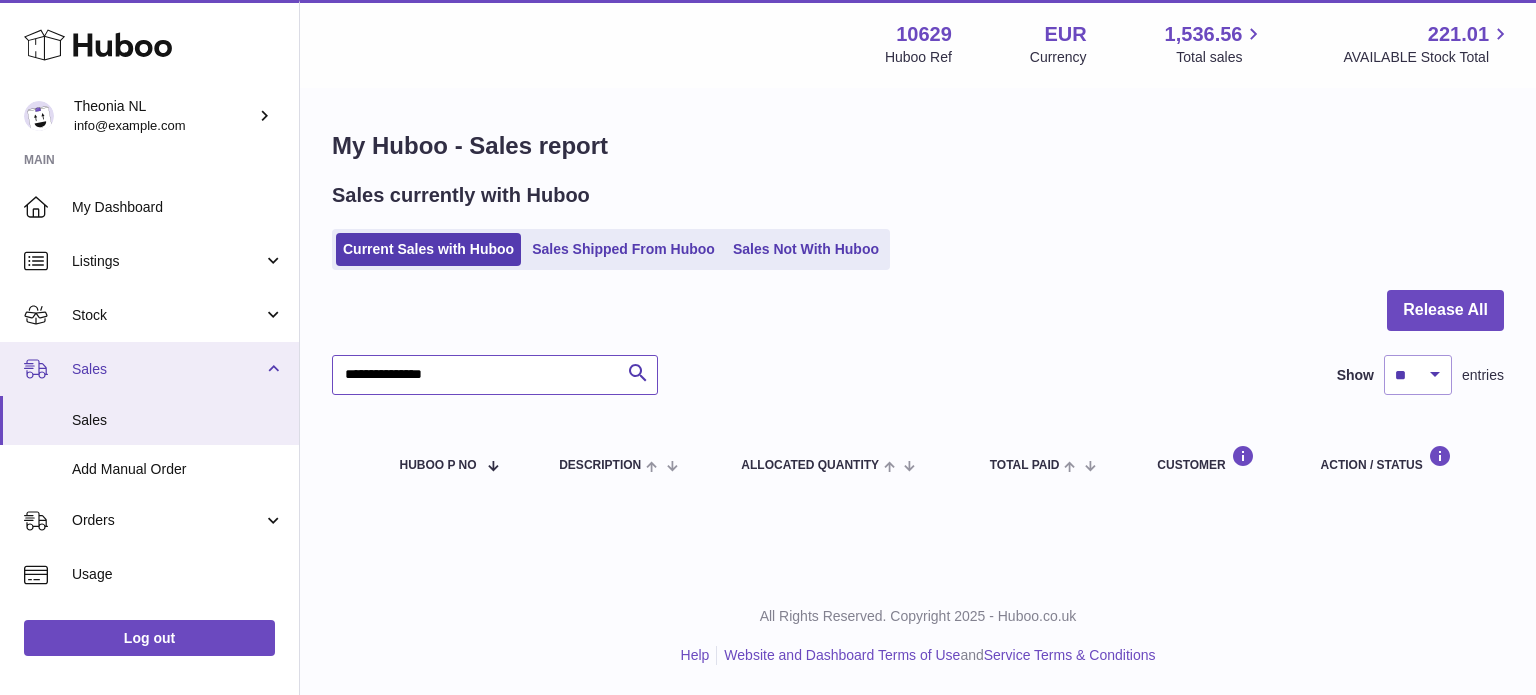 click on "Huboo
Theonia NL
info@example.com     Main     My Dashboard       Listings     Not with Huboo Listings with Huboo Bundles   Stock     Stock Stock History Add Stock Delivery History ASN Uploads   Sales     Sales Add Manual Order   Orders     Orders Add Manual Order   Usage       Invoicing and Payments     Billing History Storage History Direct Debits Account Balance   Cases       Channels       Settings       Returns       Log out   Menu   Huboo     10629   Huboo Ref    EUR   Currency   1,536.56     Total sales   221.01     AVAILABLE Stock Total   Currency   EUR   Total sales   1,536.56   AVAILABLE Stock Total   221.01   My Huboo - Sales report   Sales currently with Huboo
Current Sales with Huboo
Sales Shipped From Huboo
Sales Not With Huboo
Release All
Search" at bounding box center [768, 347] 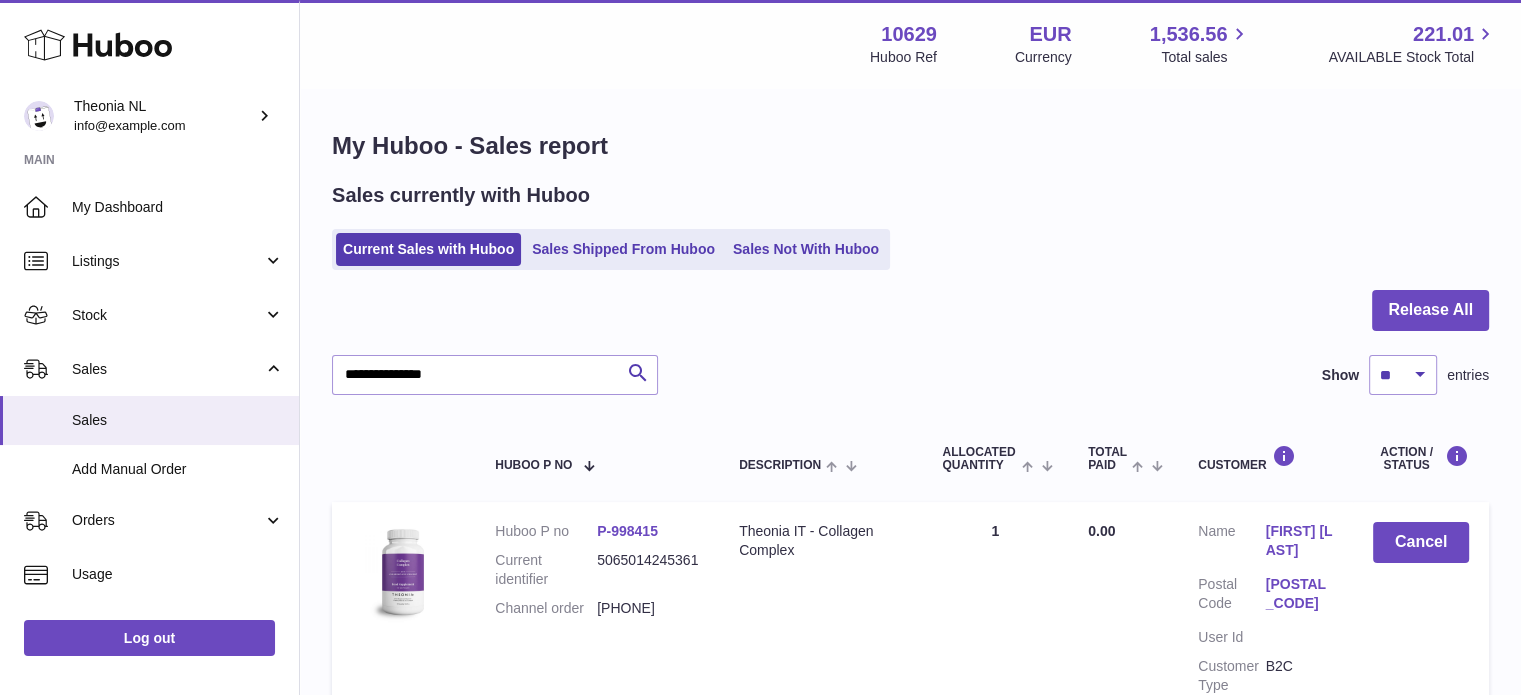 click on "[POSTAL_CODE]" at bounding box center (1299, 594) 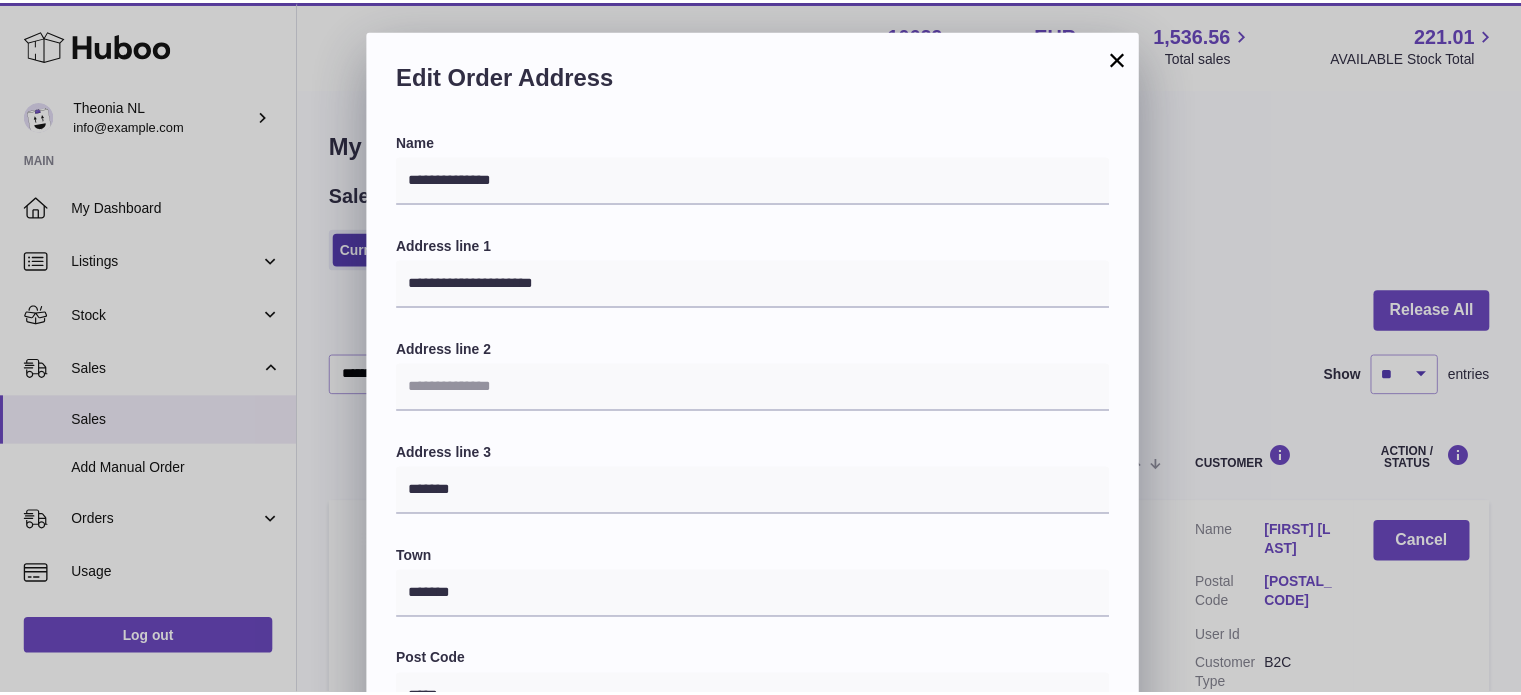 scroll, scrollTop: 564, scrollLeft: 0, axis: vertical 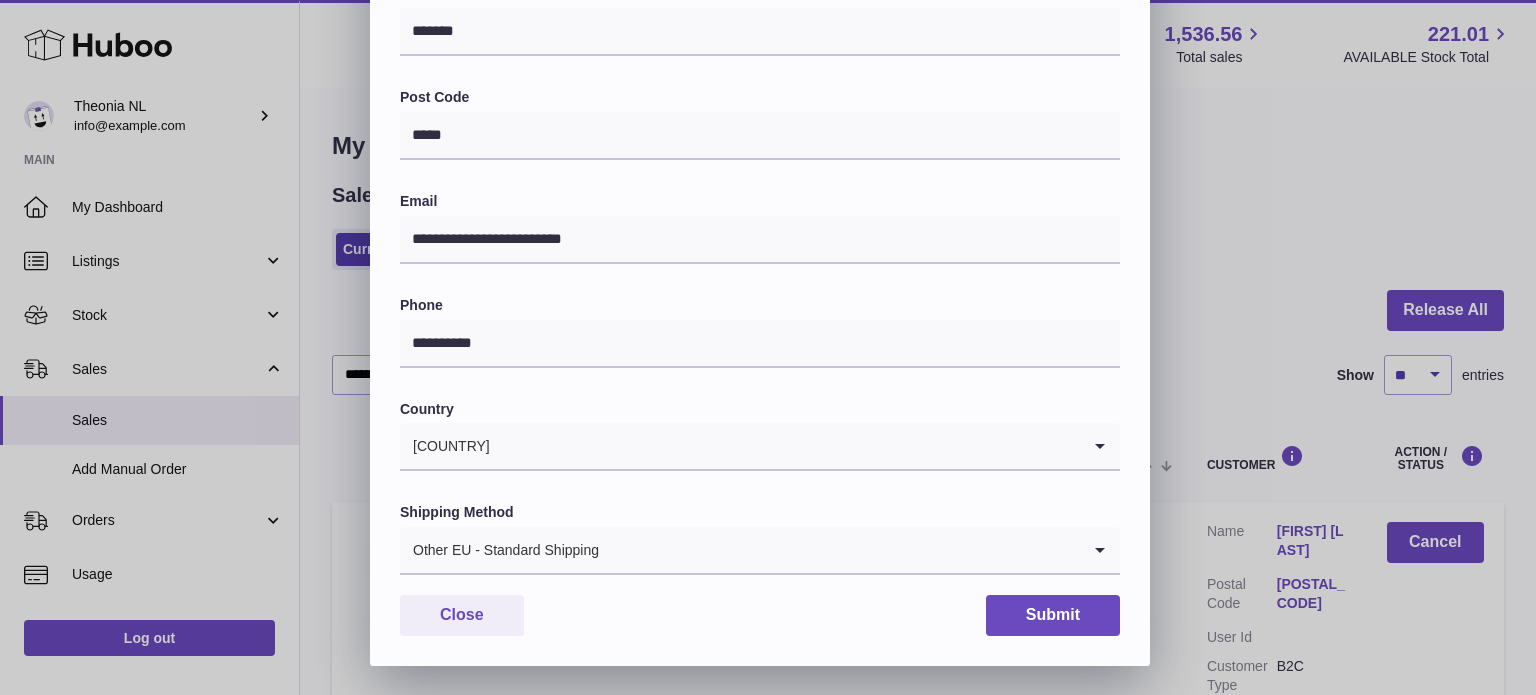drag, startPoint x: 620, startPoint y: 545, endPoint x: 601, endPoint y: 578, distance: 38.078865 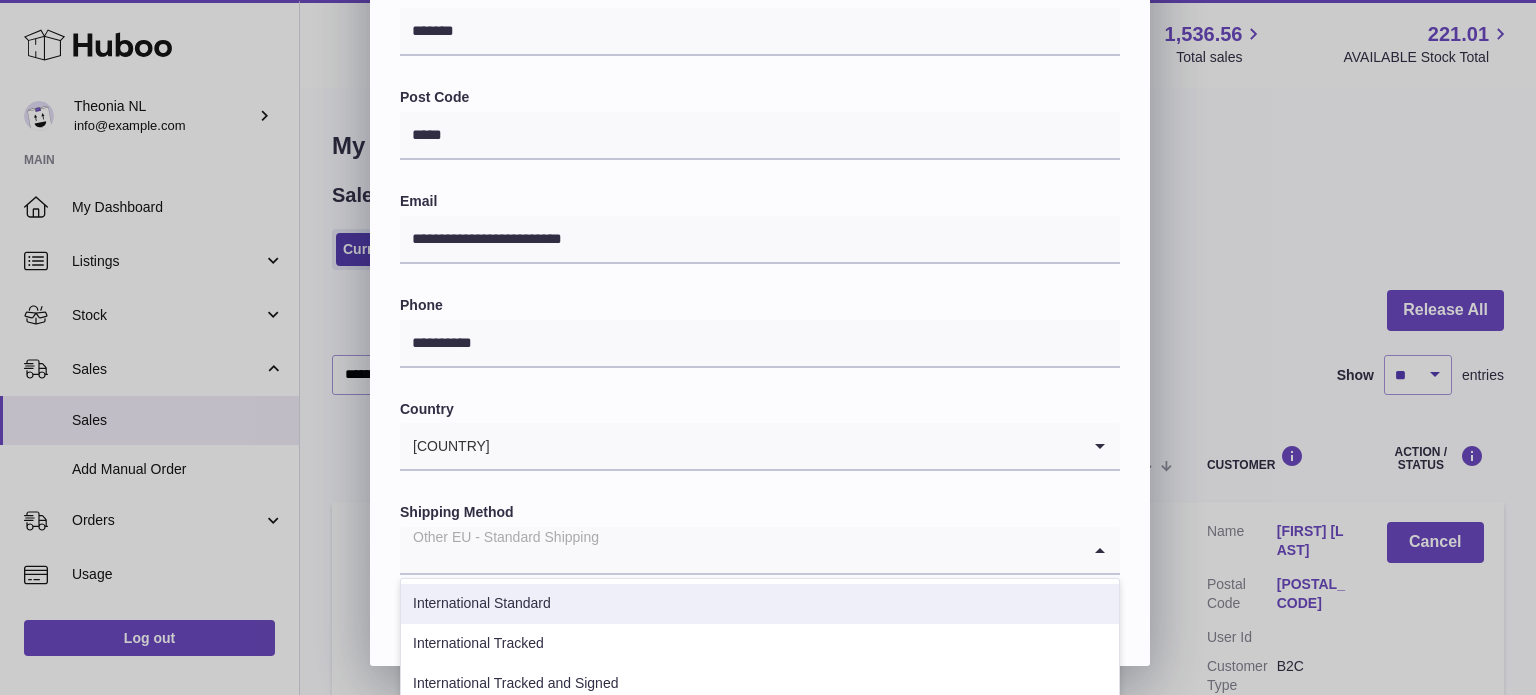 click on "International Tracked" at bounding box center [760, 644] 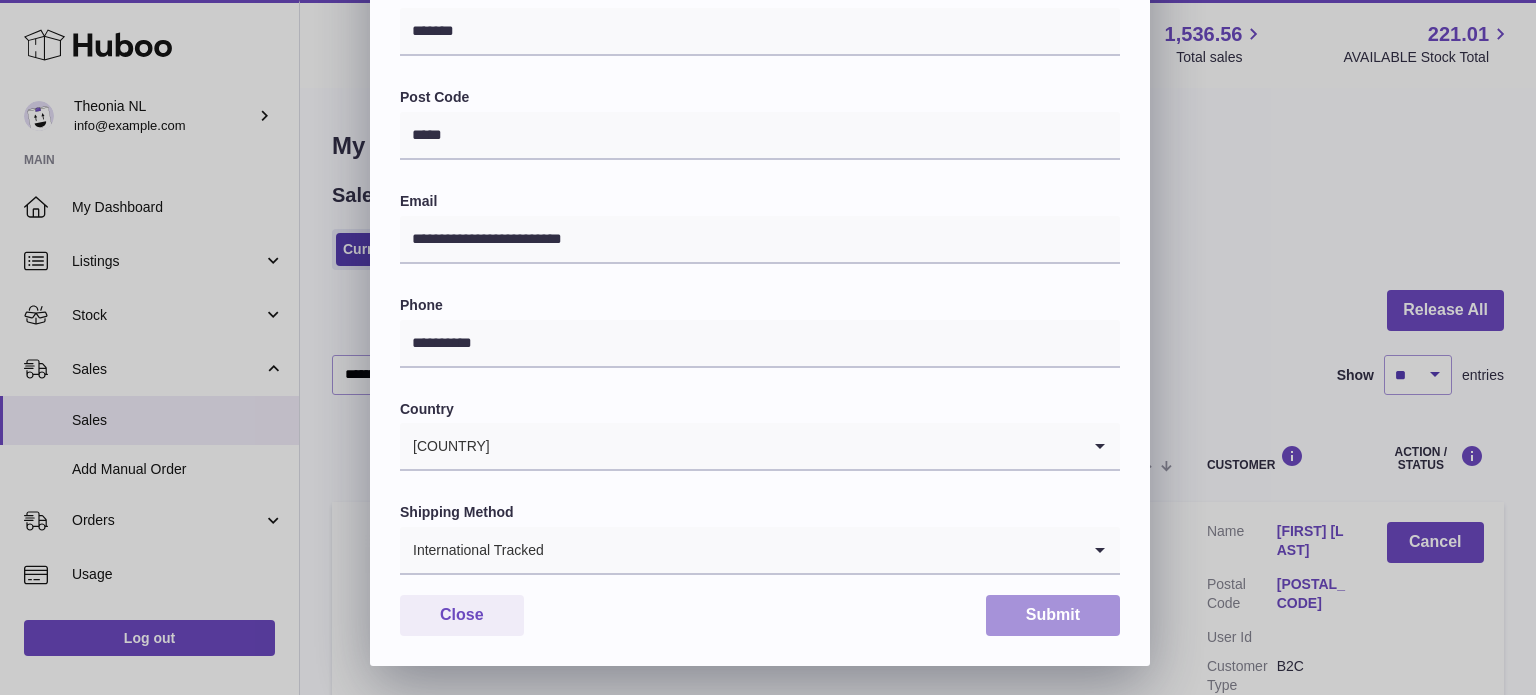 click on "Submit" at bounding box center [1053, 615] 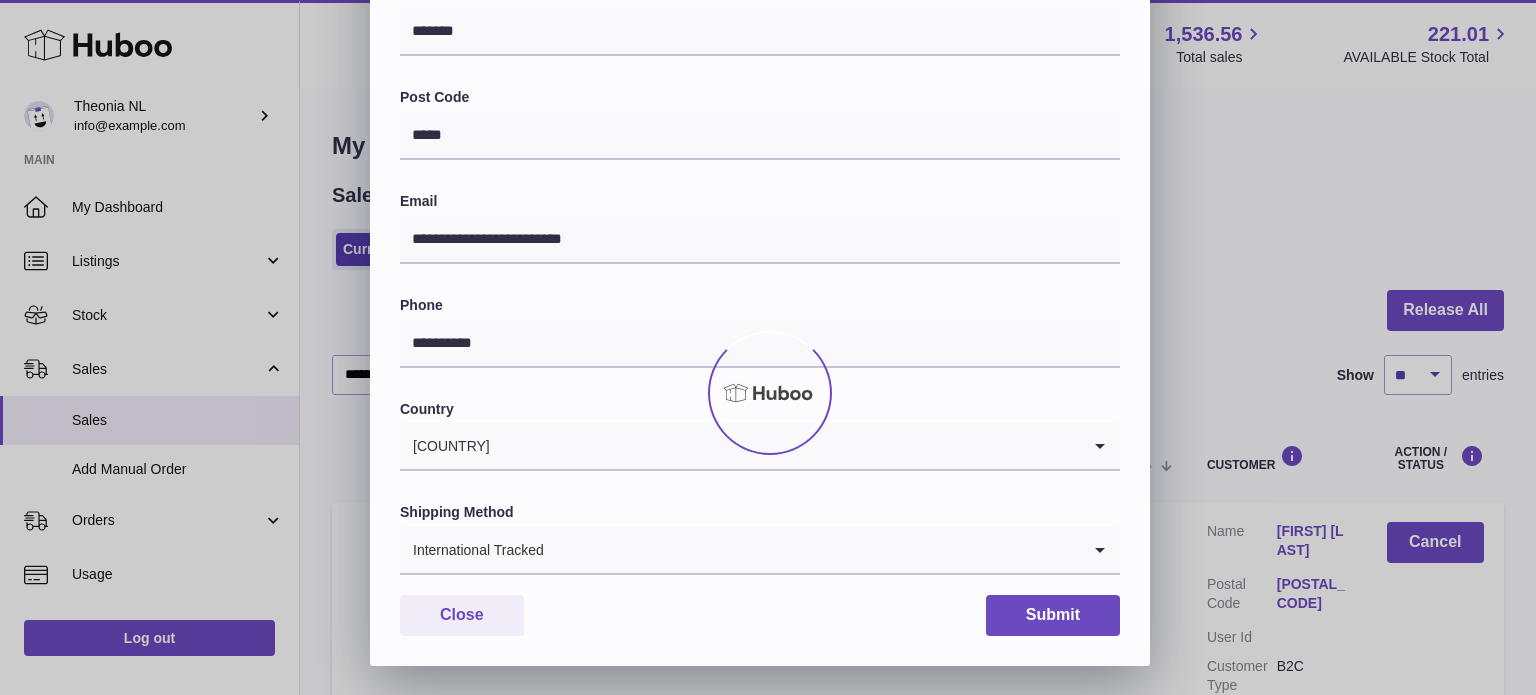 scroll, scrollTop: 0, scrollLeft: 0, axis: both 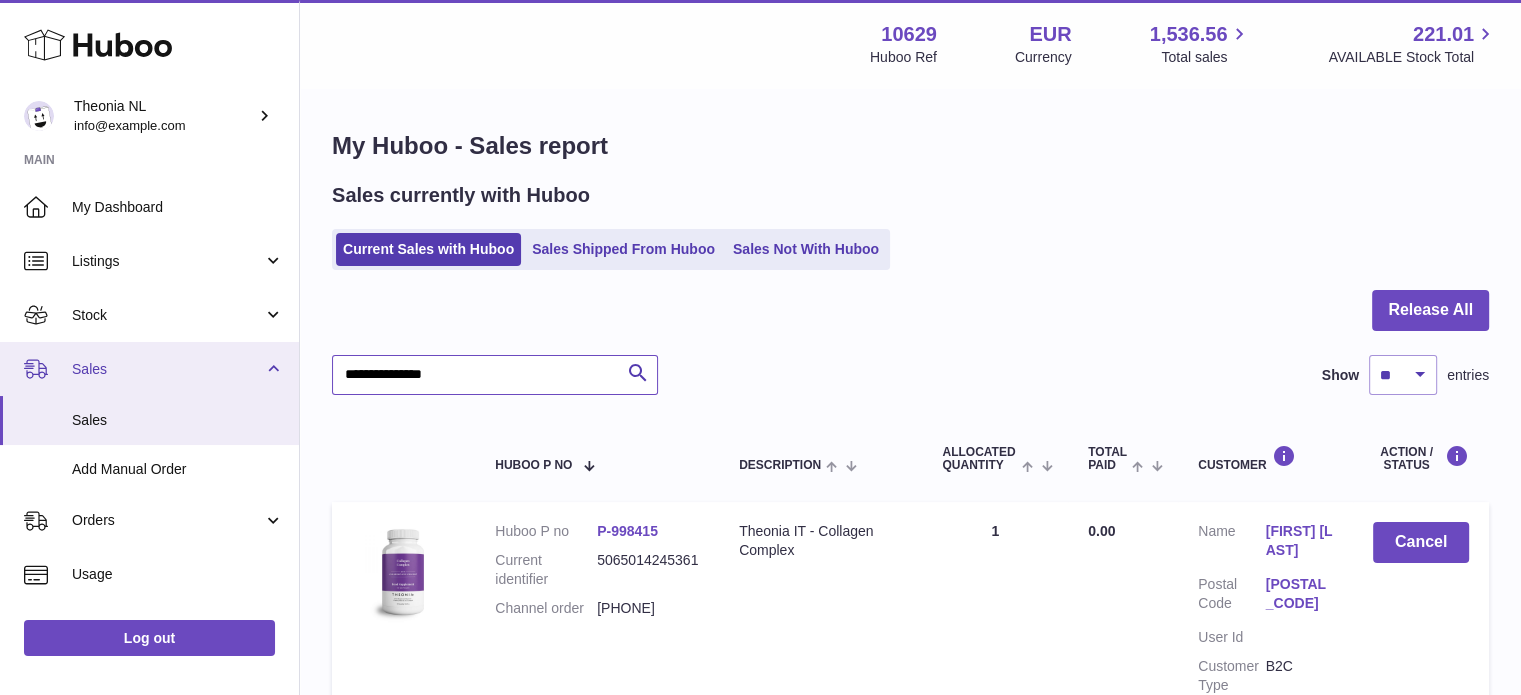 drag, startPoint x: 497, startPoint y: 374, endPoint x: 136, endPoint y: 351, distance: 361.73193 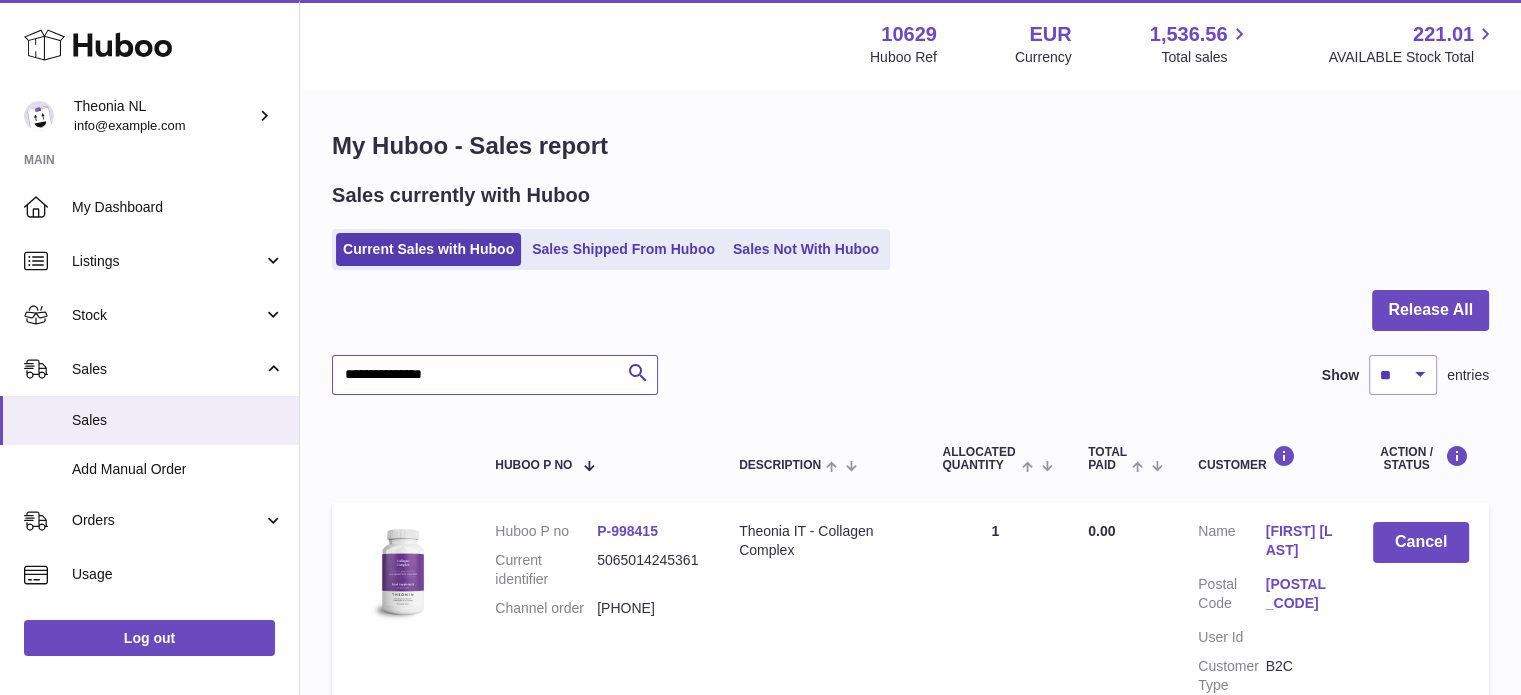 paste 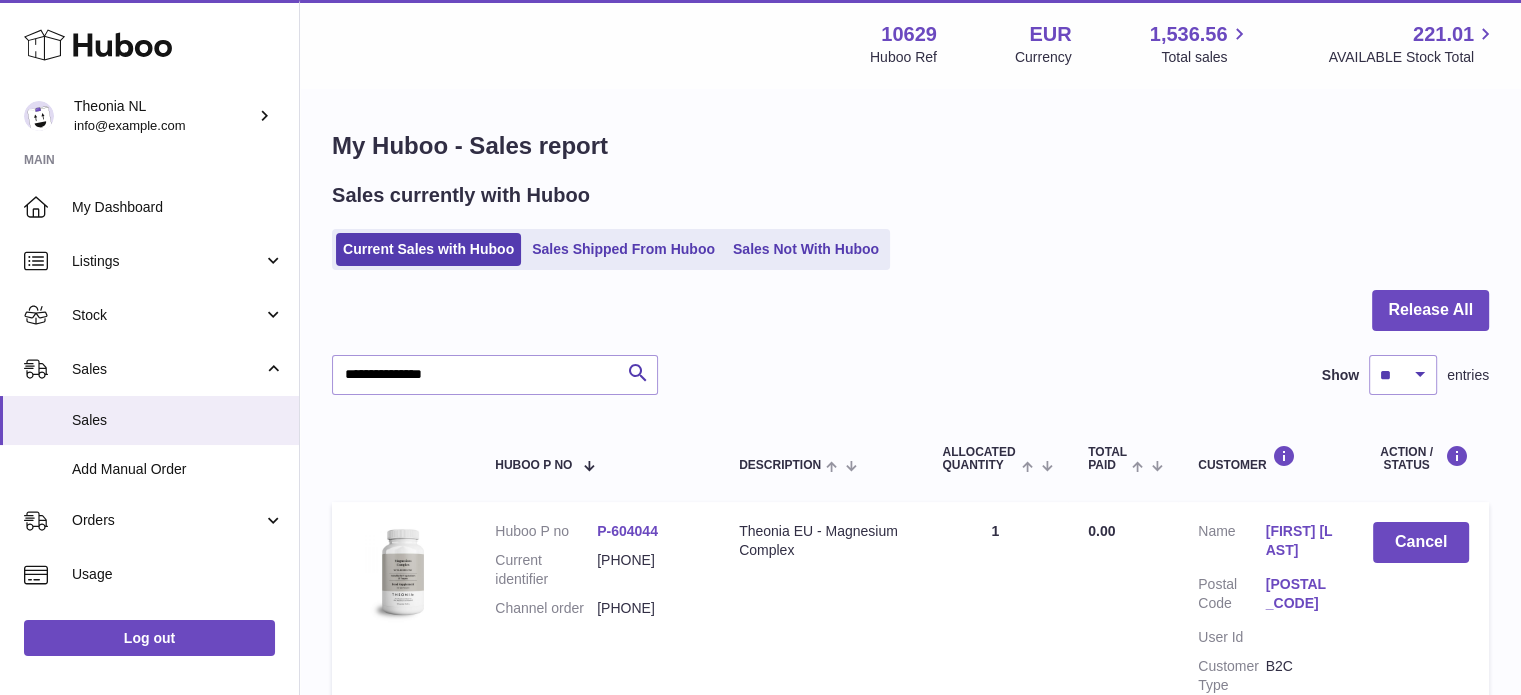 click on "[POSTAL_CODE]" at bounding box center [1299, 594] 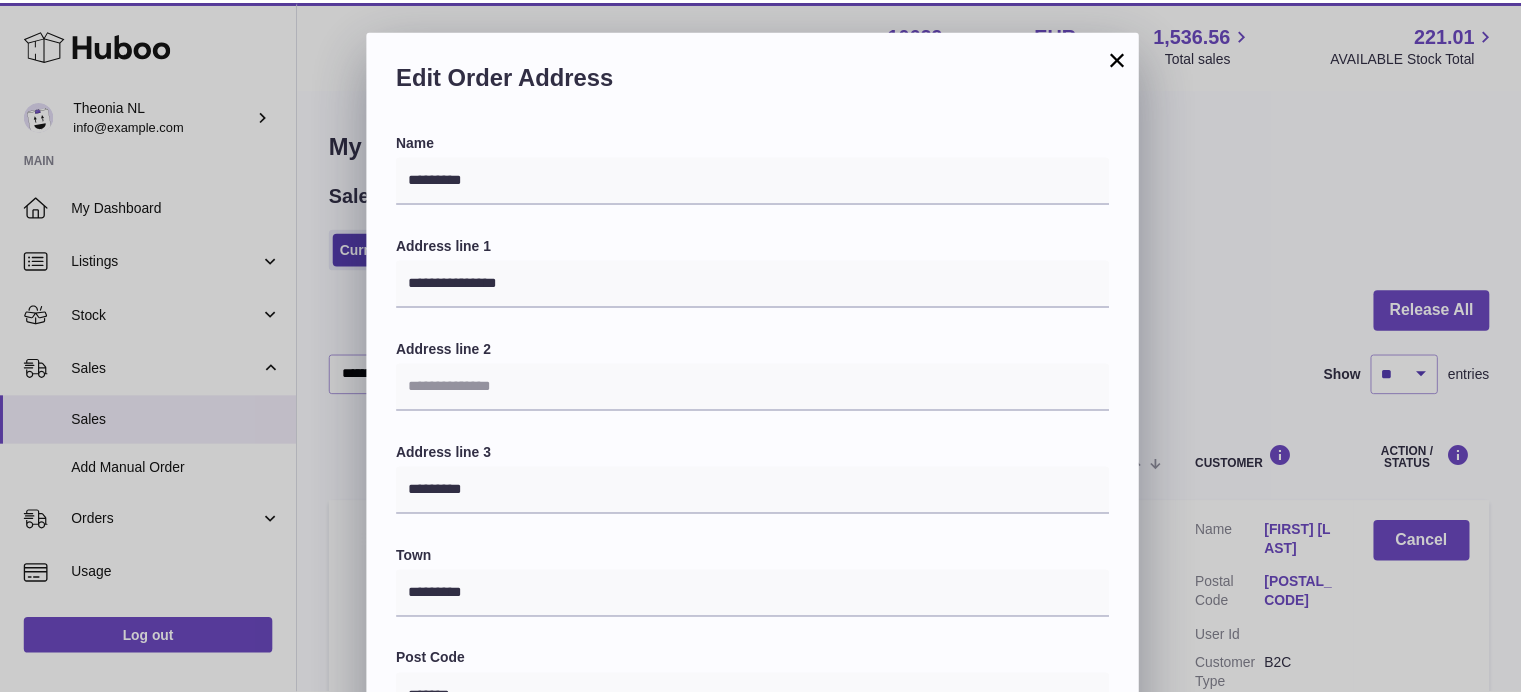 scroll, scrollTop: 564, scrollLeft: 0, axis: vertical 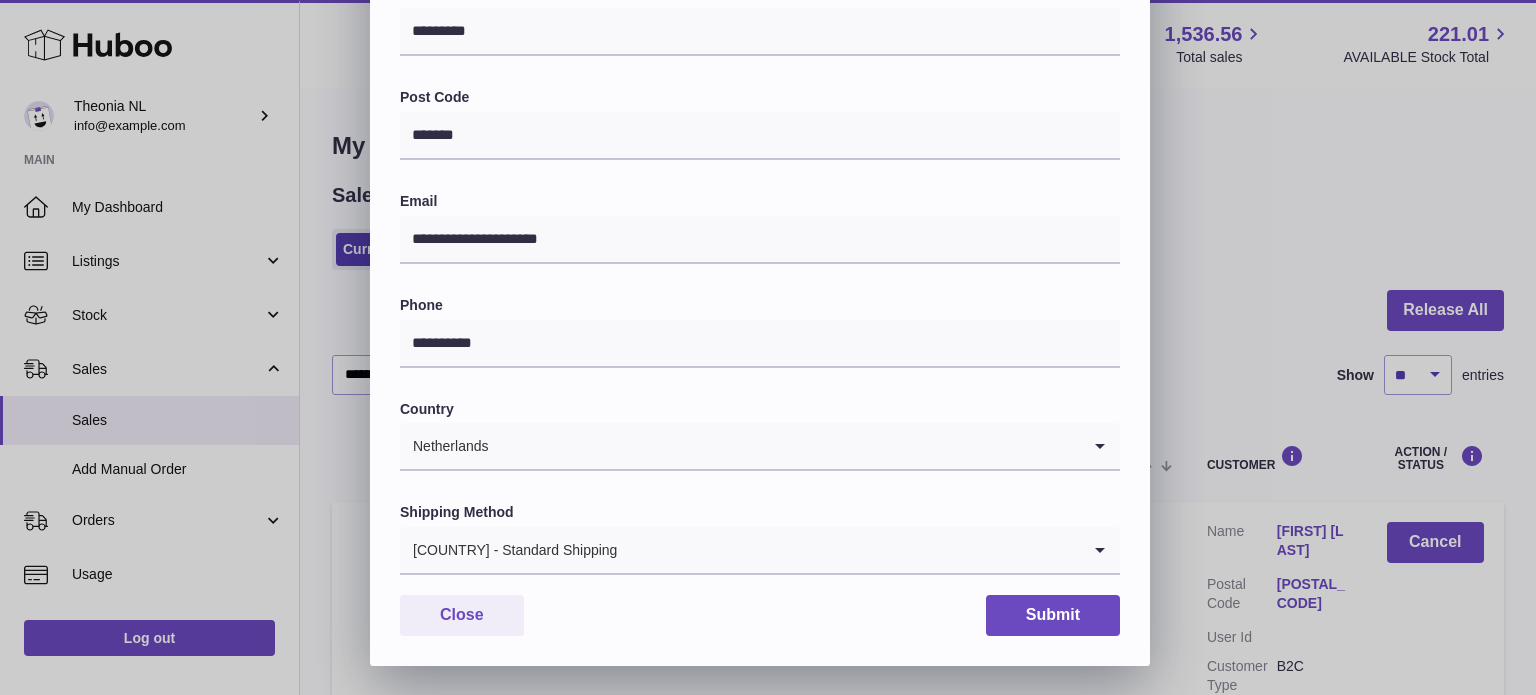 click on "[COUNTRY] - Standard Shipping" at bounding box center [740, 550] 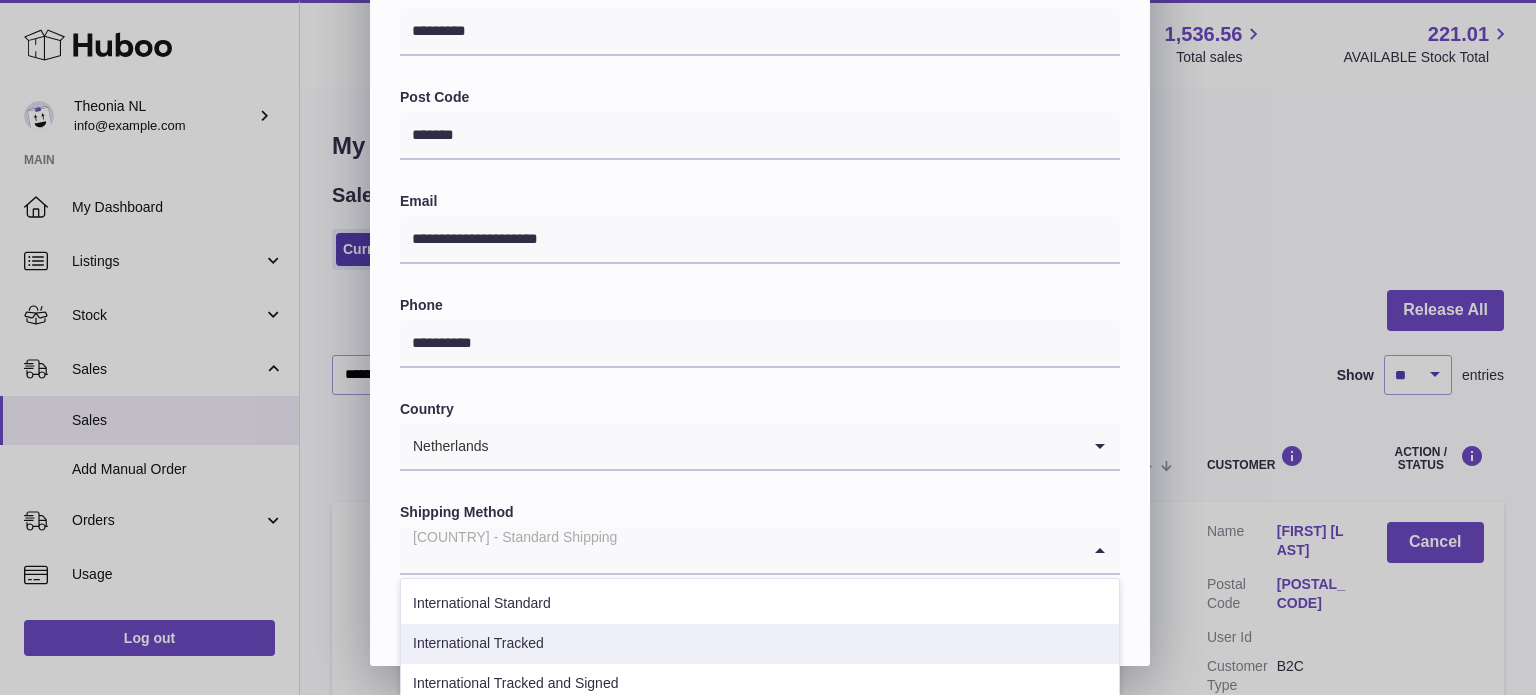 click on "International Tracked" at bounding box center [760, 644] 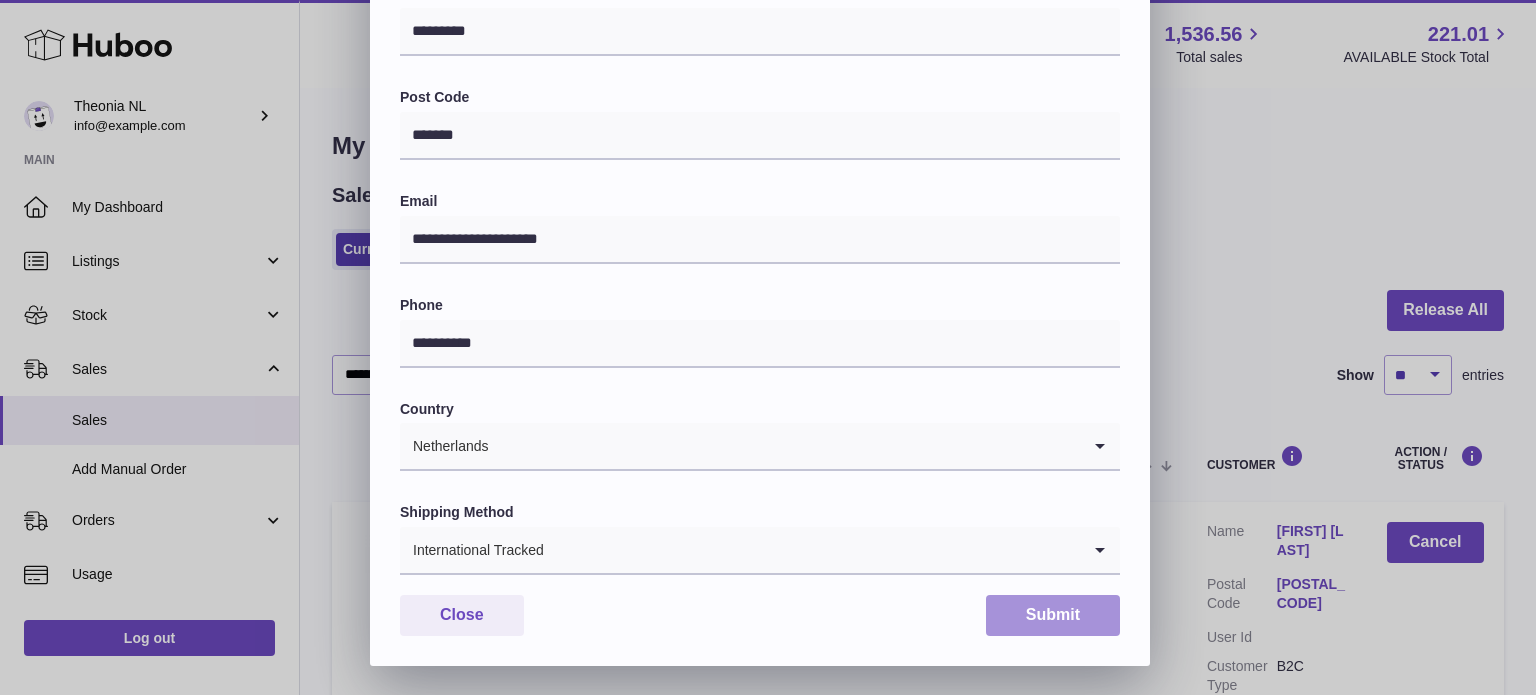 click on "Submit" at bounding box center (1053, 615) 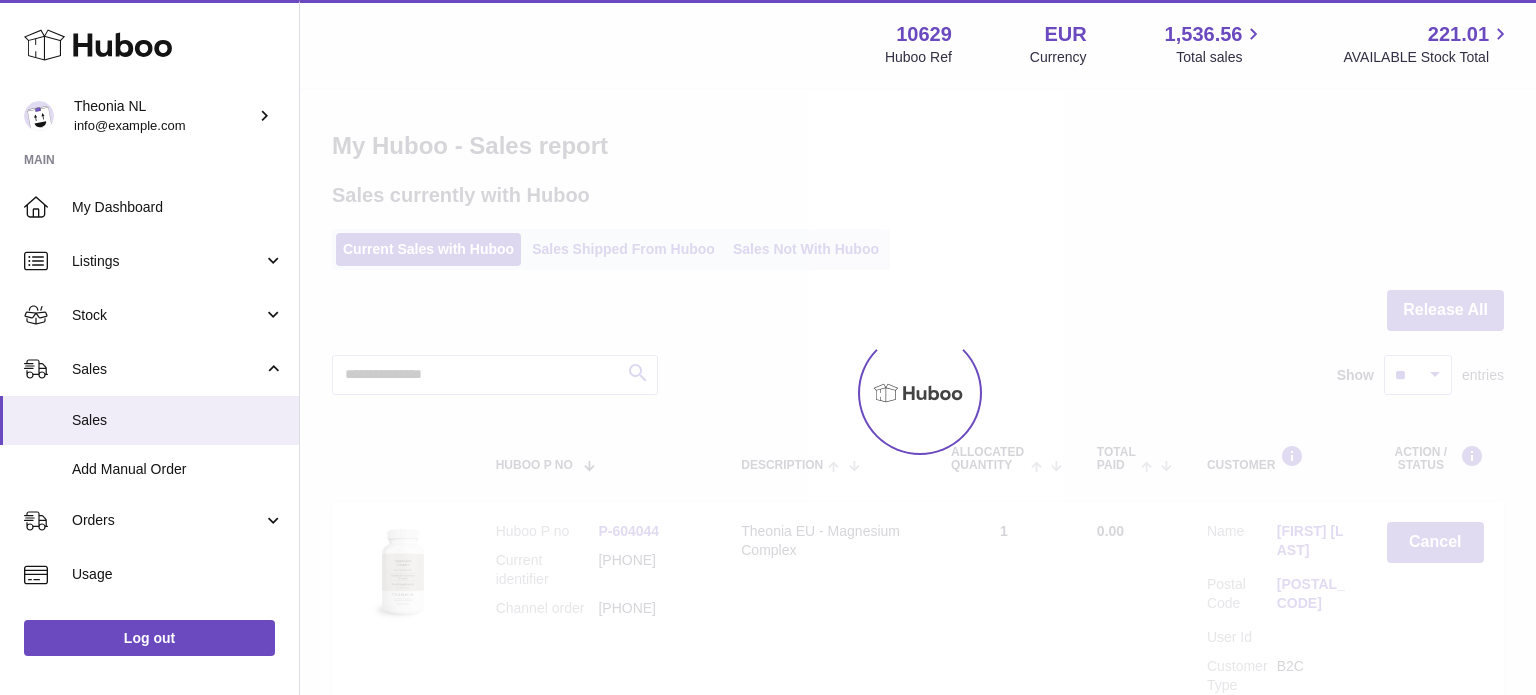 scroll, scrollTop: 0, scrollLeft: 0, axis: both 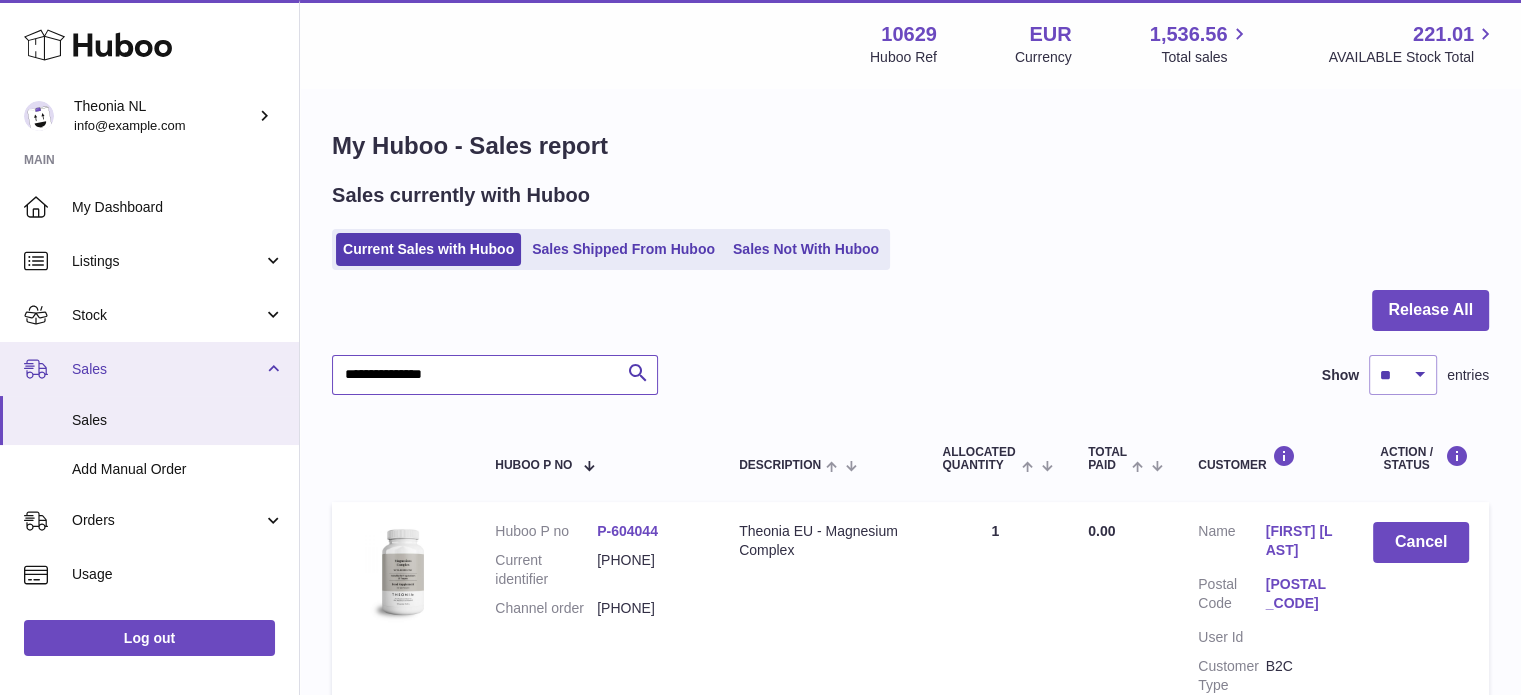 drag, startPoint x: 472, startPoint y: 370, endPoint x: 80, endPoint y: 359, distance: 392.1543 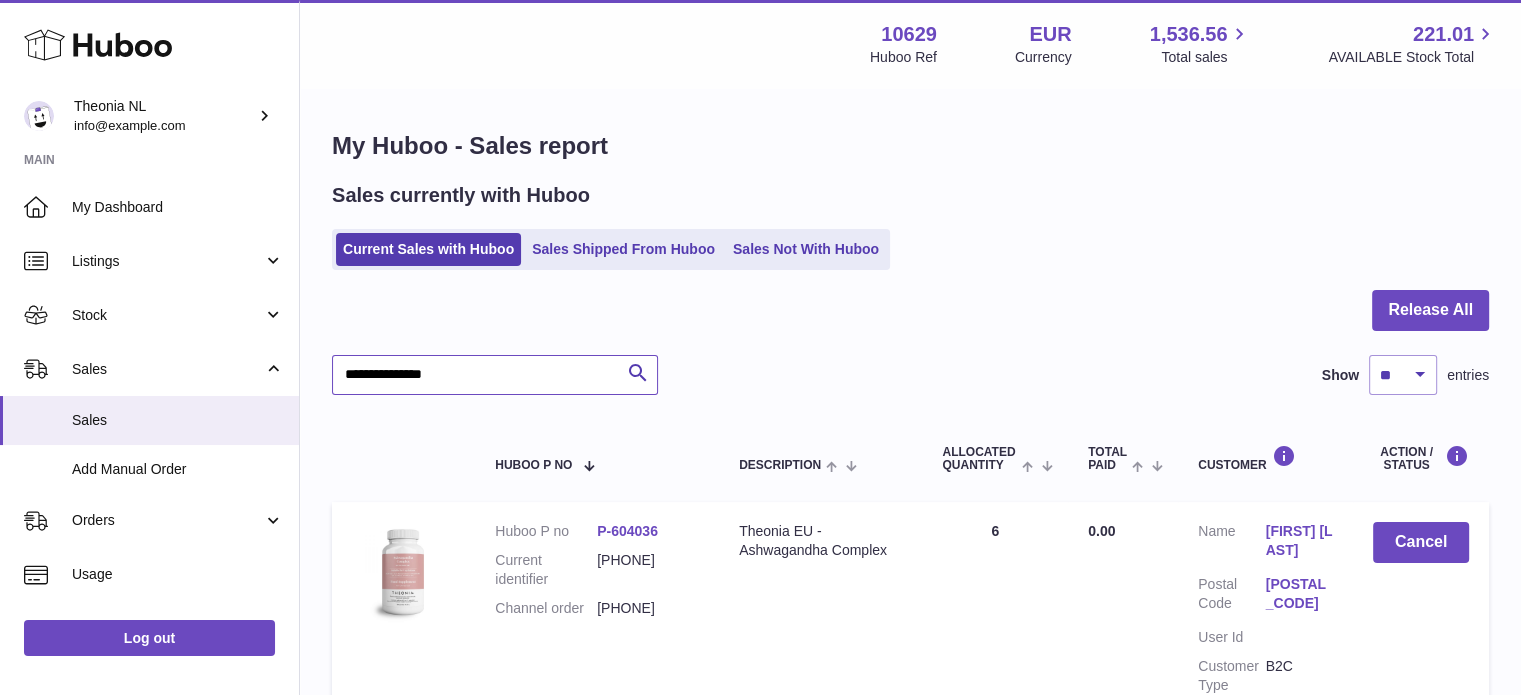 type on "**********" 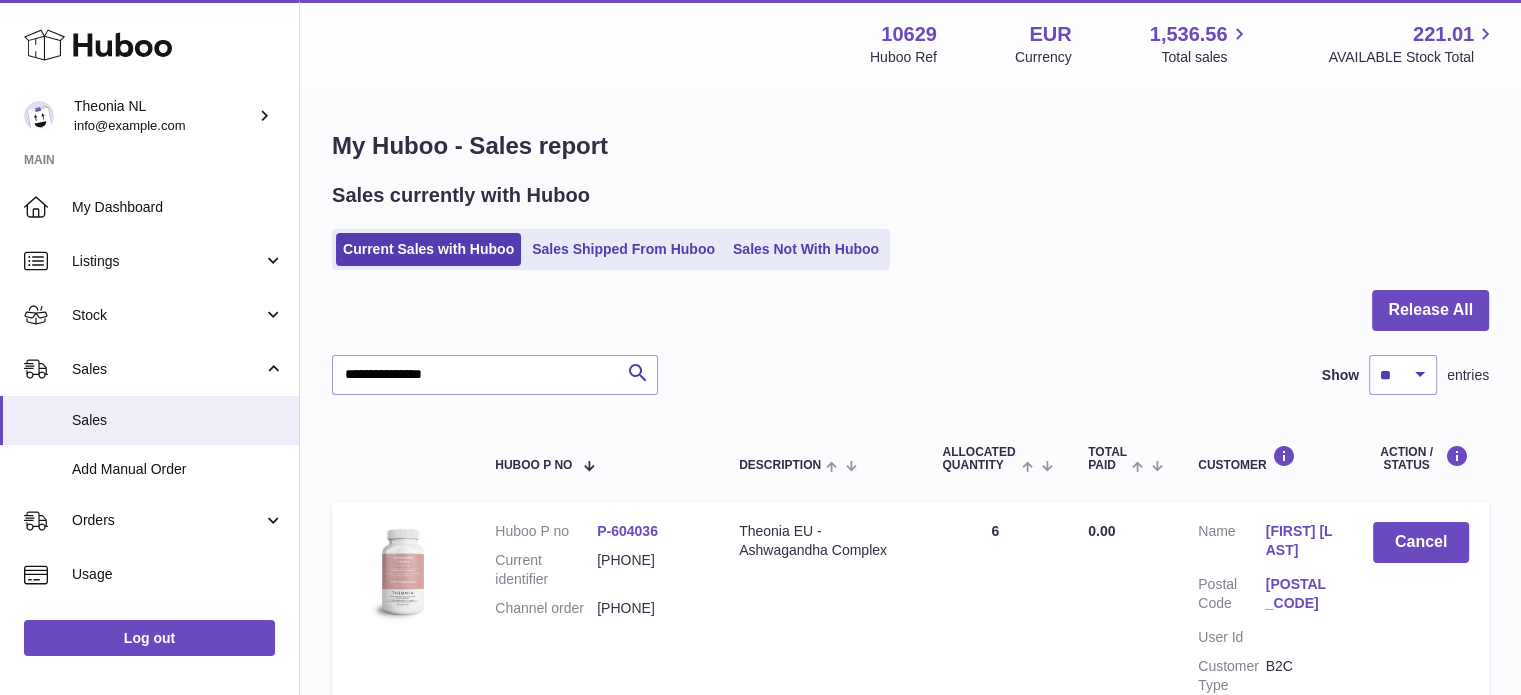 click on "[POSTAL_CODE]" at bounding box center (1299, 594) 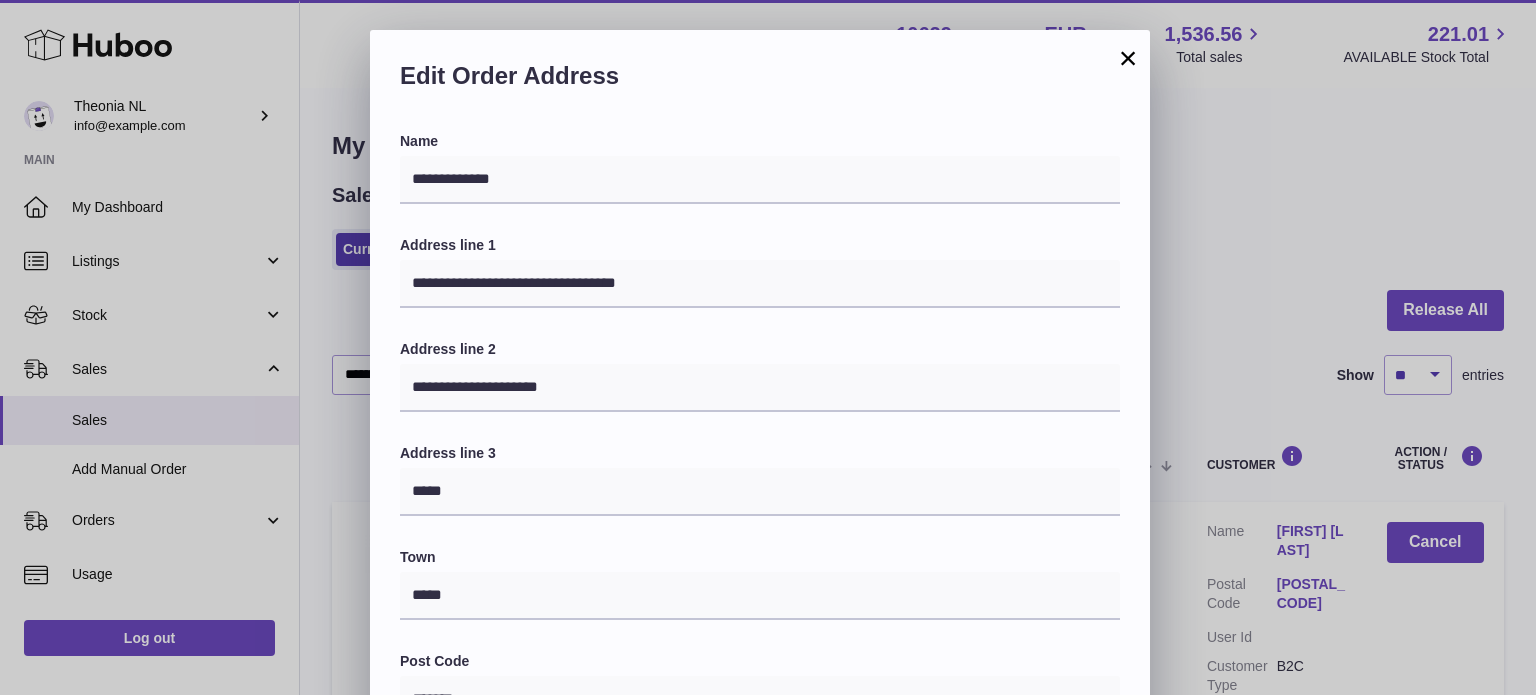 scroll, scrollTop: 564, scrollLeft: 0, axis: vertical 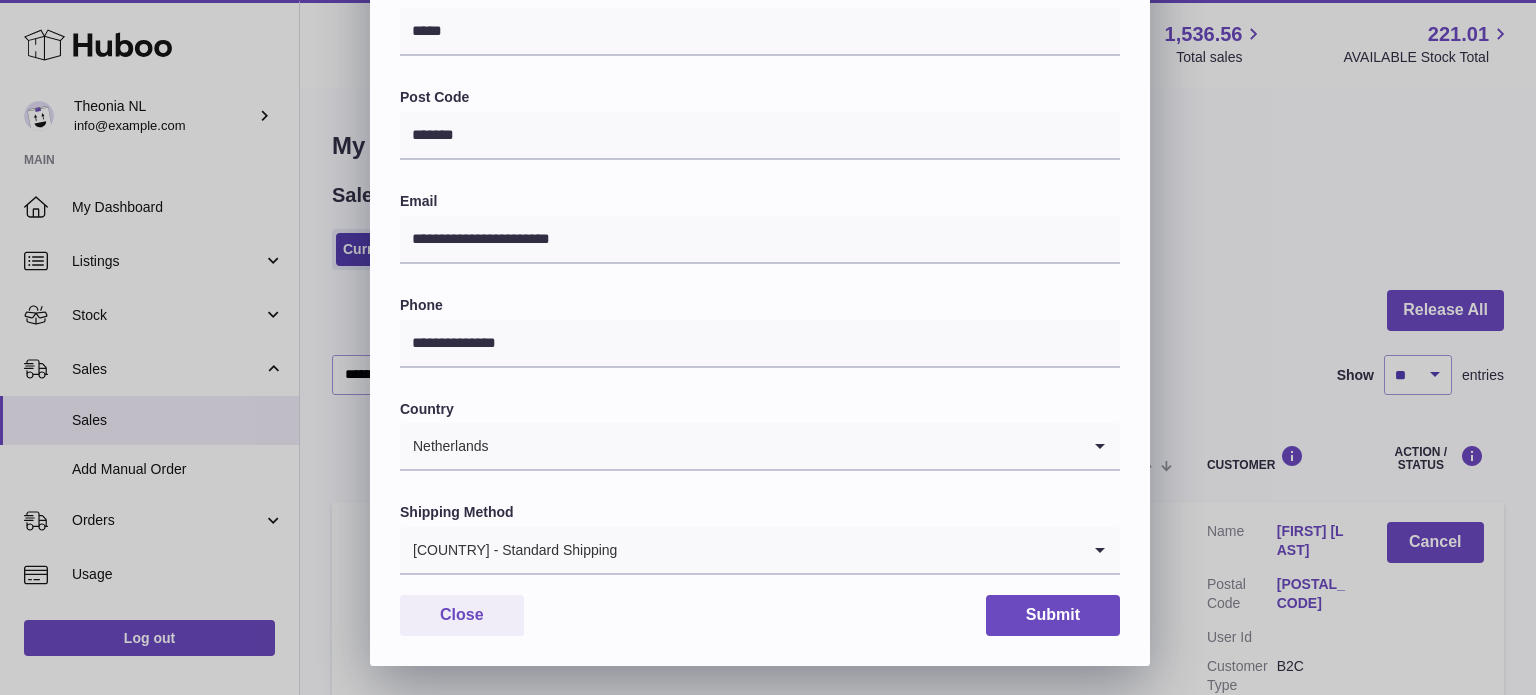 click on "[COUNTRY] - Standard Shipping" at bounding box center [740, 550] 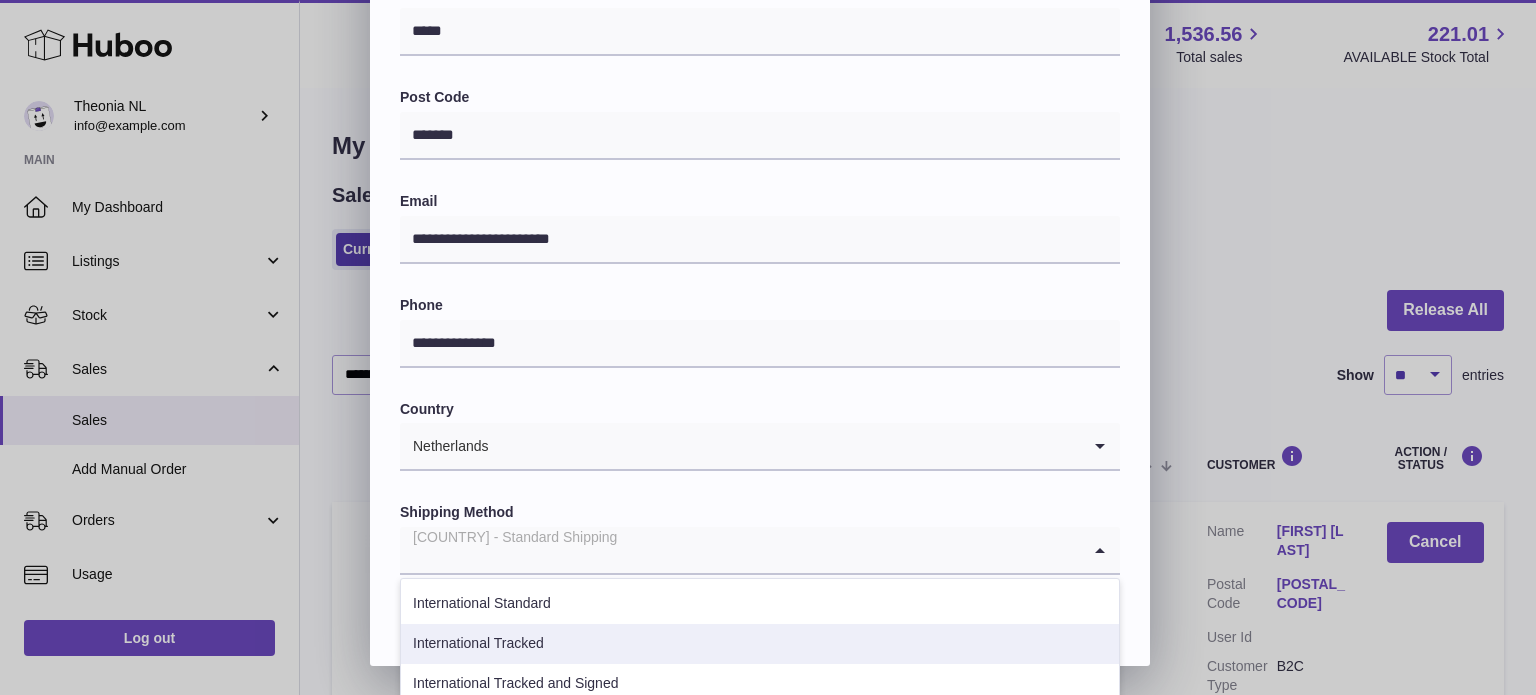 click on "International Tracked" at bounding box center [760, 644] 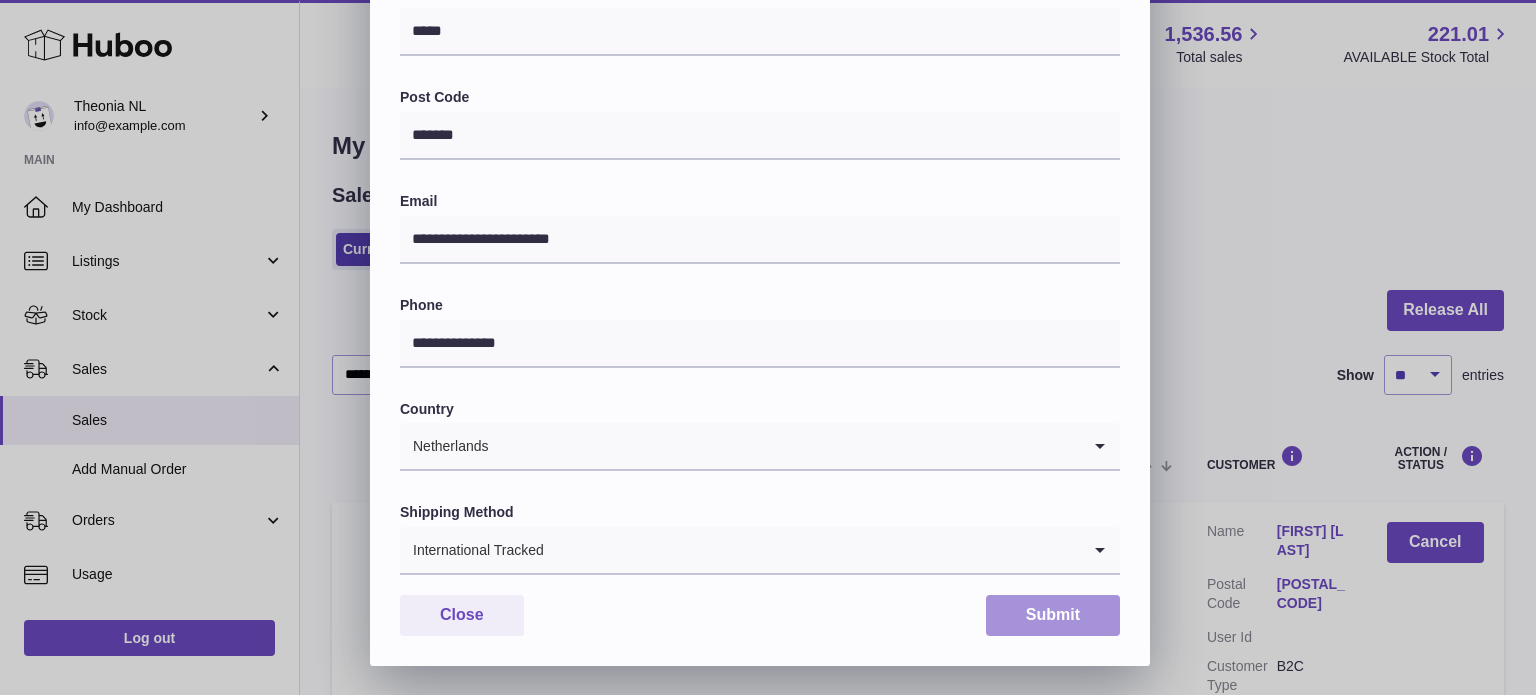 drag, startPoint x: 1132, startPoint y: 609, endPoint x: 1102, endPoint y: 611, distance: 30.066593 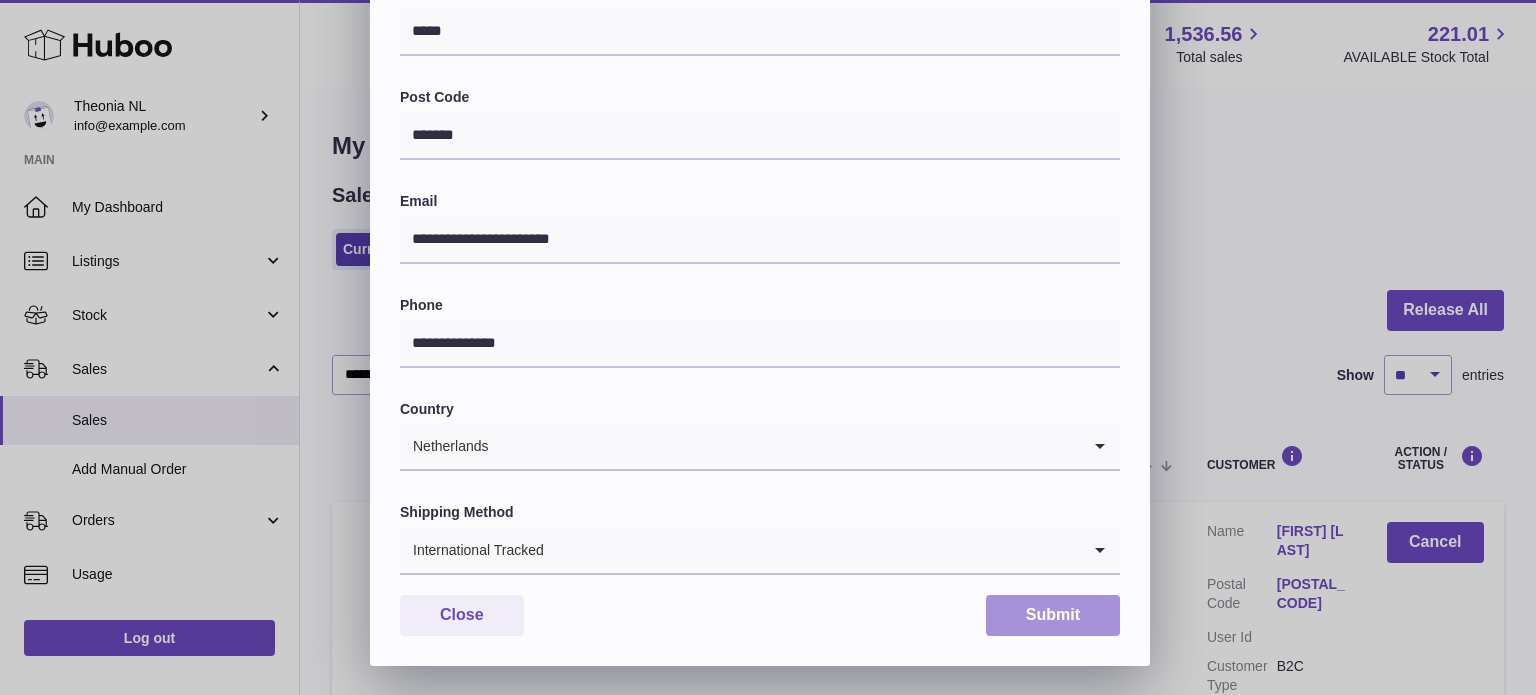 click on "Submit" at bounding box center (1053, 615) 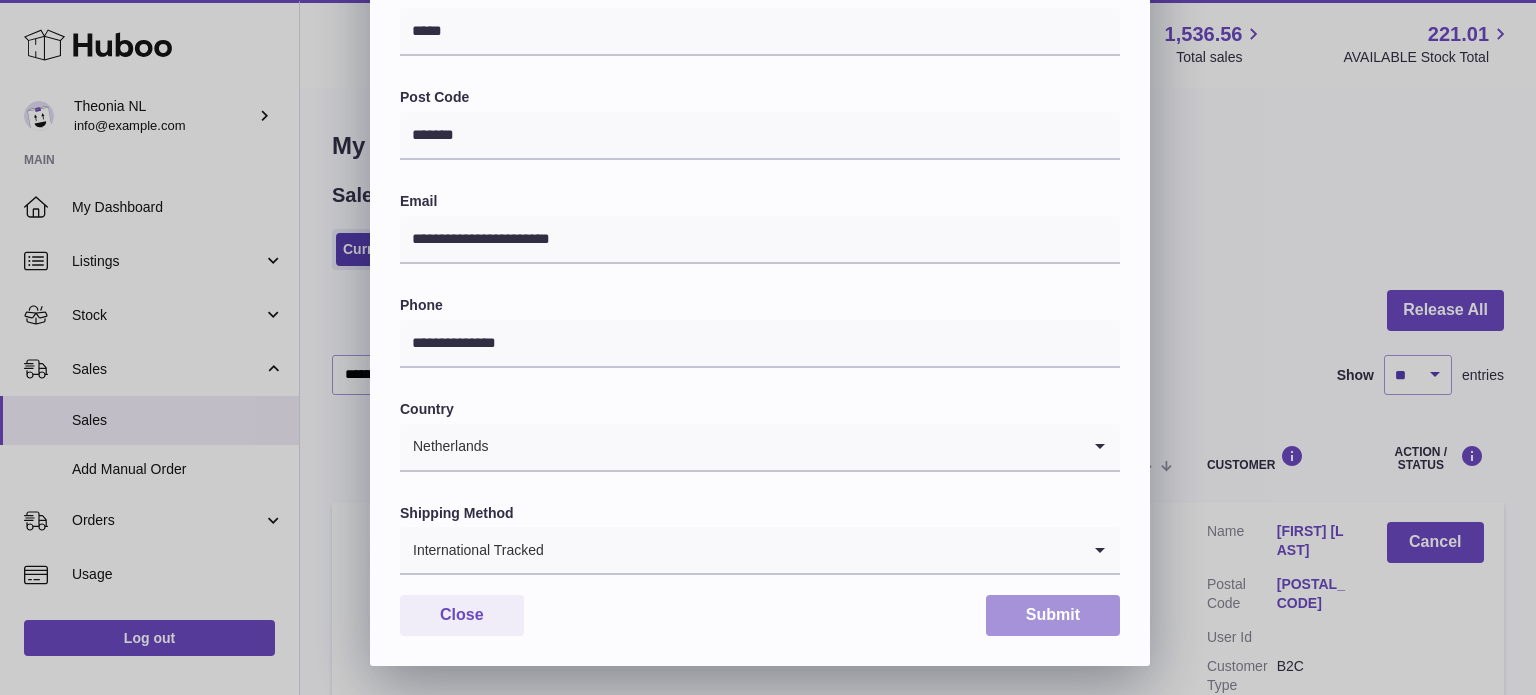 click on "Submit" at bounding box center (1053, 615) 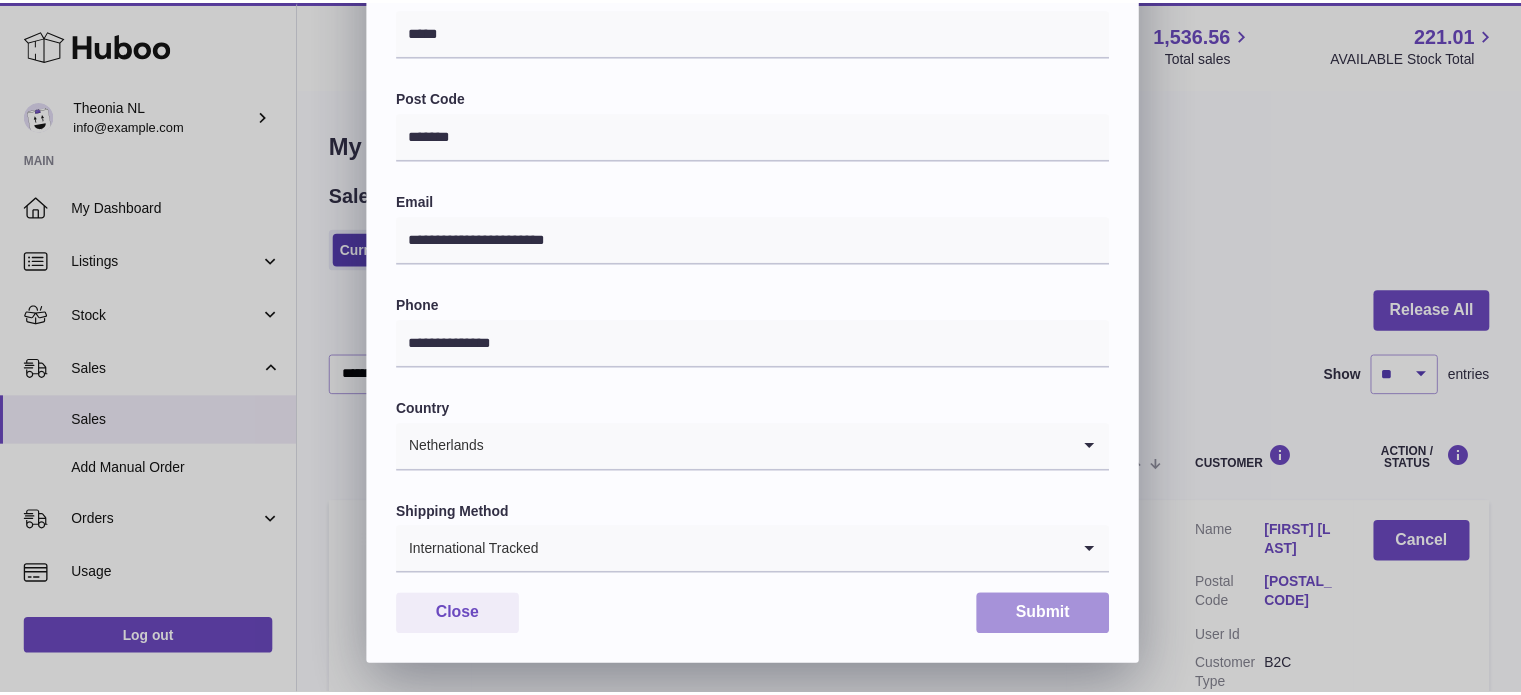 scroll, scrollTop: 0, scrollLeft: 0, axis: both 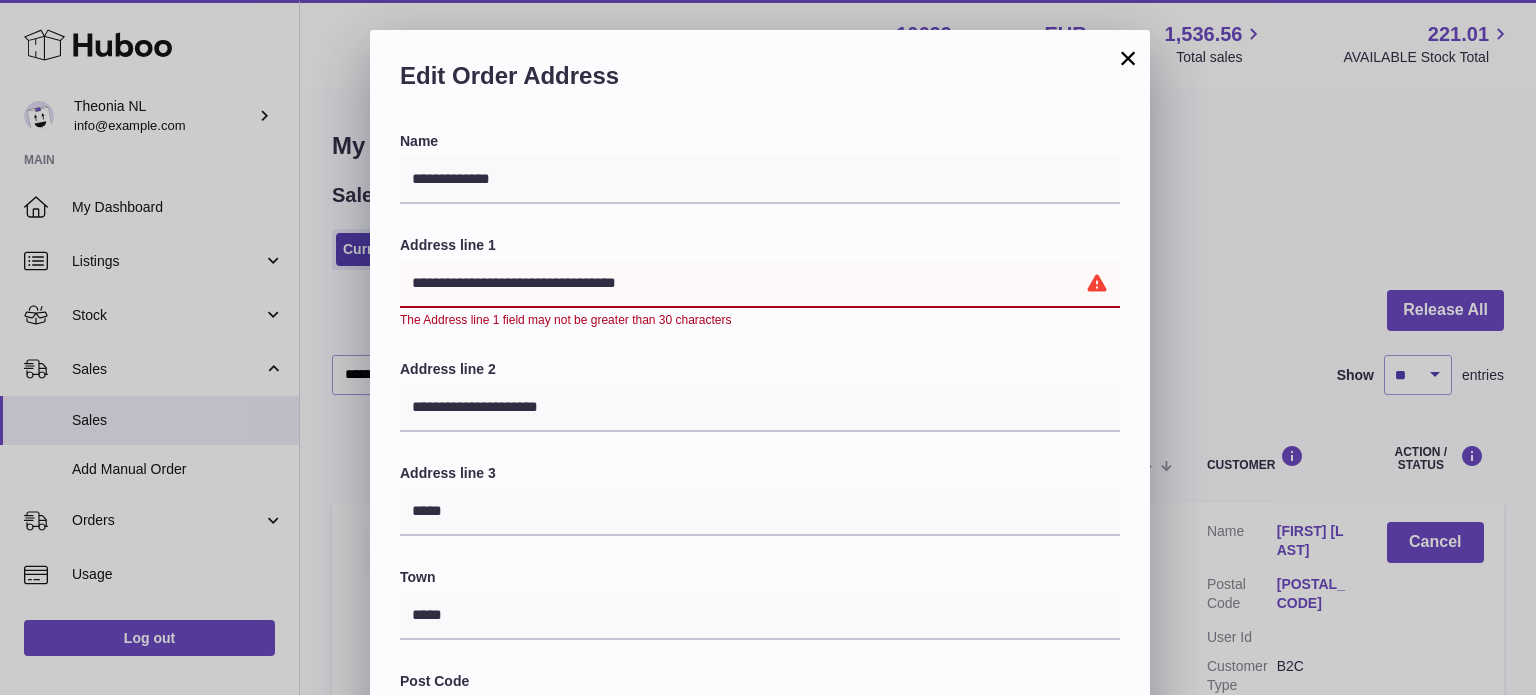 click on "×" at bounding box center (1128, 58) 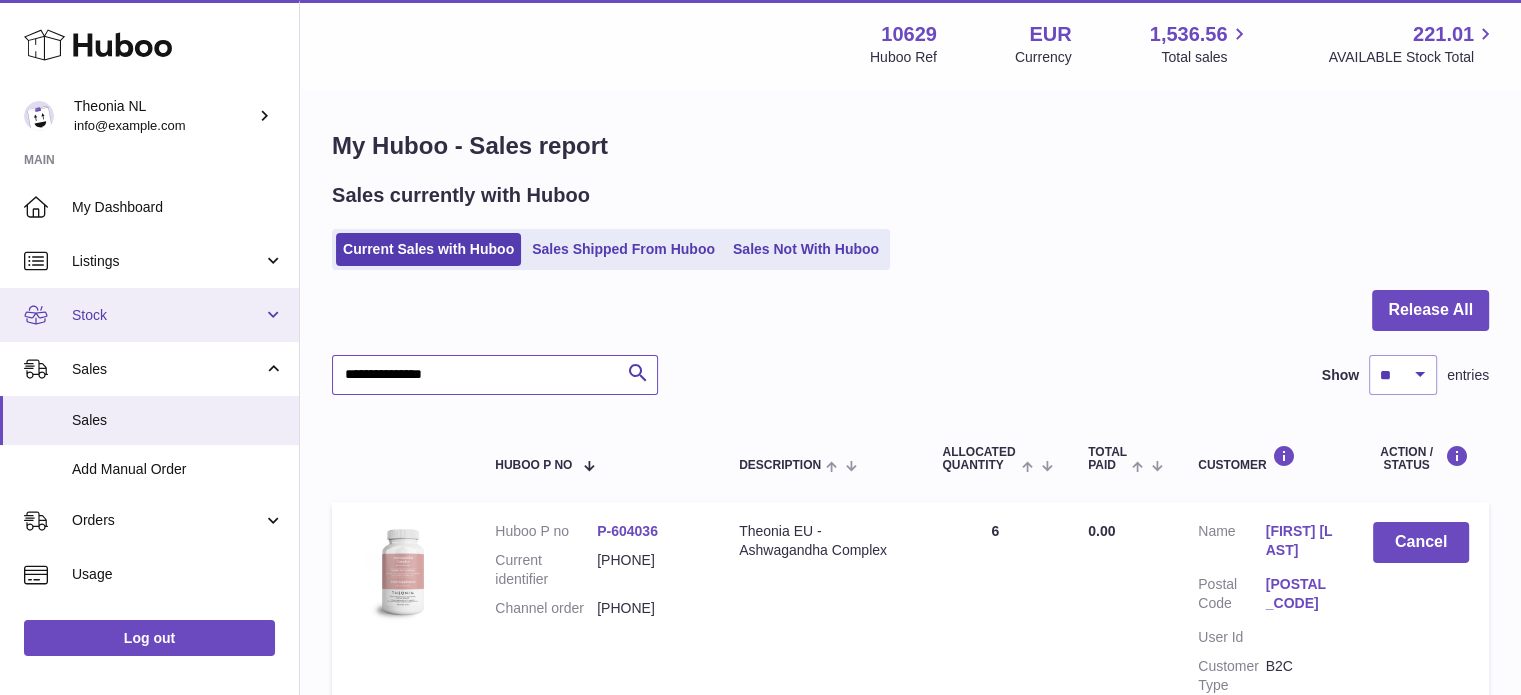drag, startPoint x: 507, startPoint y: 365, endPoint x: 0, endPoint y: 324, distance: 508.6551 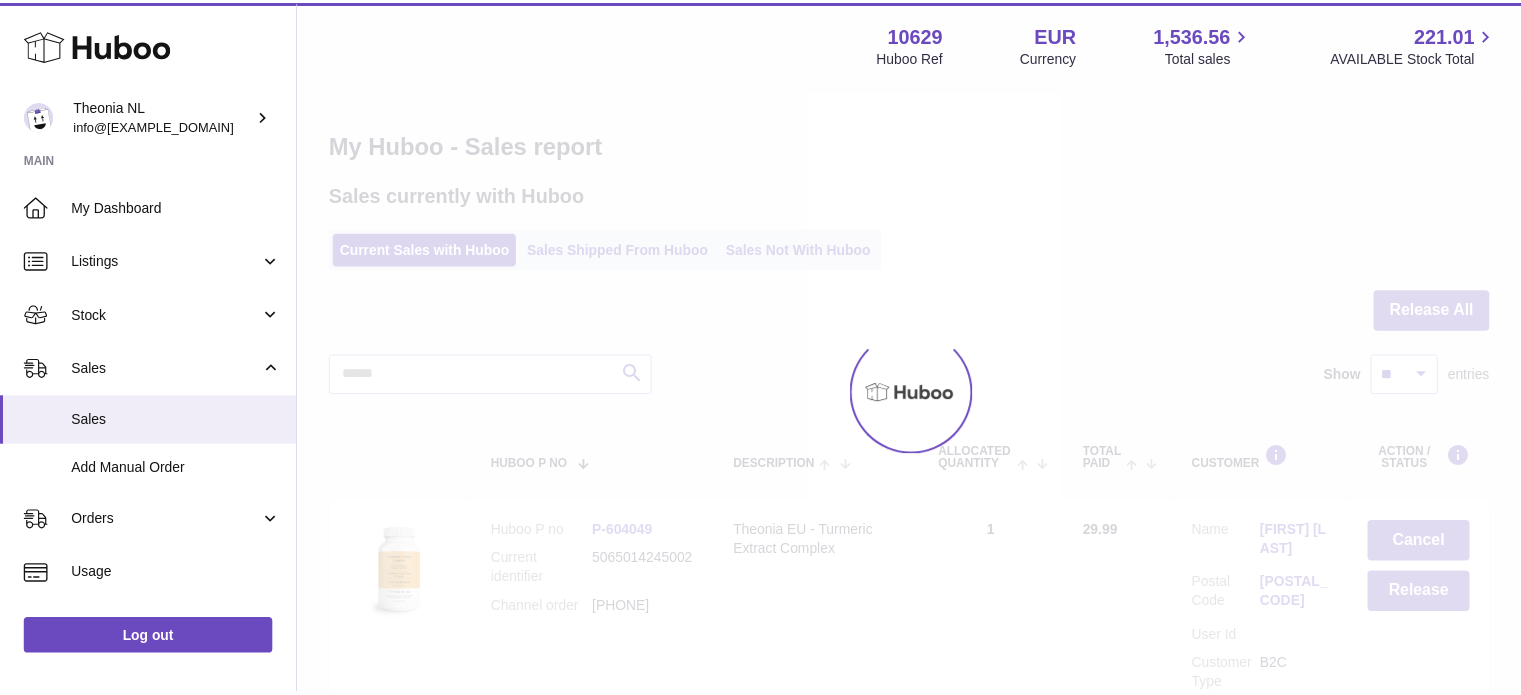 scroll, scrollTop: 0, scrollLeft: 0, axis: both 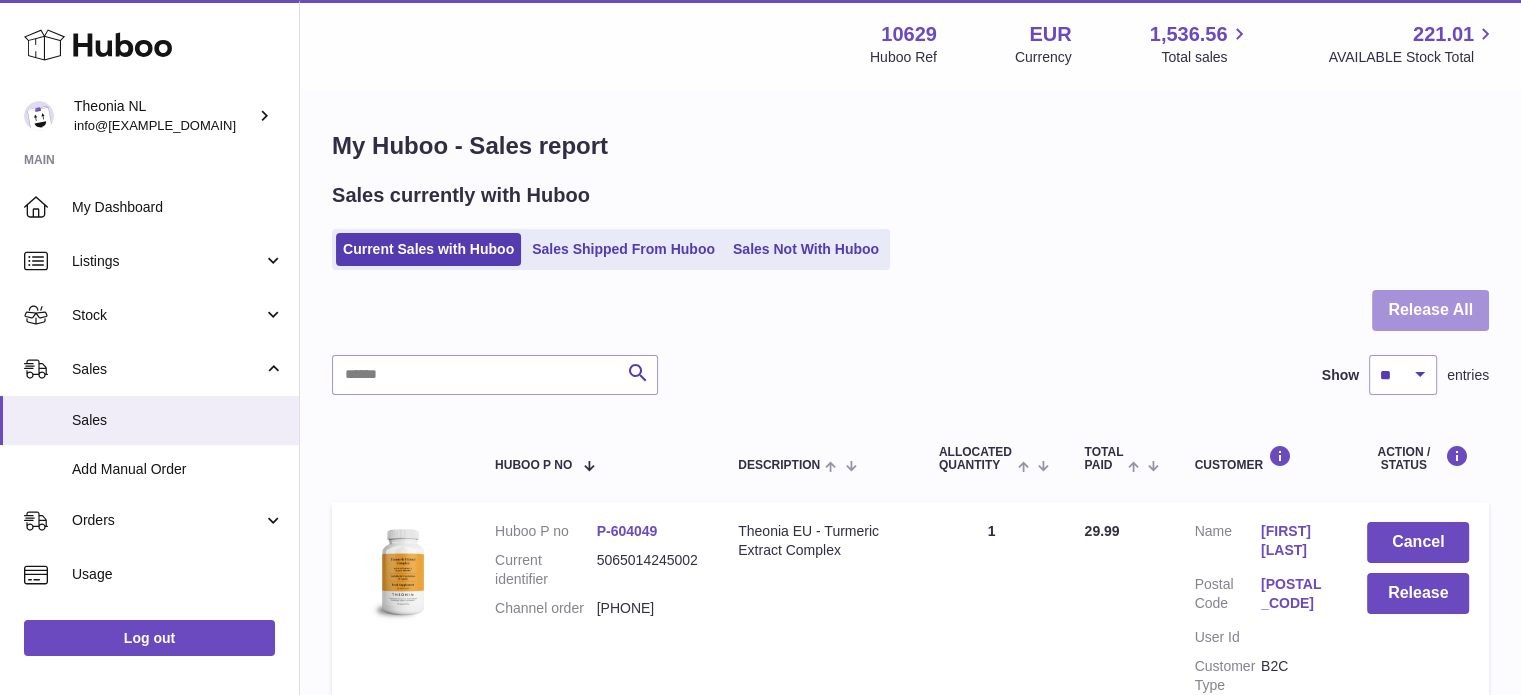 click on "Release All" at bounding box center [1430, 310] 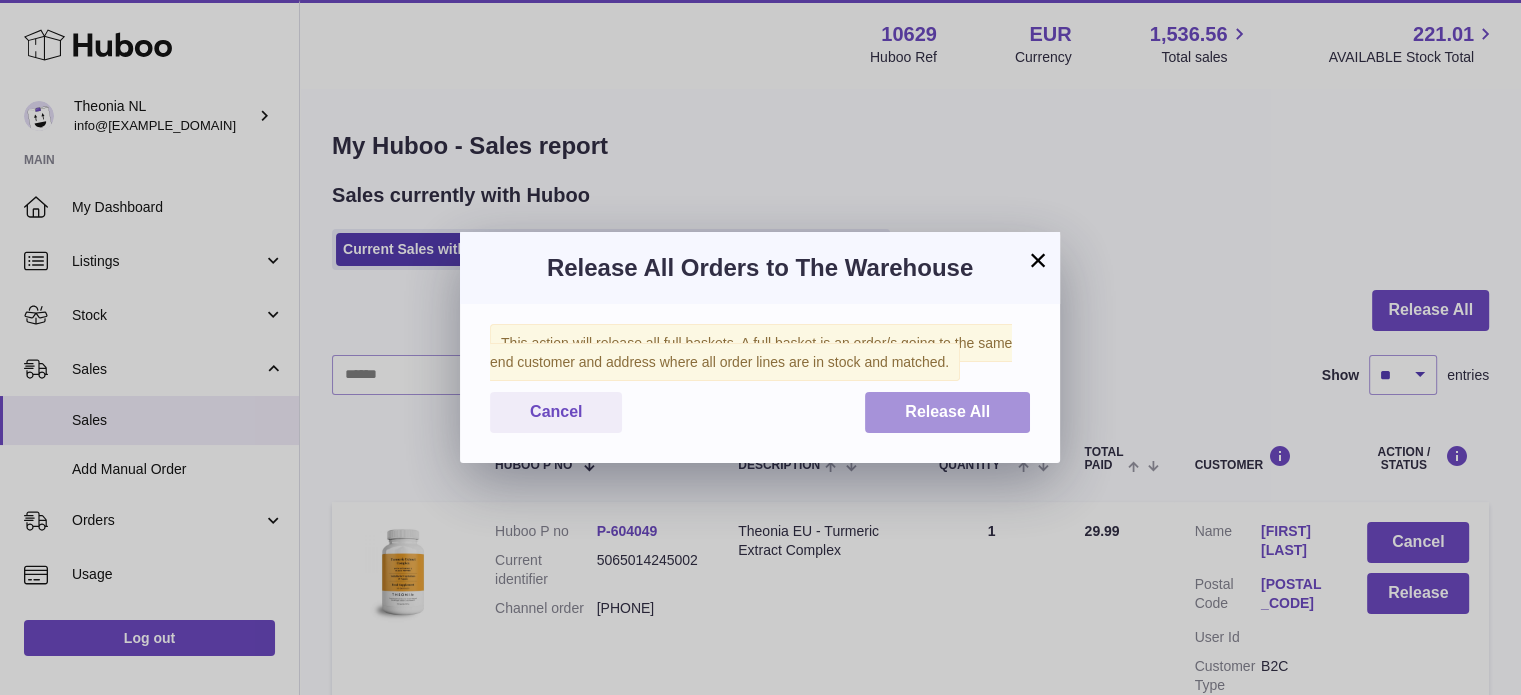 click on "Release All" at bounding box center (947, 412) 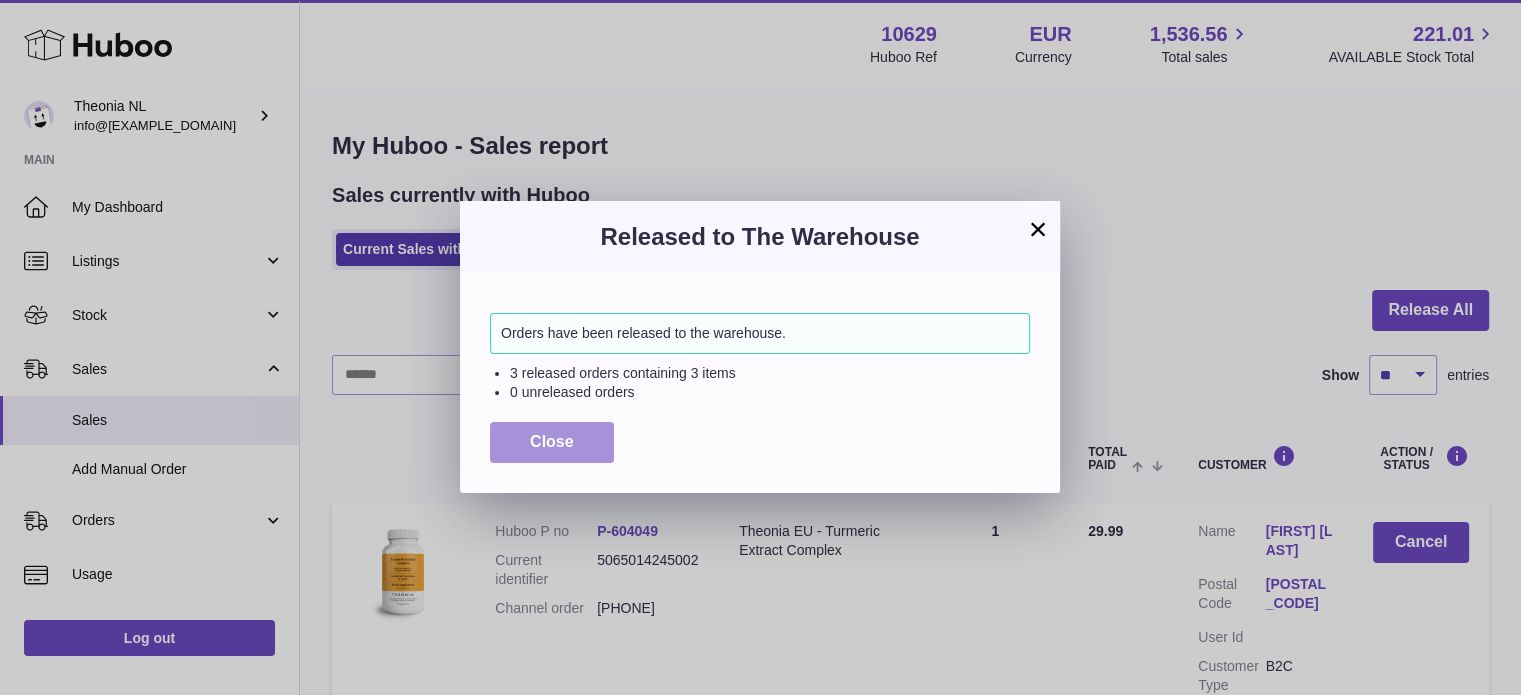 click on "Close" at bounding box center [552, 442] 